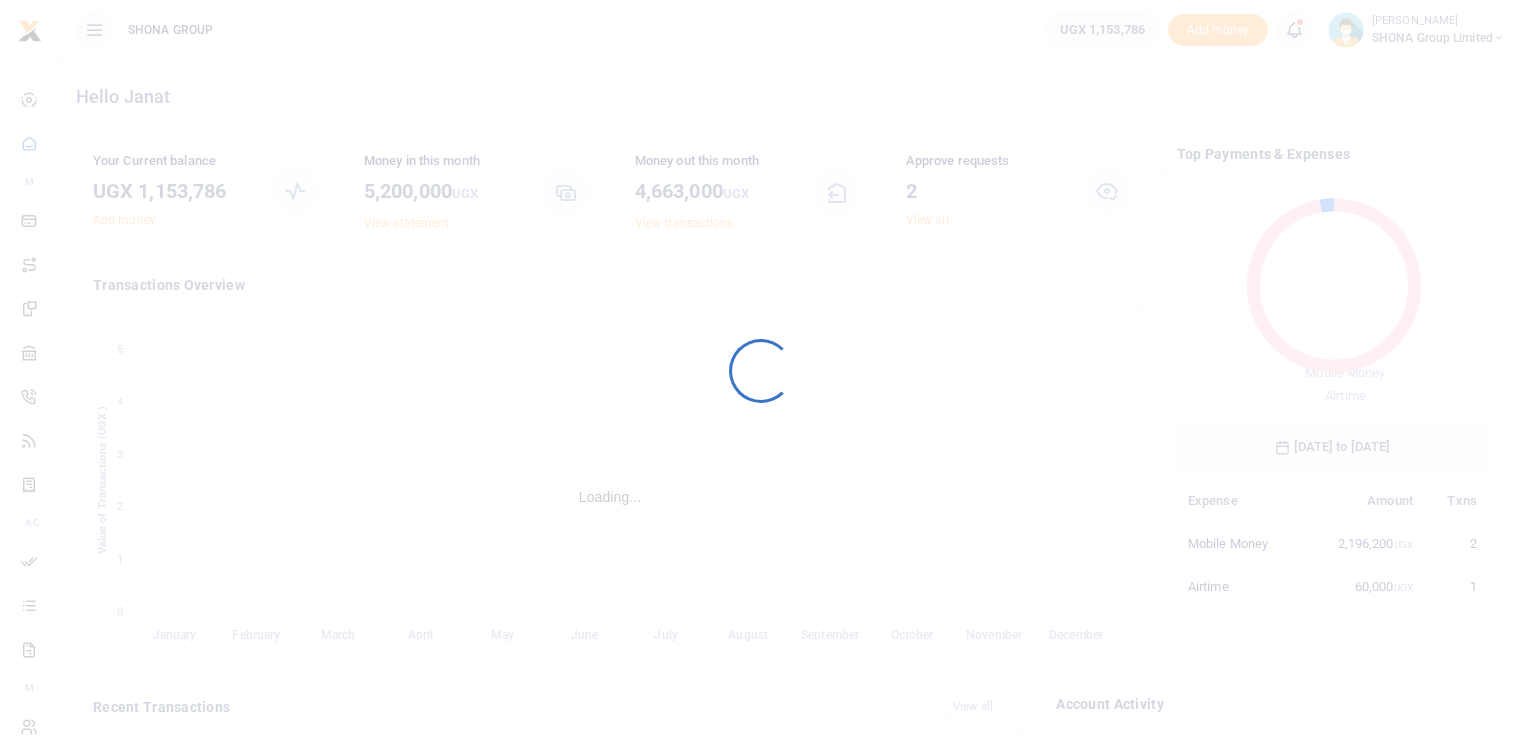 scroll, scrollTop: 0, scrollLeft: 0, axis: both 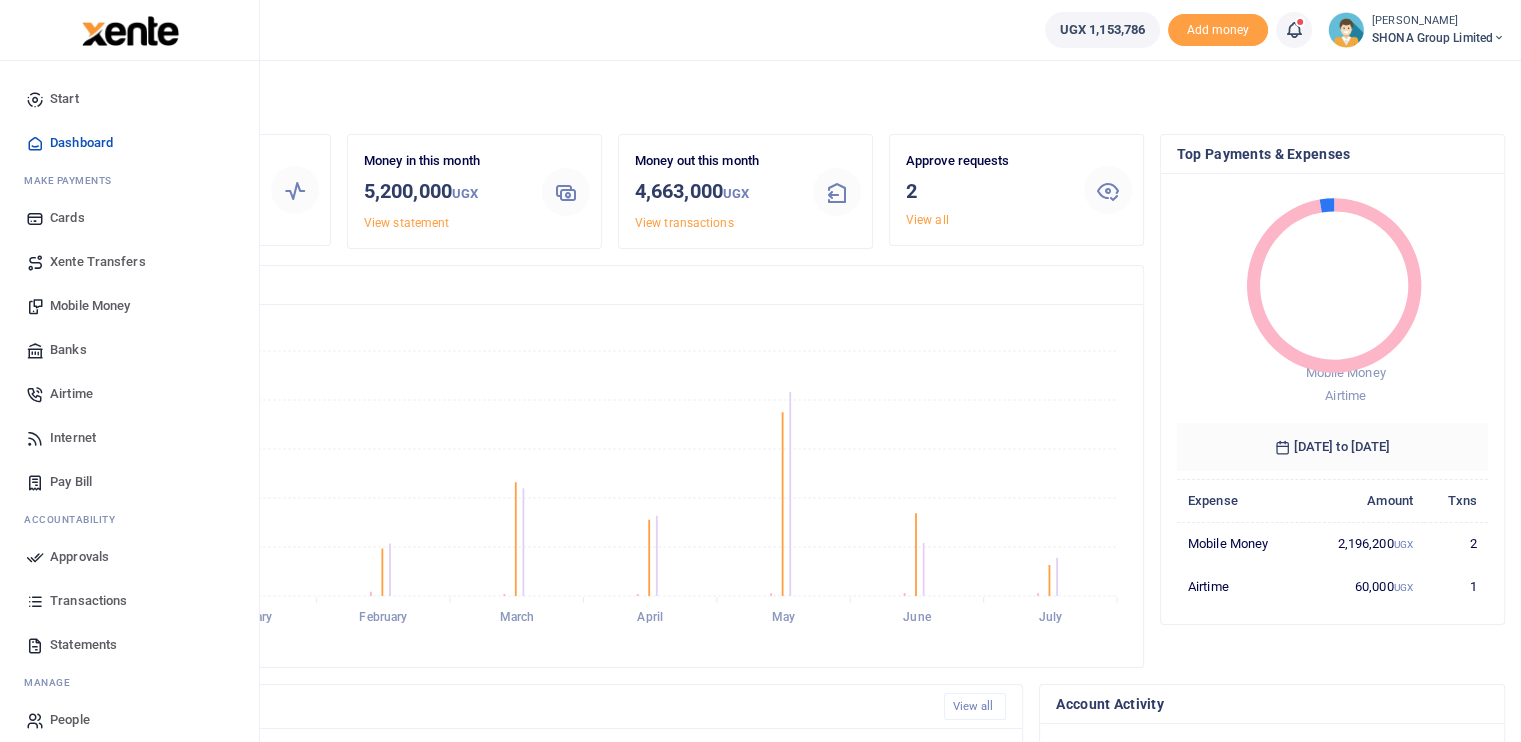 click on "Mobile Money" at bounding box center (90, 306) 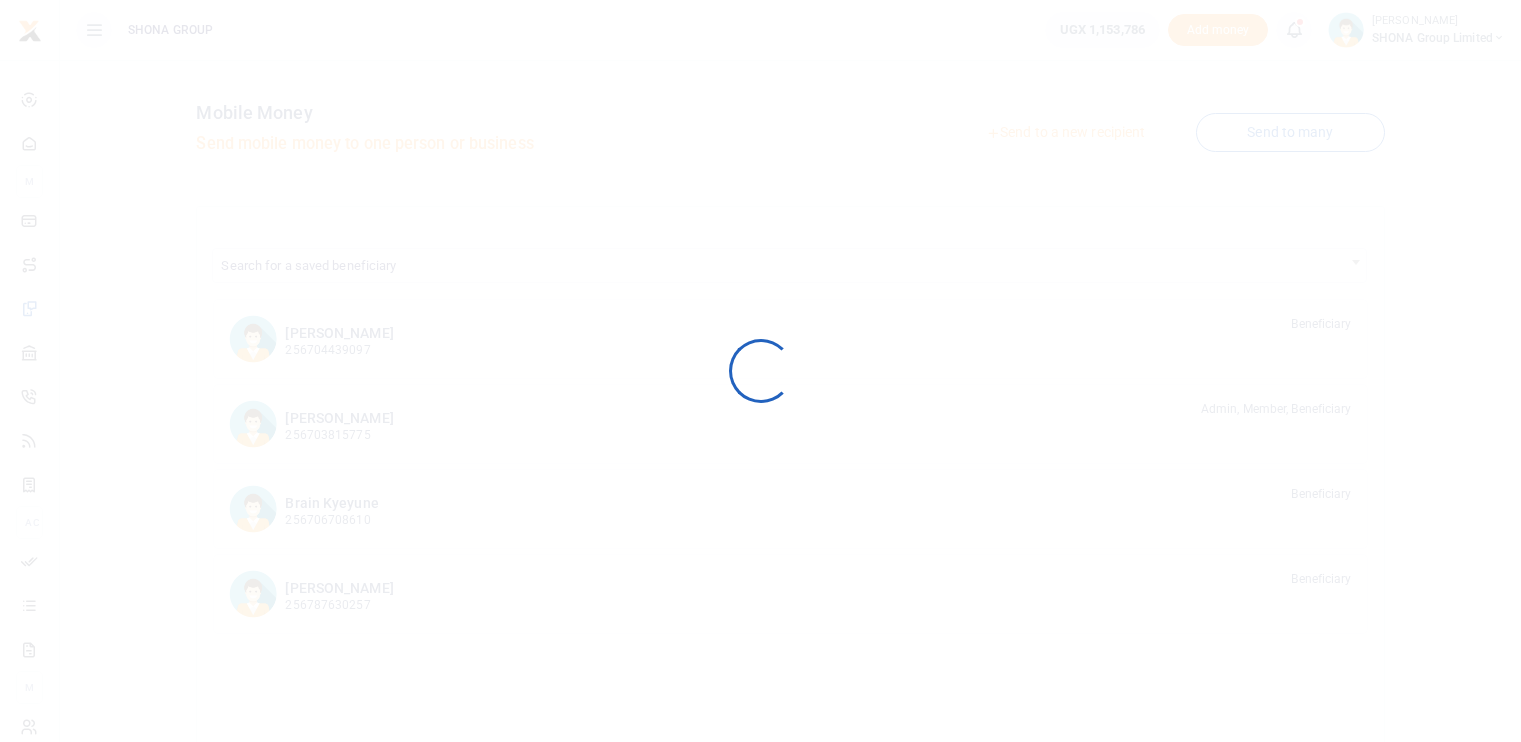 scroll, scrollTop: 0, scrollLeft: 0, axis: both 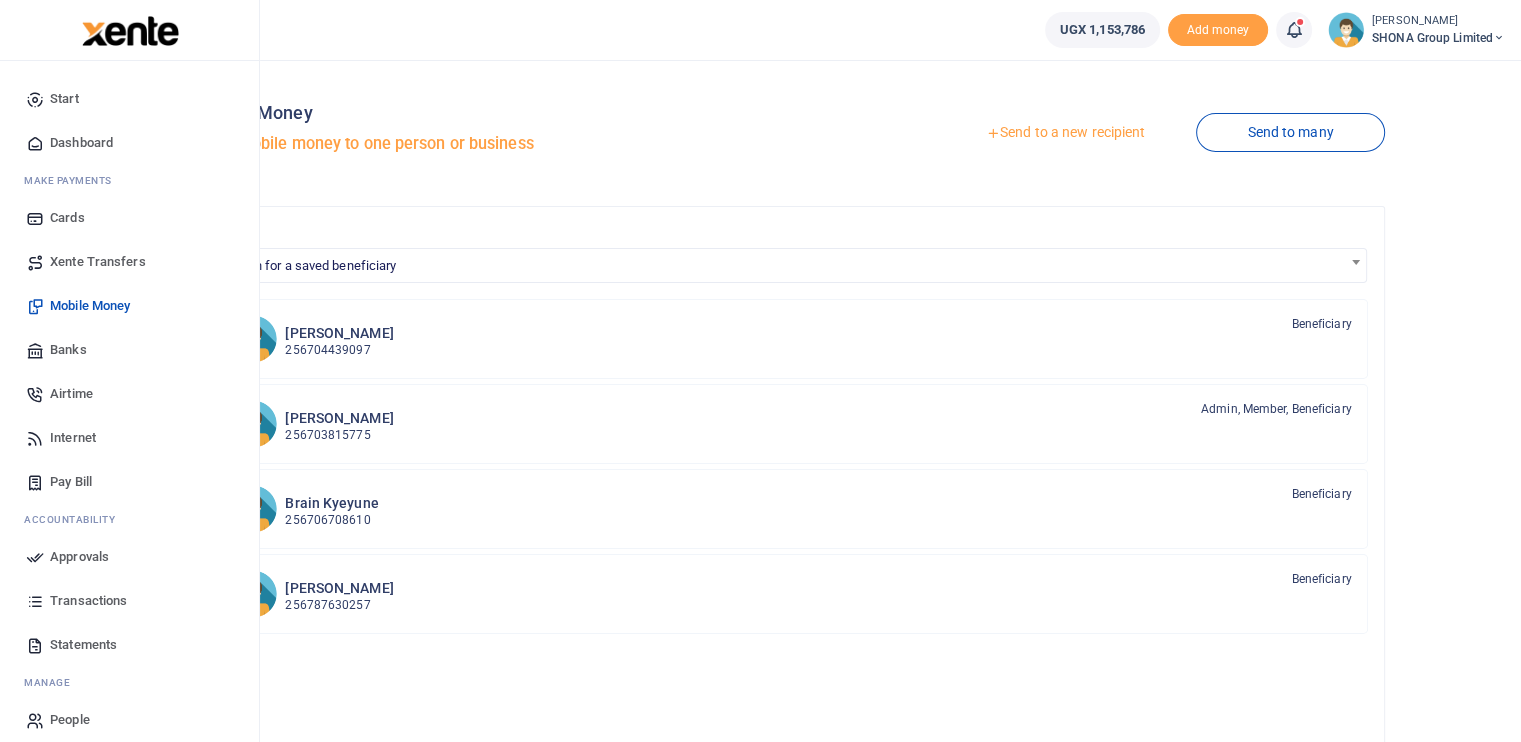 click on "Transactions" at bounding box center [88, 601] 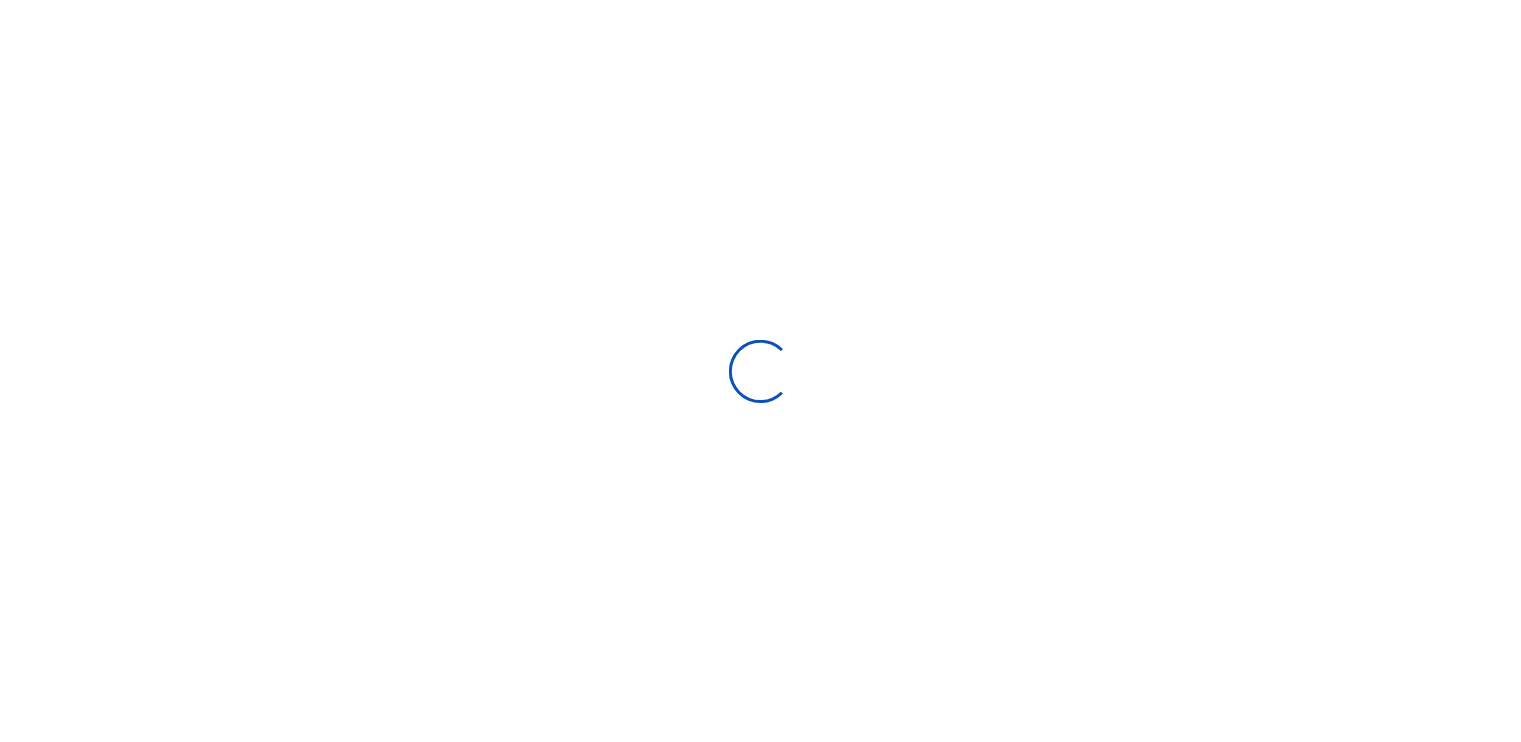 scroll, scrollTop: 0, scrollLeft: 0, axis: both 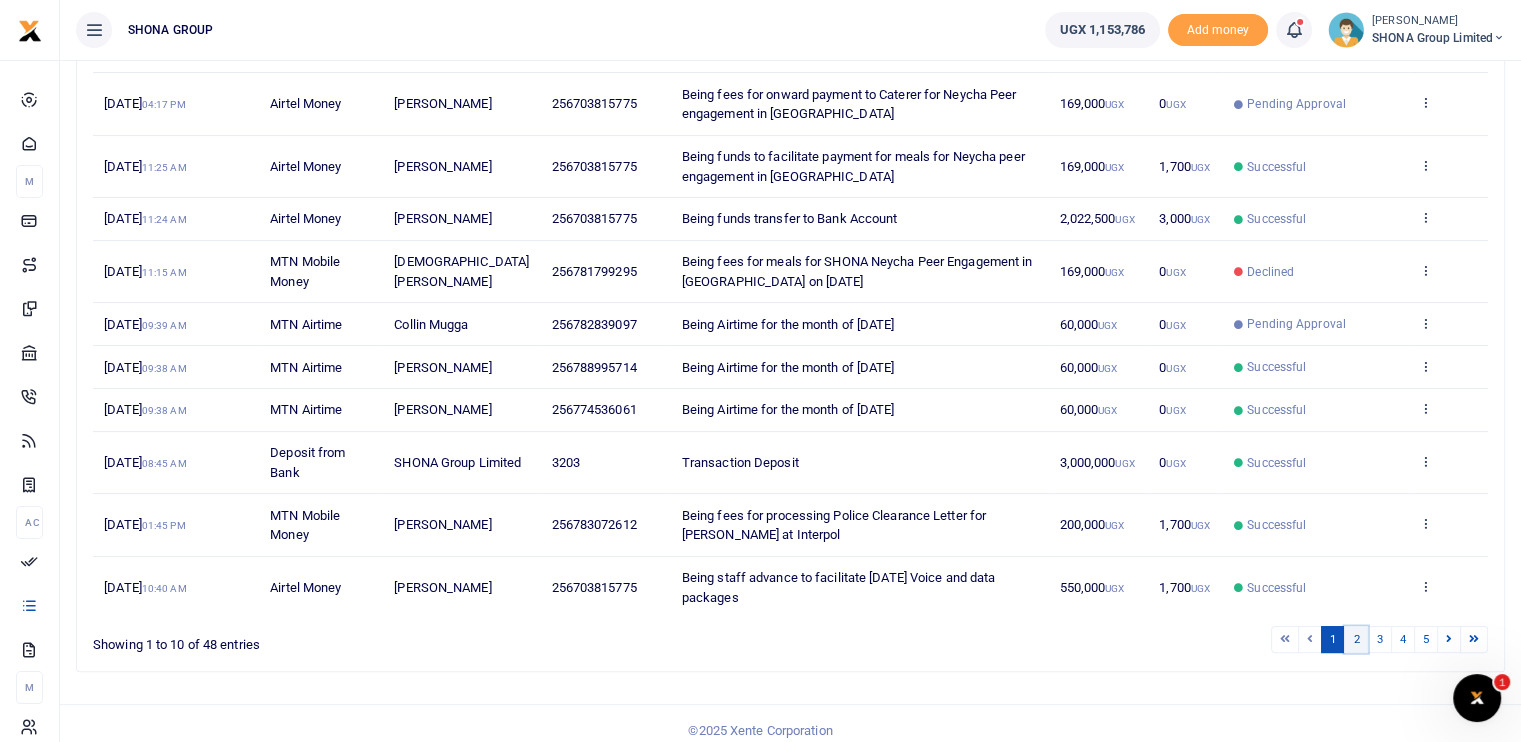 click on "2" at bounding box center [1356, 639] 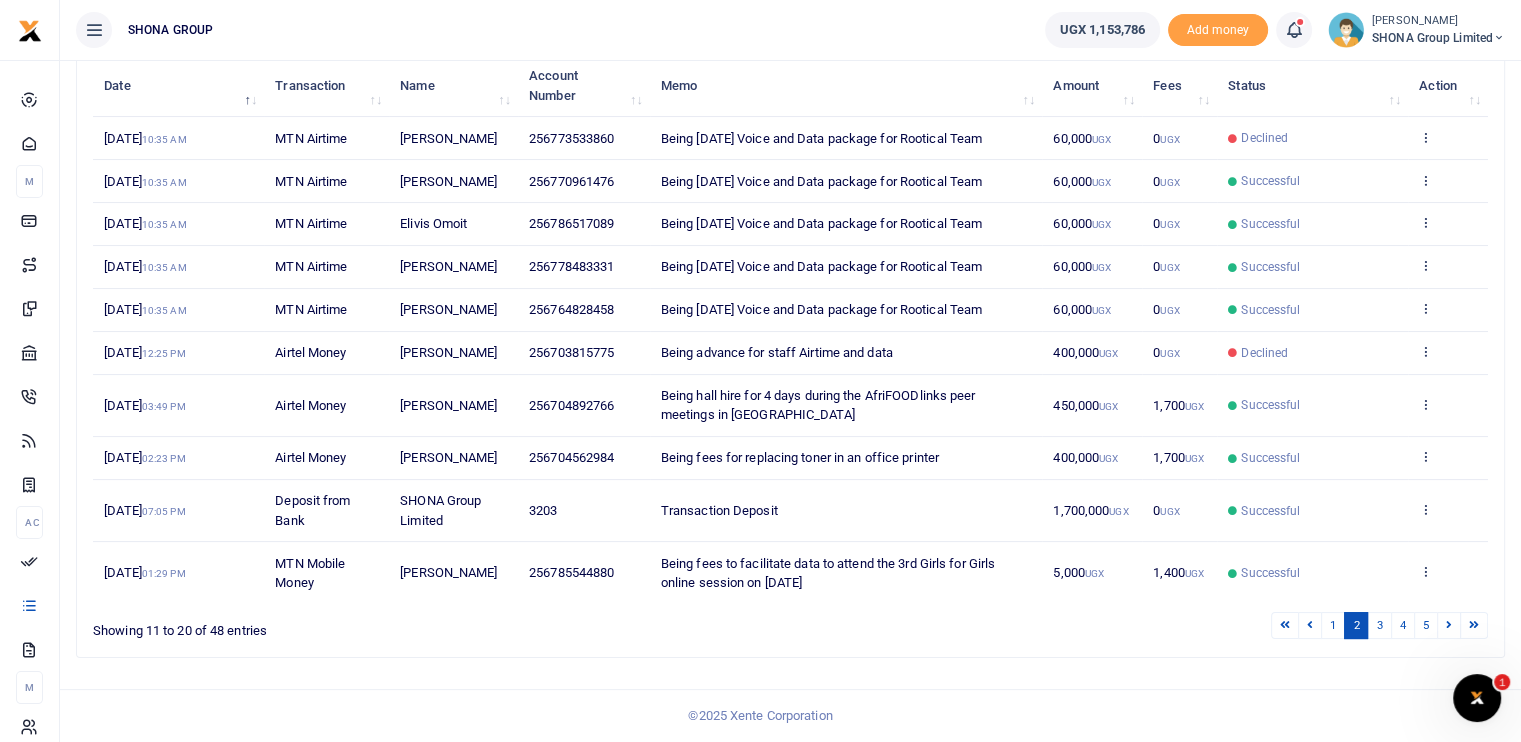 scroll, scrollTop: 310, scrollLeft: 0, axis: vertical 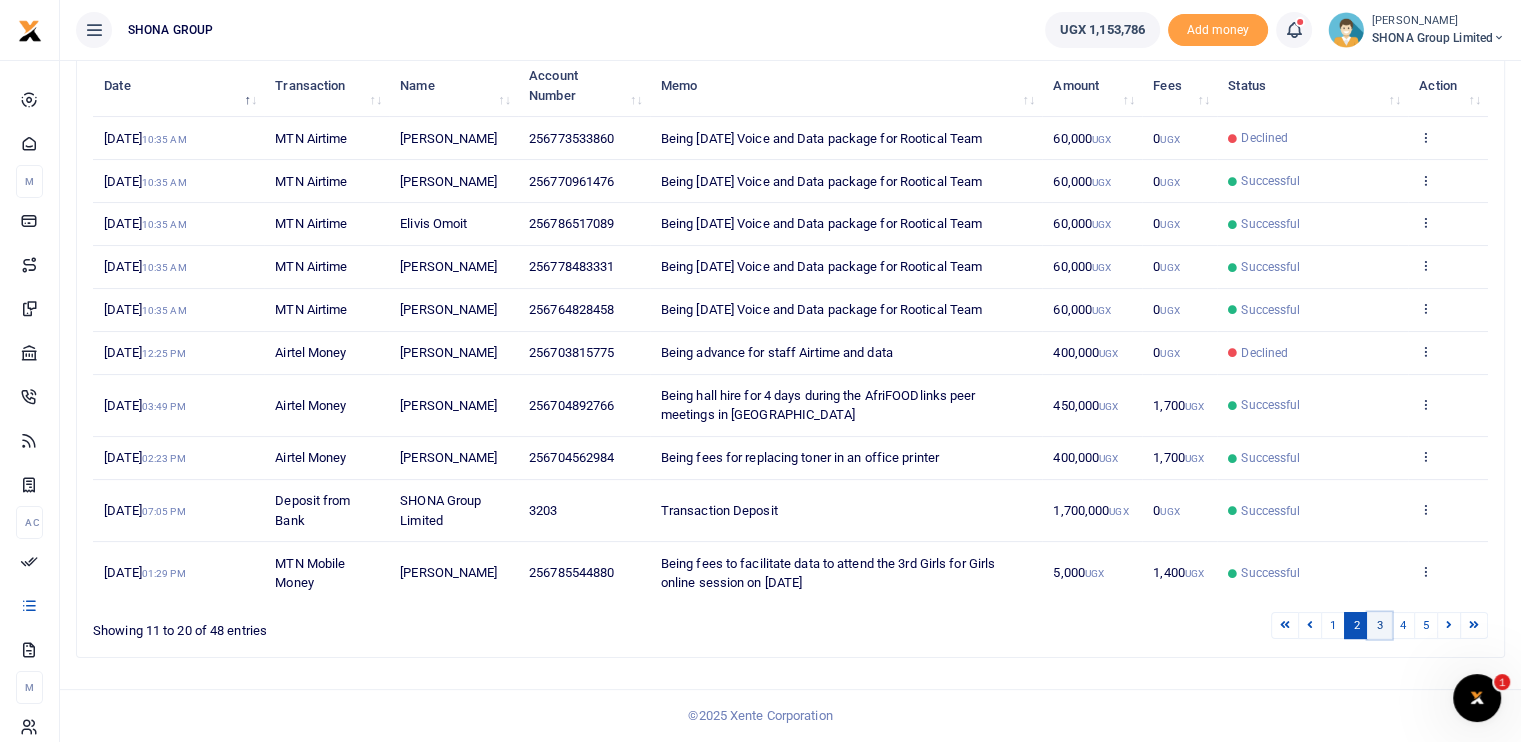 click on "3" at bounding box center (1379, 625) 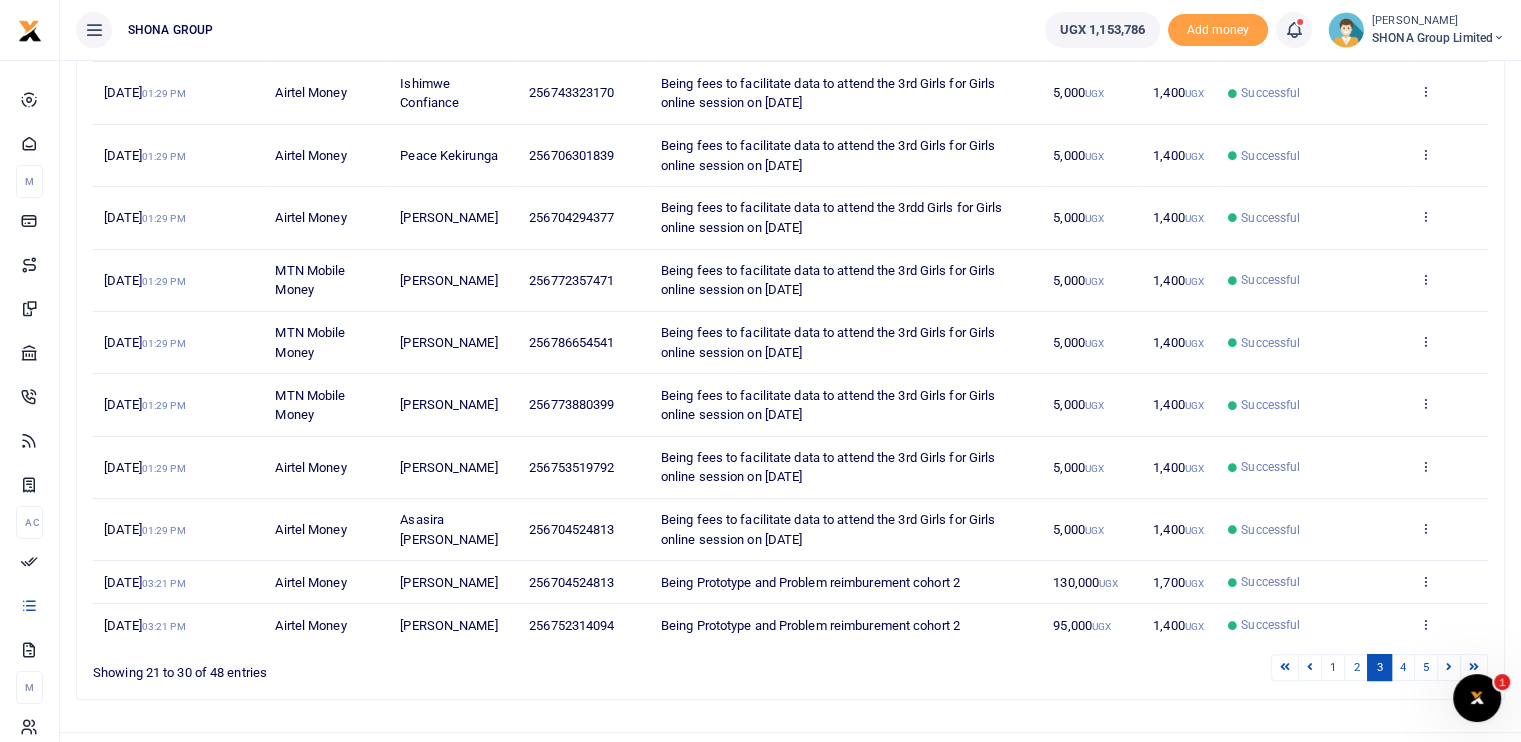 scroll, scrollTop: 368, scrollLeft: 0, axis: vertical 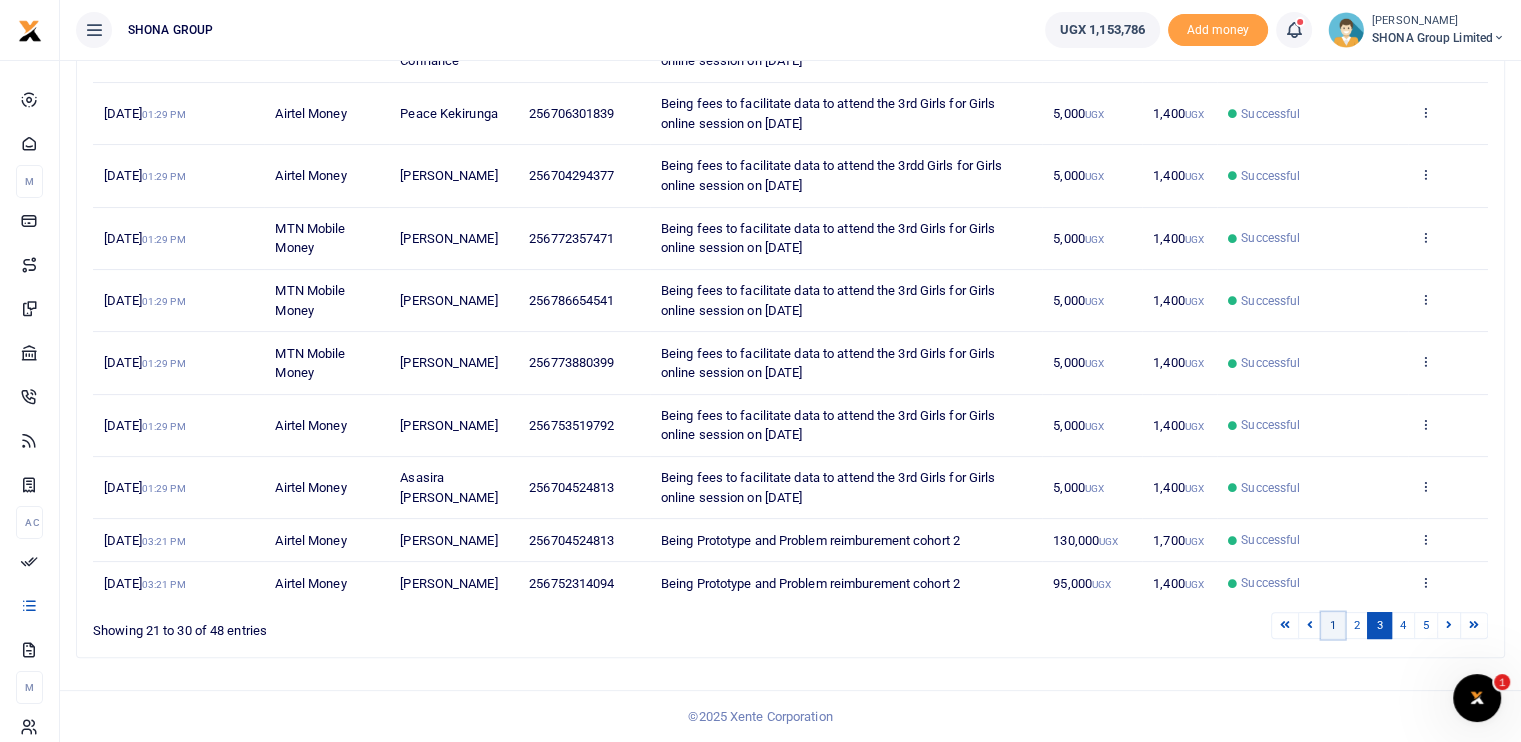 click on "1" at bounding box center (1333, 625) 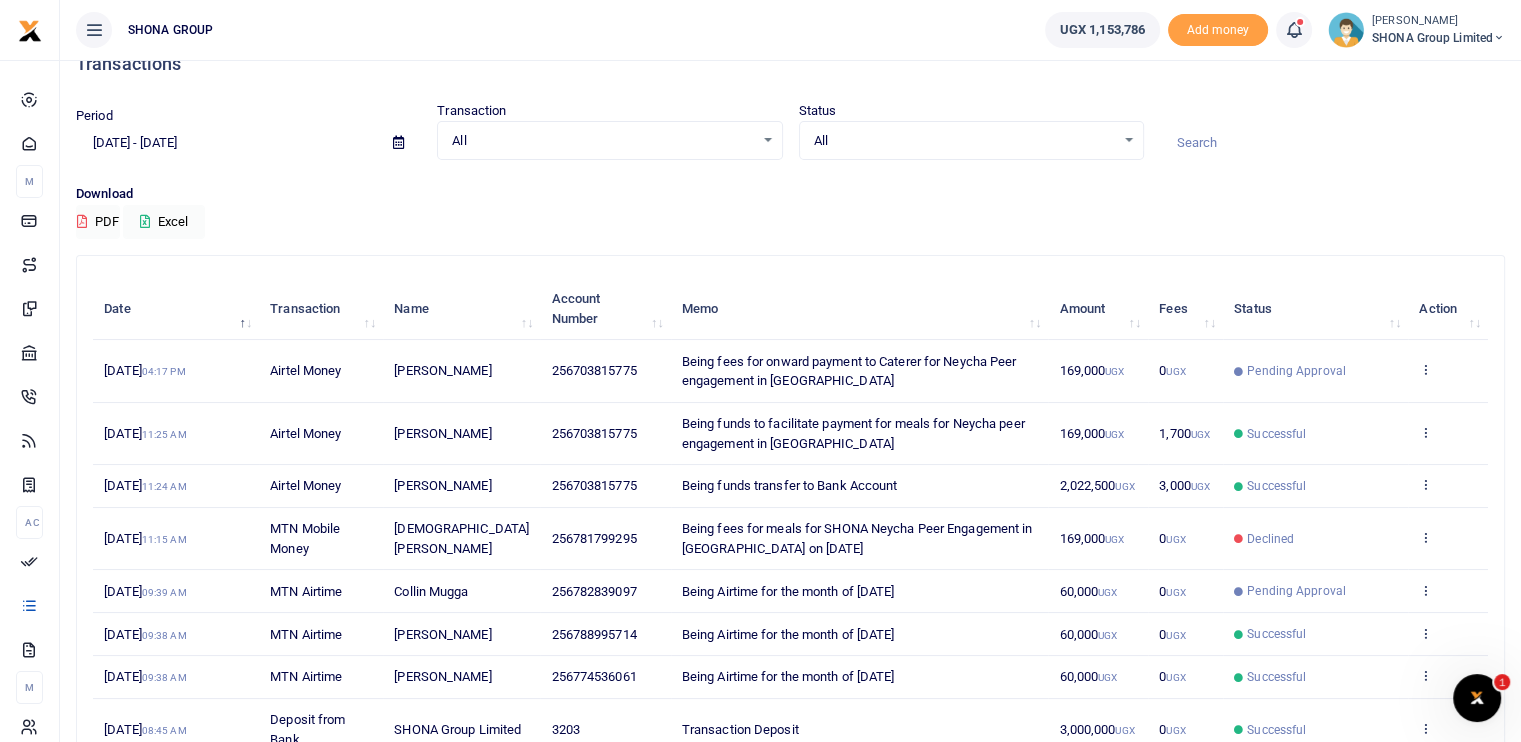 scroll, scrollTop: 0, scrollLeft: 0, axis: both 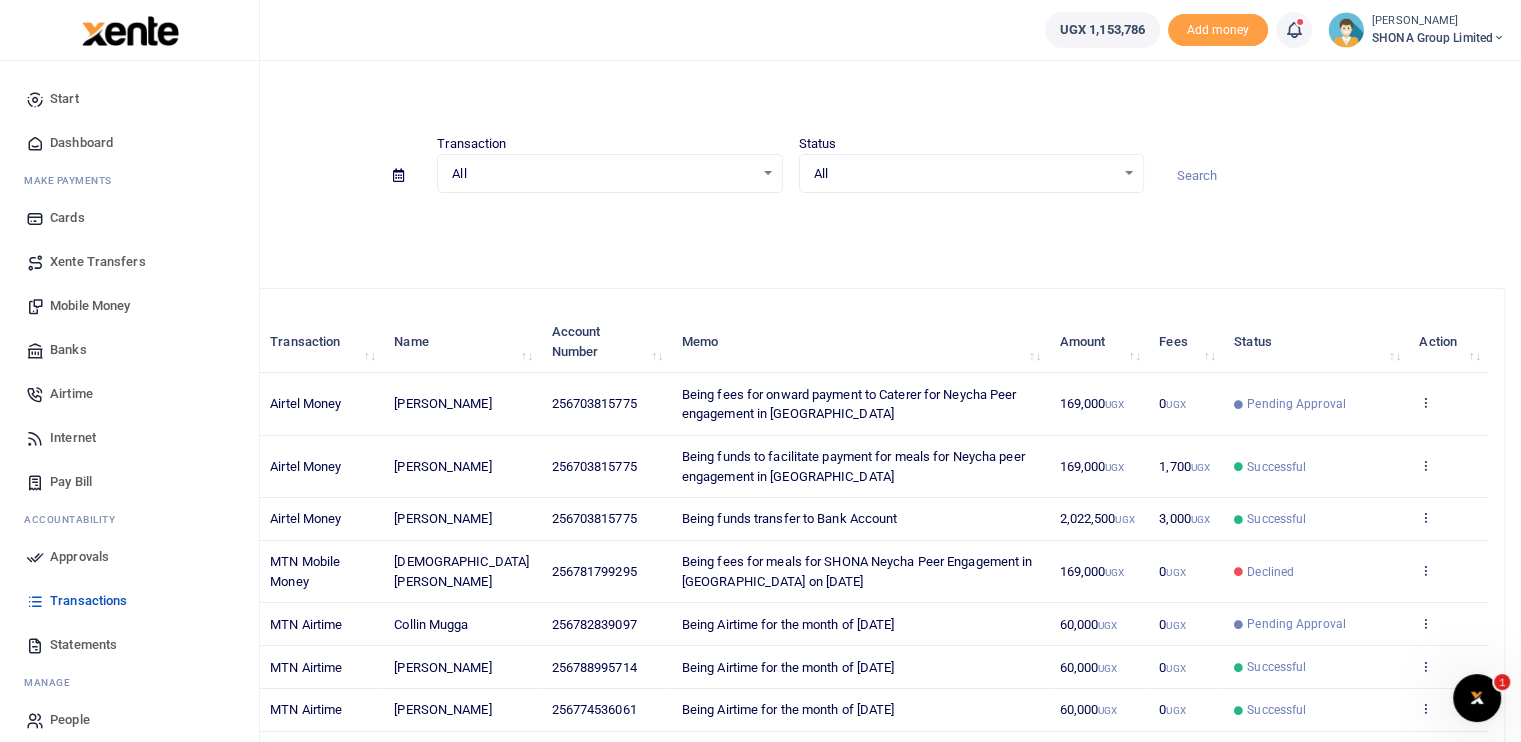 click on "Mobile Money" at bounding box center [90, 306] 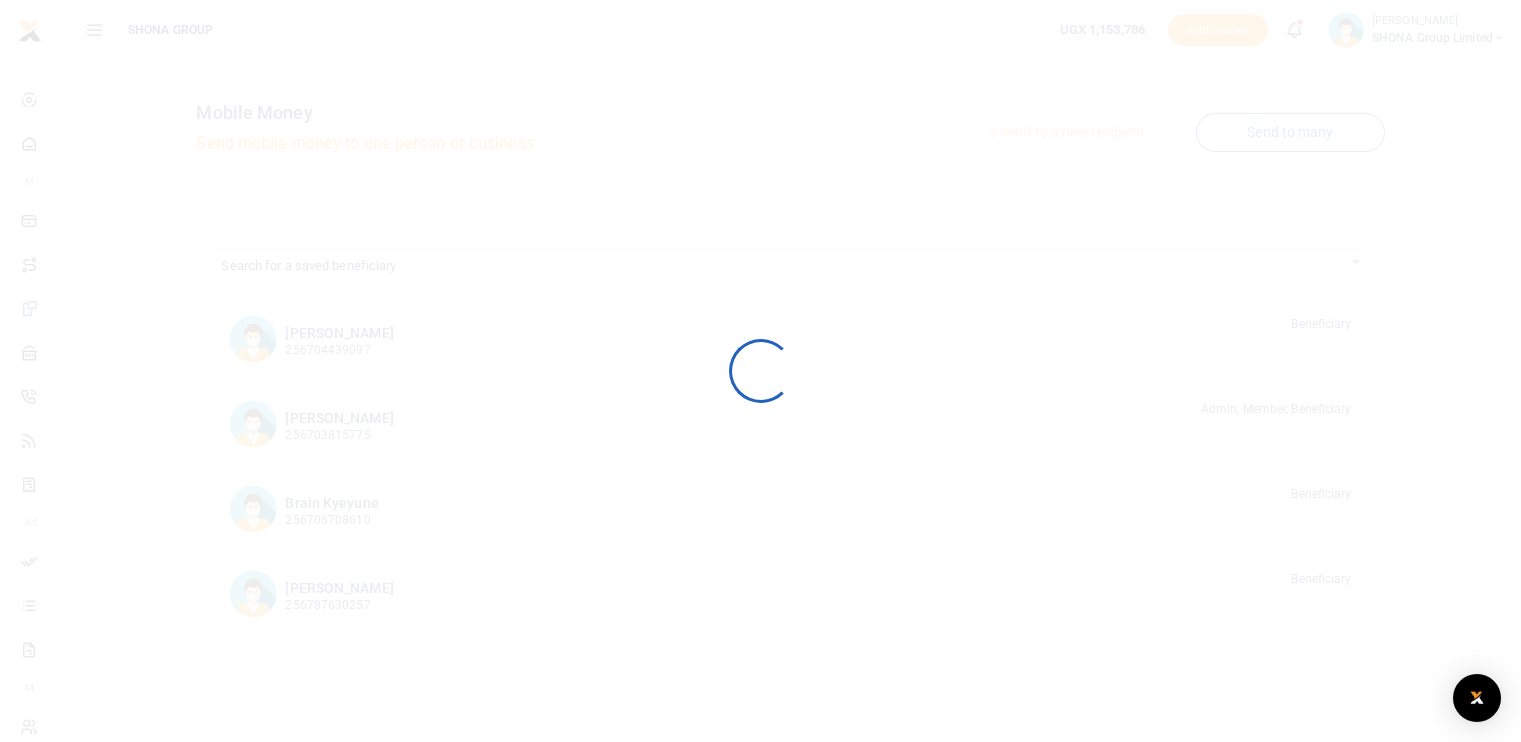 scroll, scrollTop: 0, scrollLeft: 0, axis: both 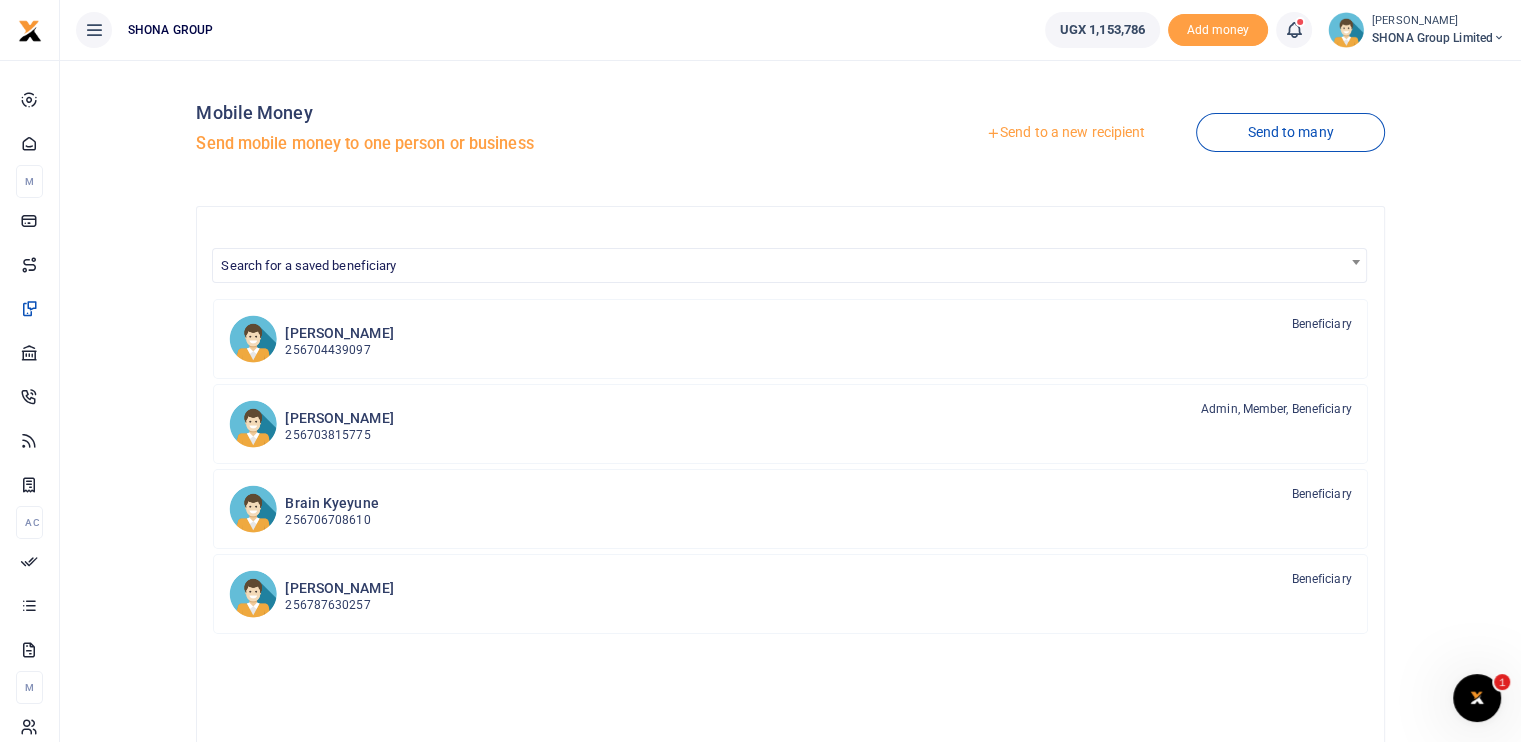 click on "Send to a new recipient" at bounding box center [1065, 133] 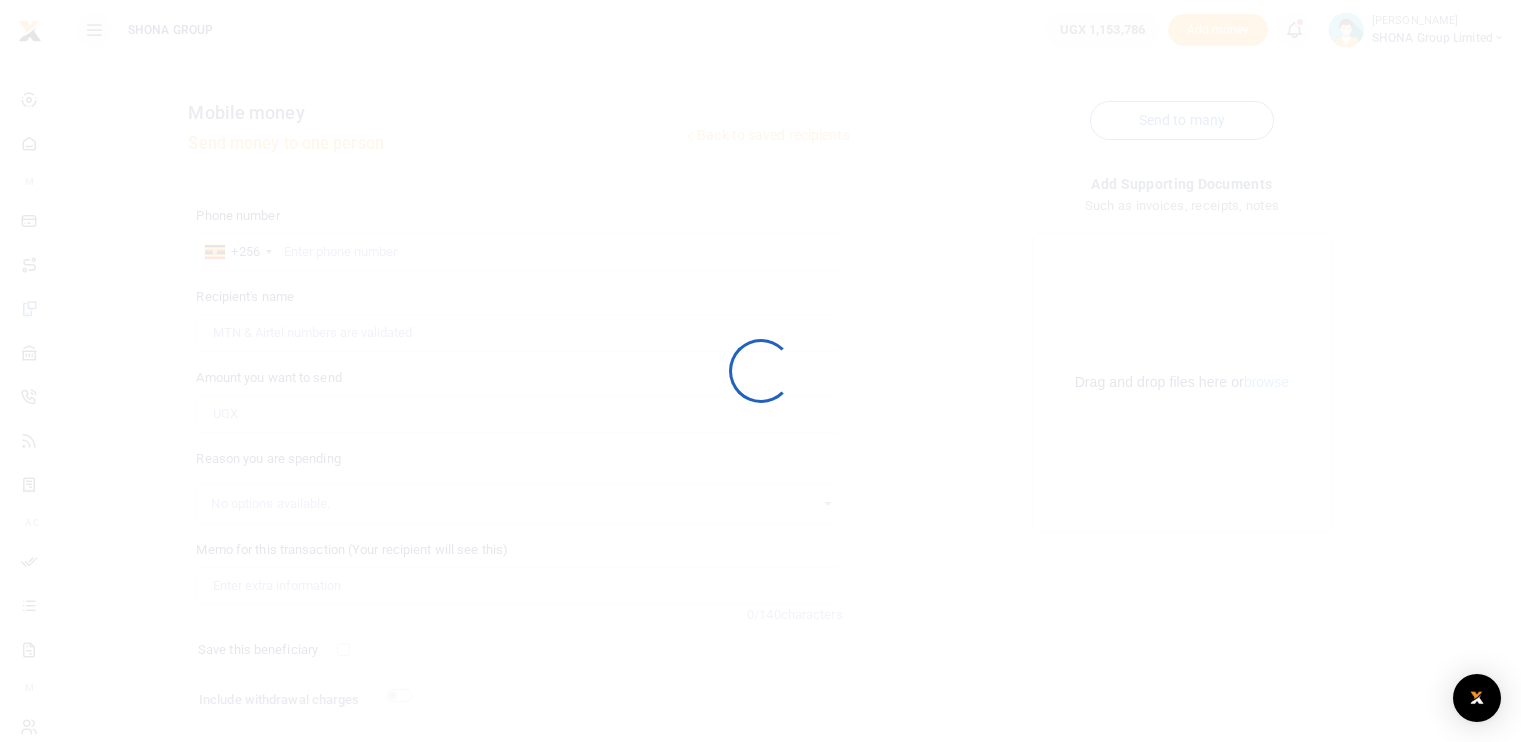 scroll, scrollTop: 0, scrollLeft: 0, axis: both 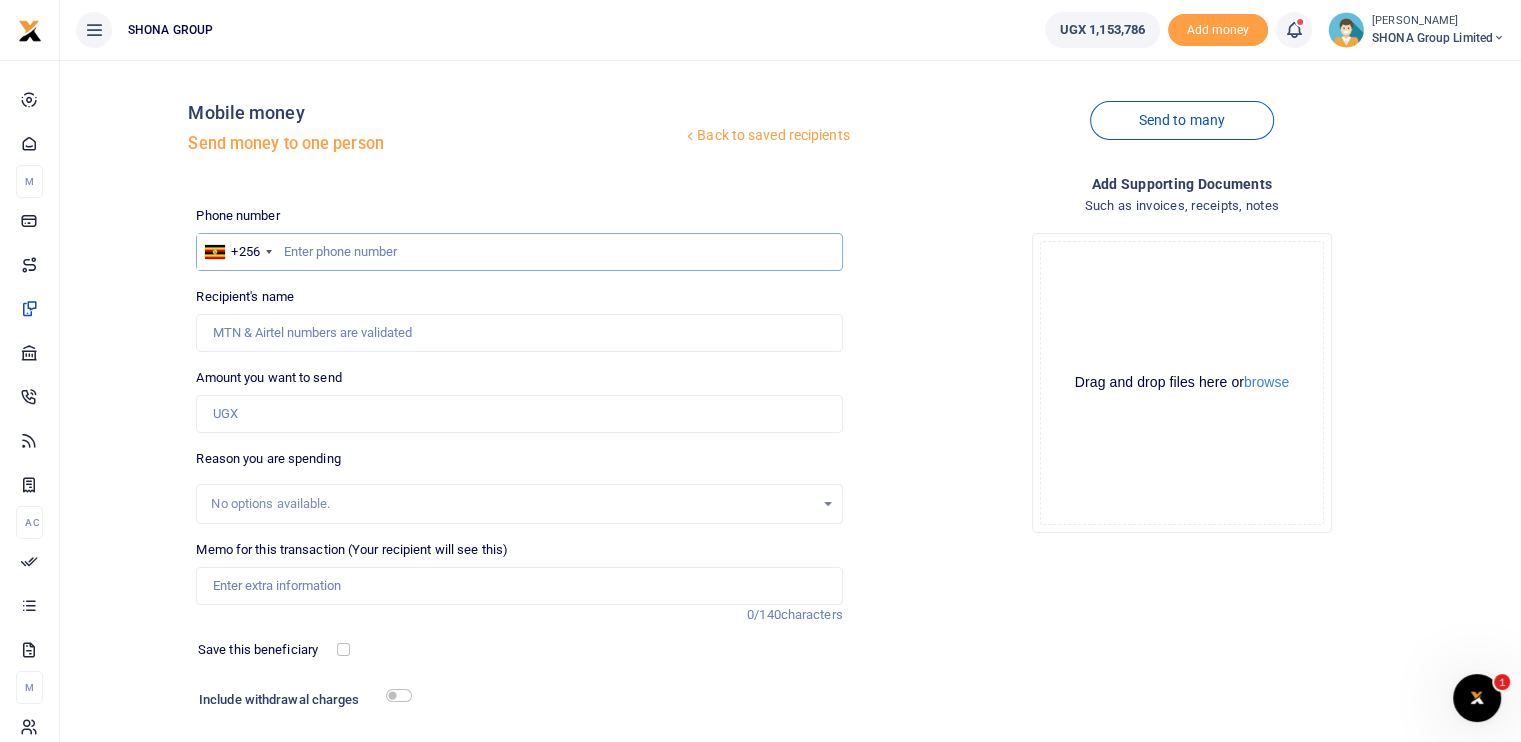 click at bounding box center (519, 252) 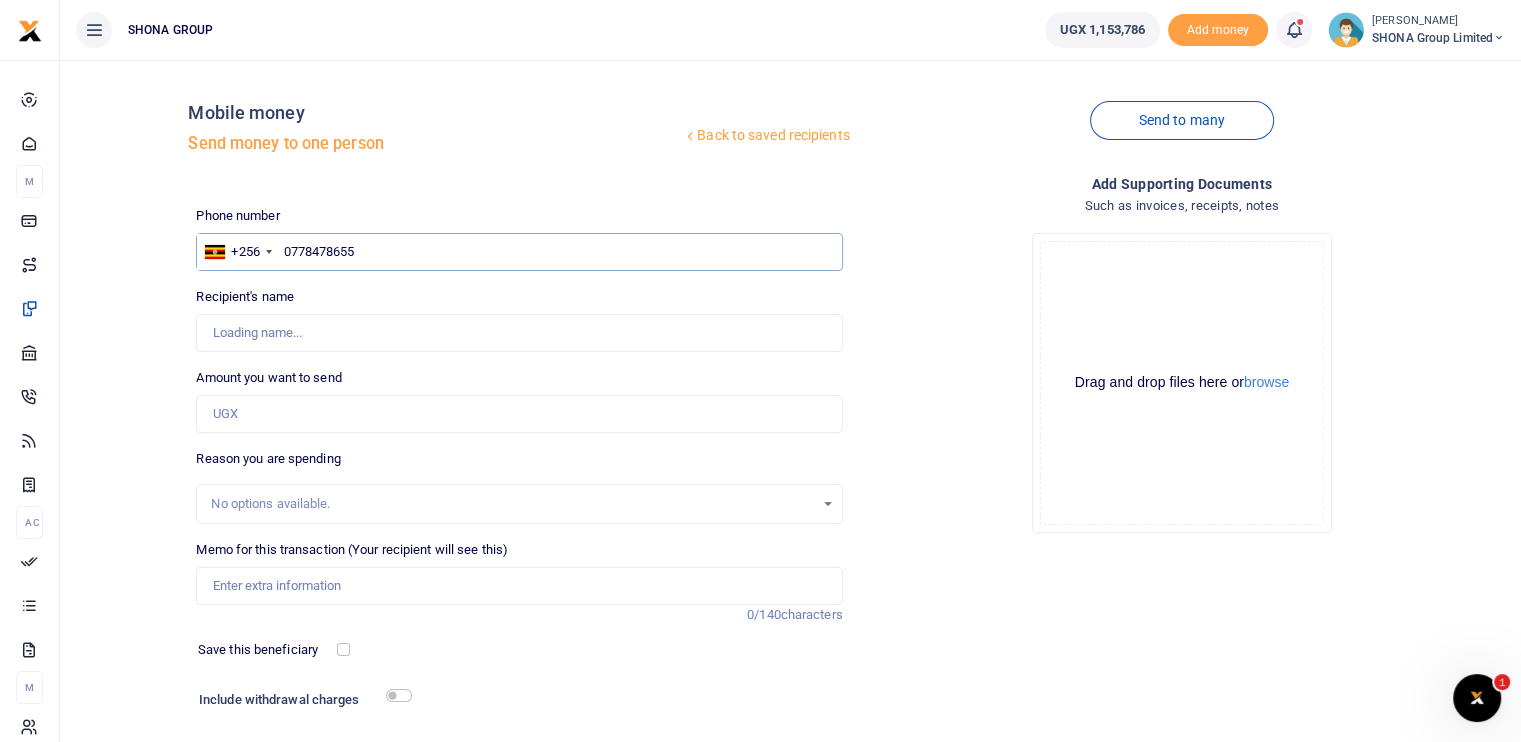 type on "[PERSON_NAME]" 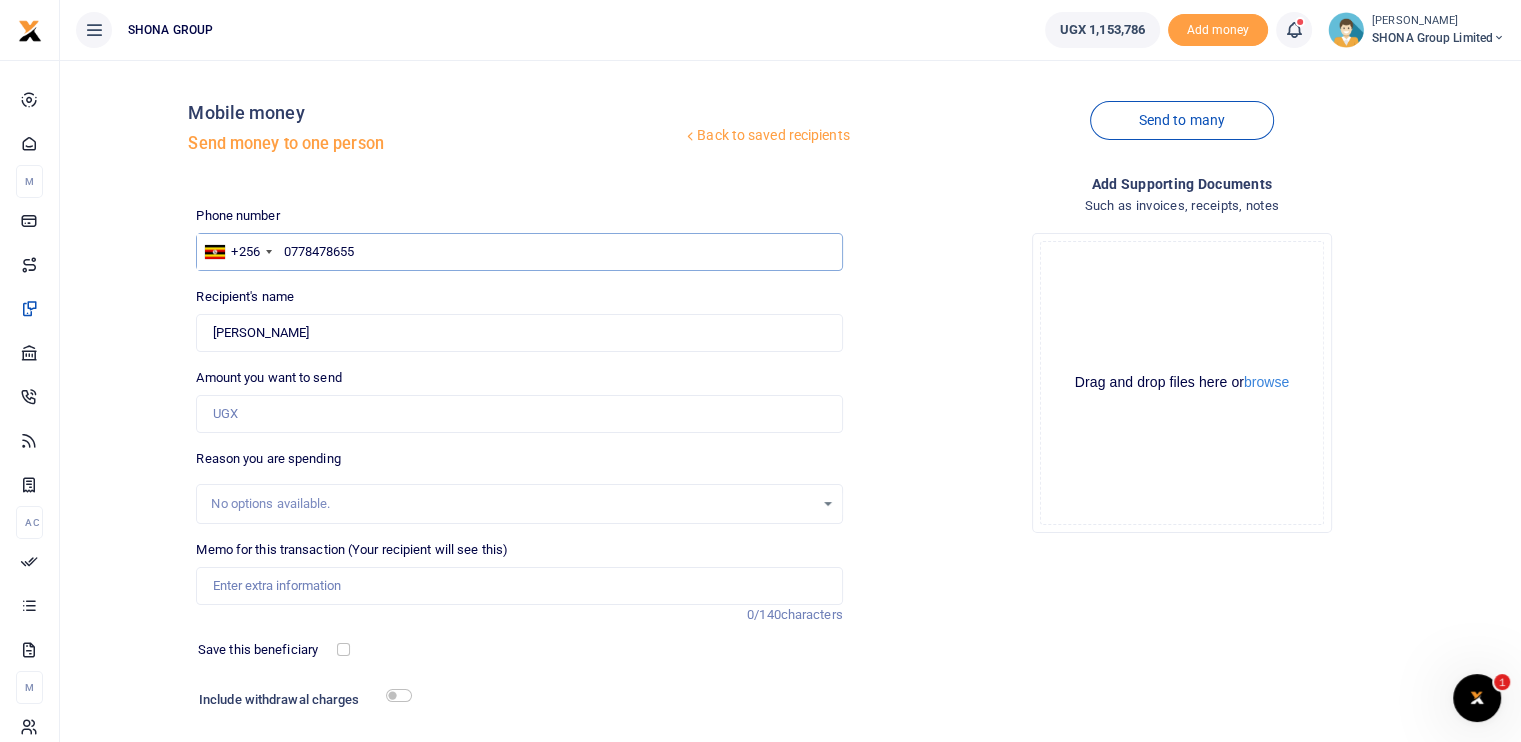 type on "0778478655" 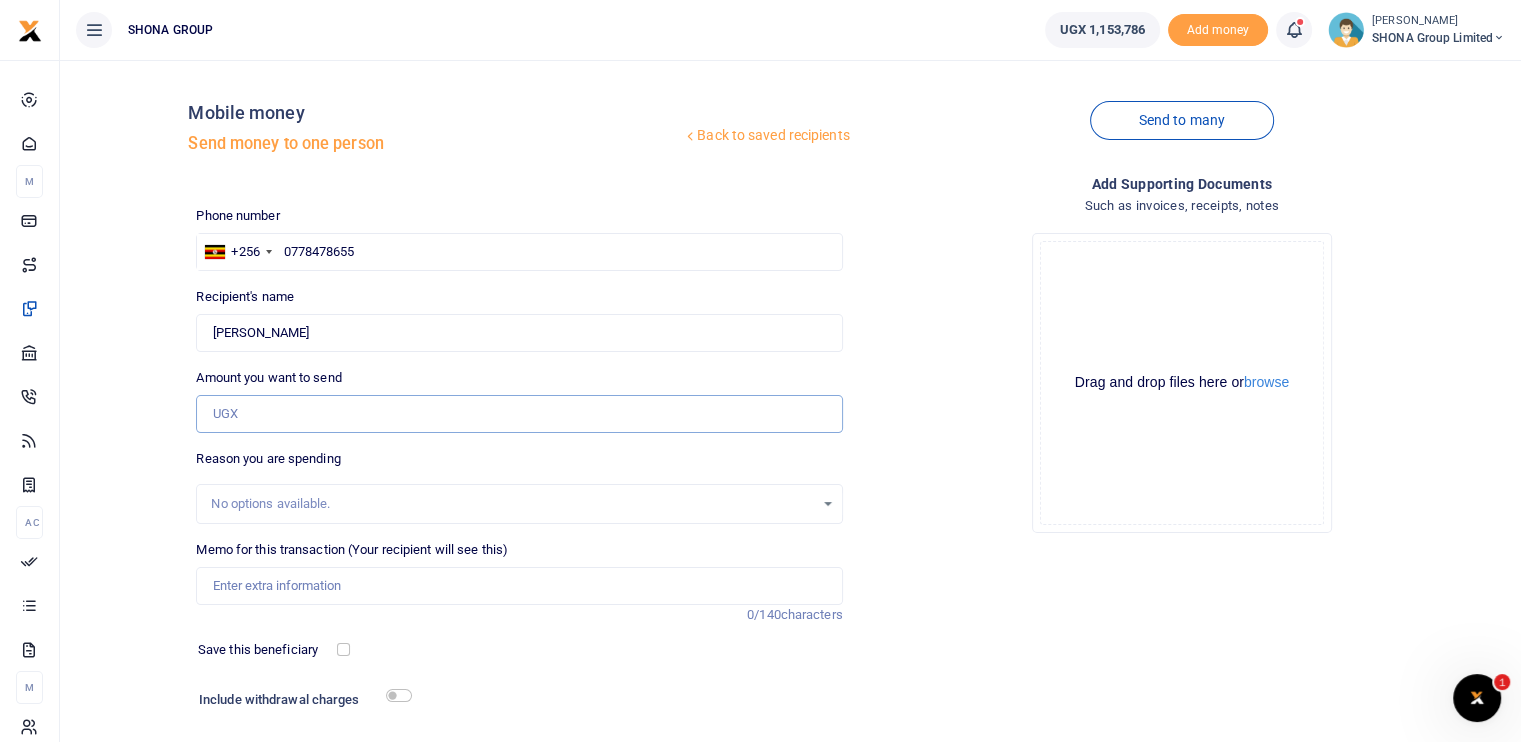 click on "Amount you want to send" at bounding box center [519, 414] 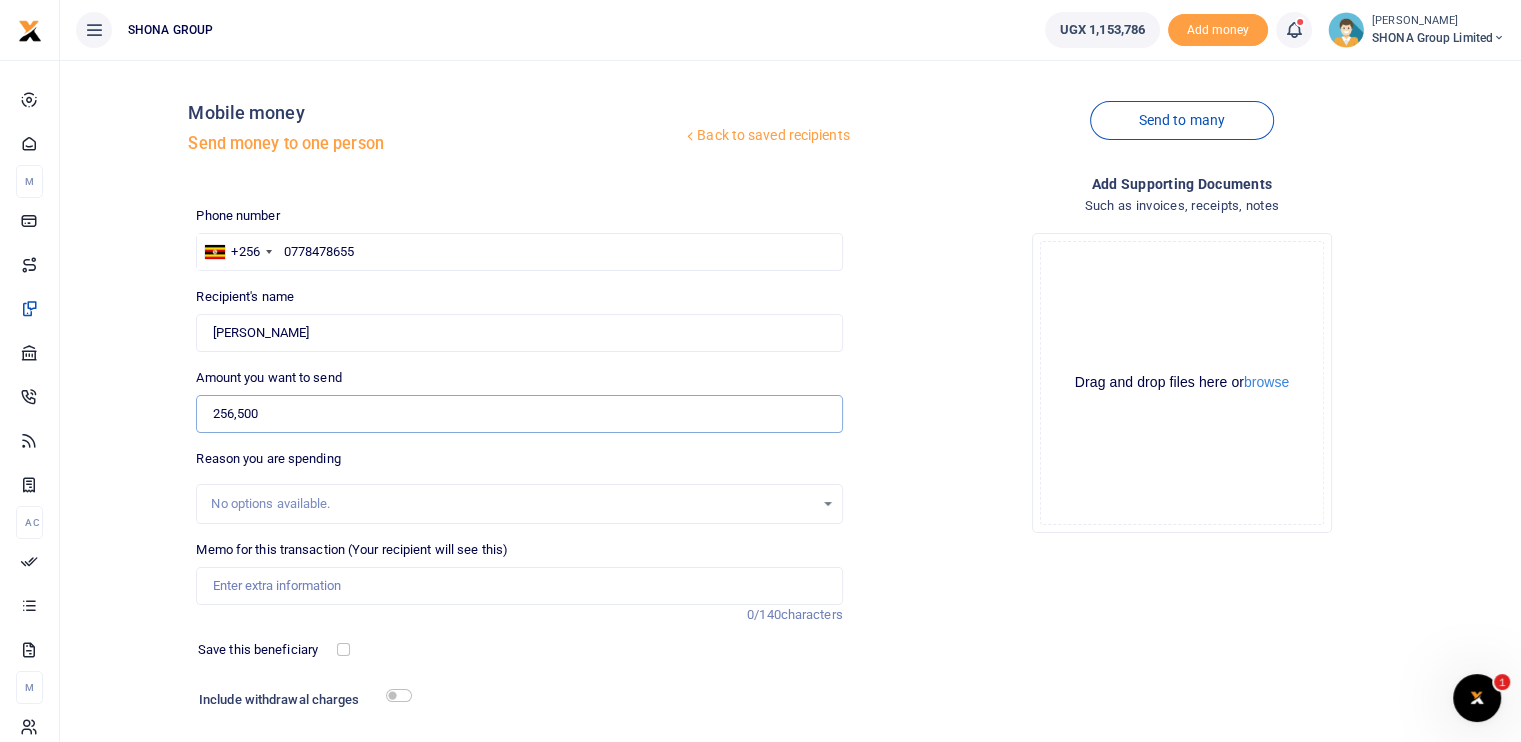type on "256,500" 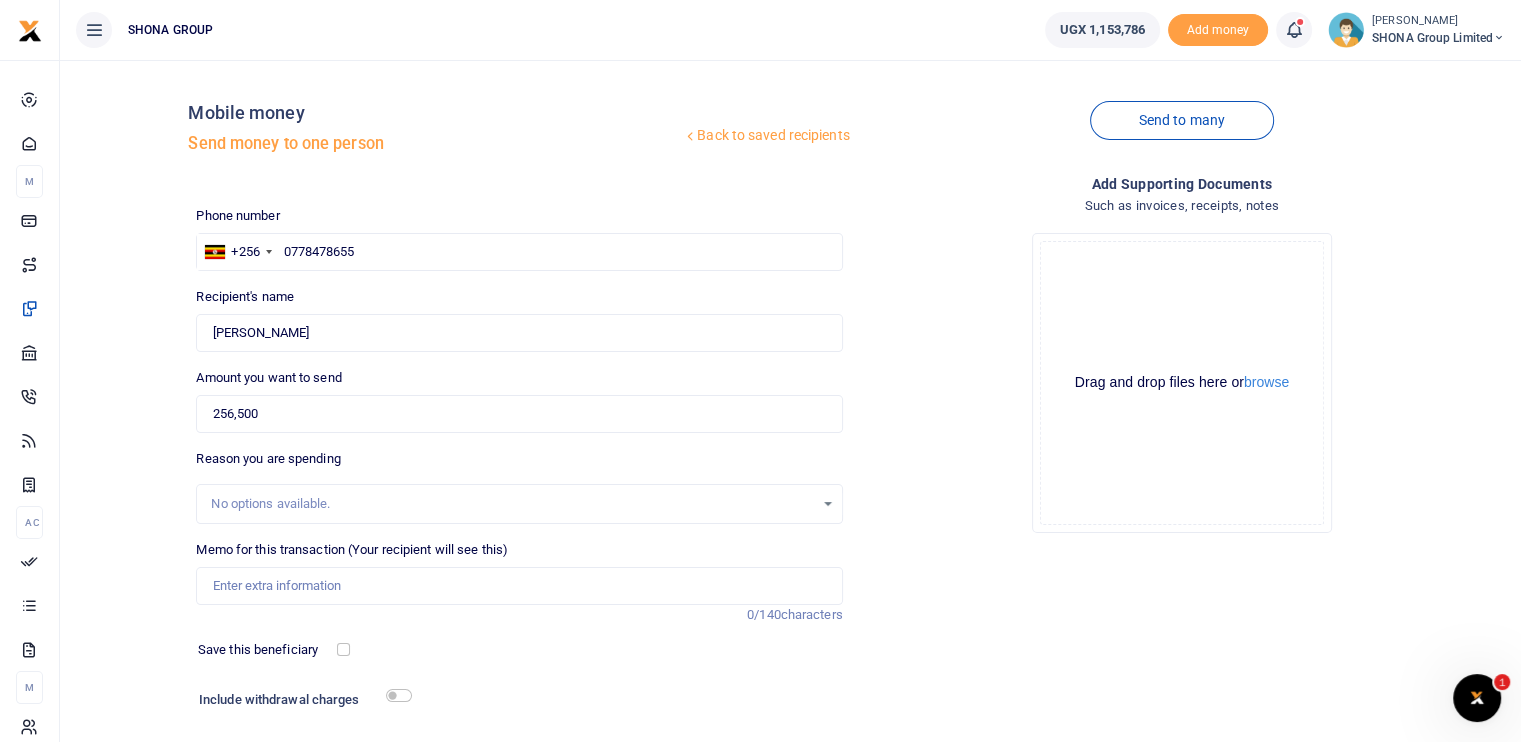 click on "No options available." at bounding box center [512, 504] 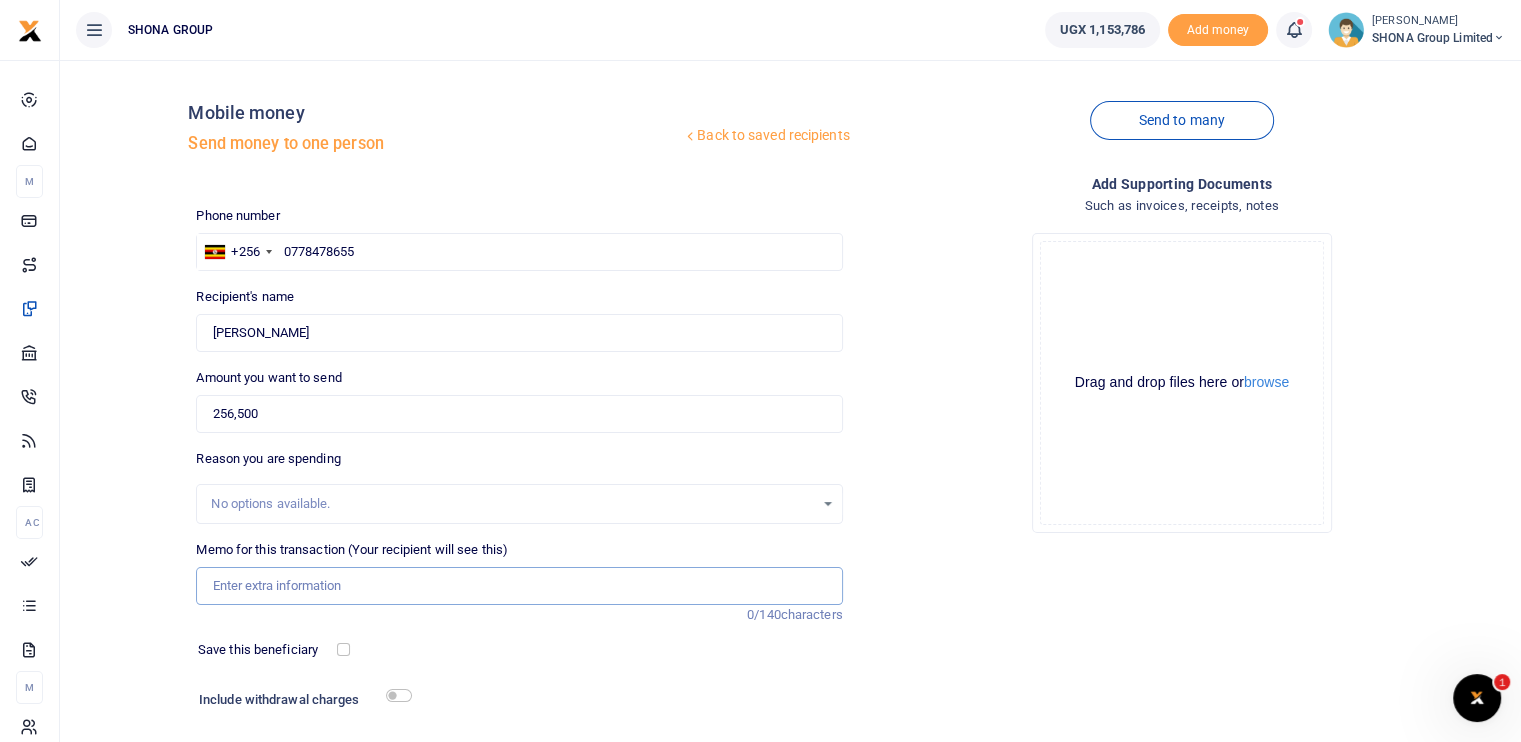 click on "Memo for this transaction (Your recipient will see this)" at bounding box center (519, 586) 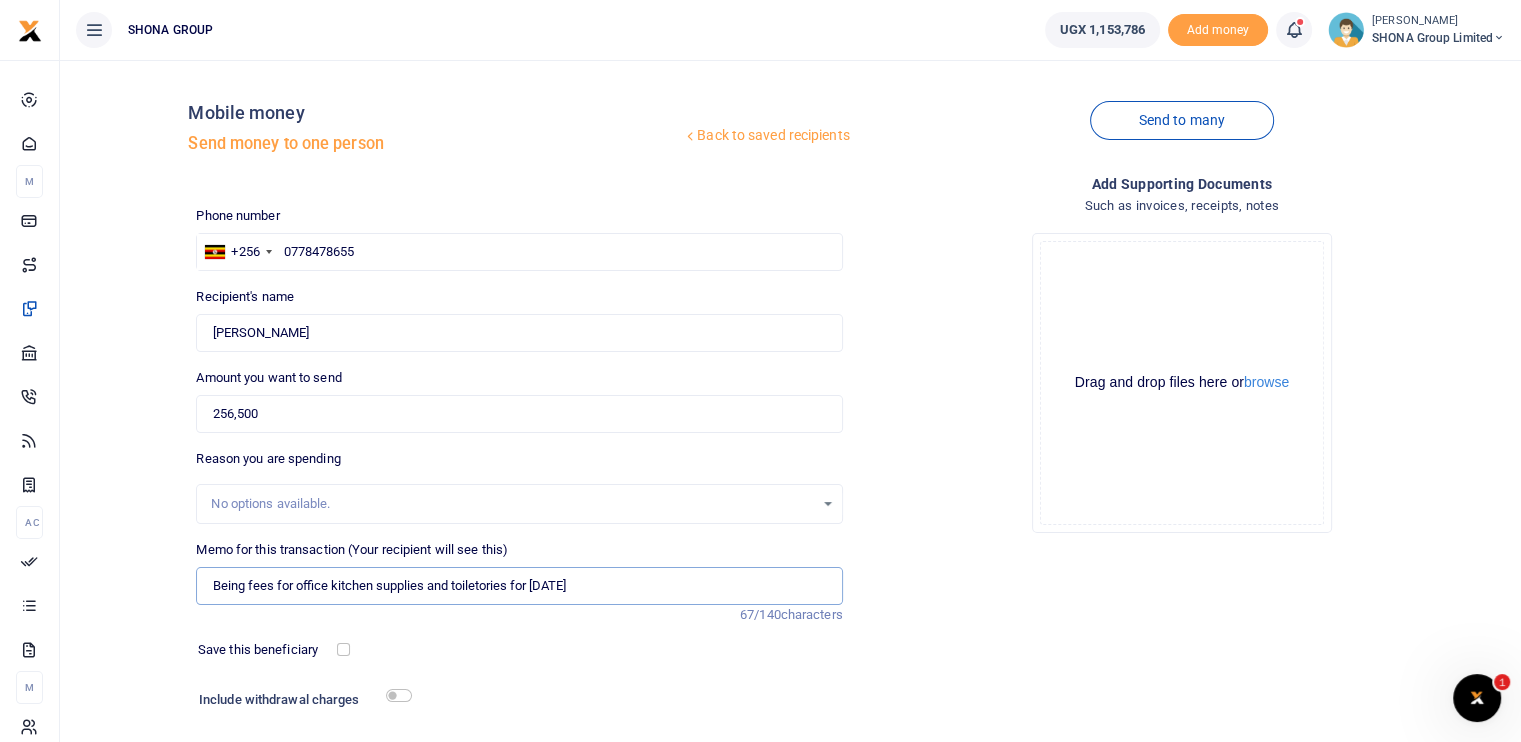 click on "Being fees for office kitchen supplies and toiletories for May 2025" at bounding box center [519, 586] 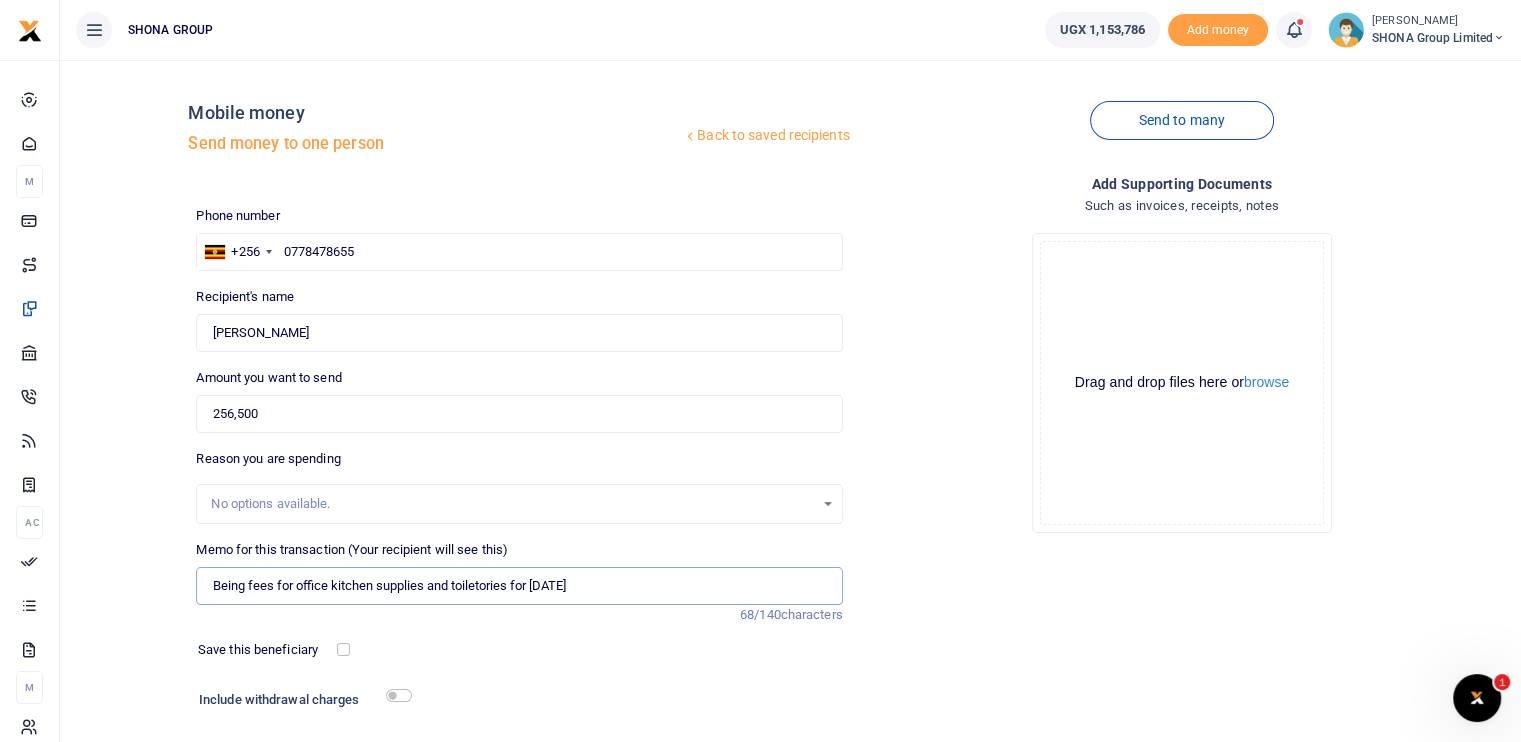 type on "Being fees for office kitchen supplies and toiletories for [DATE]" 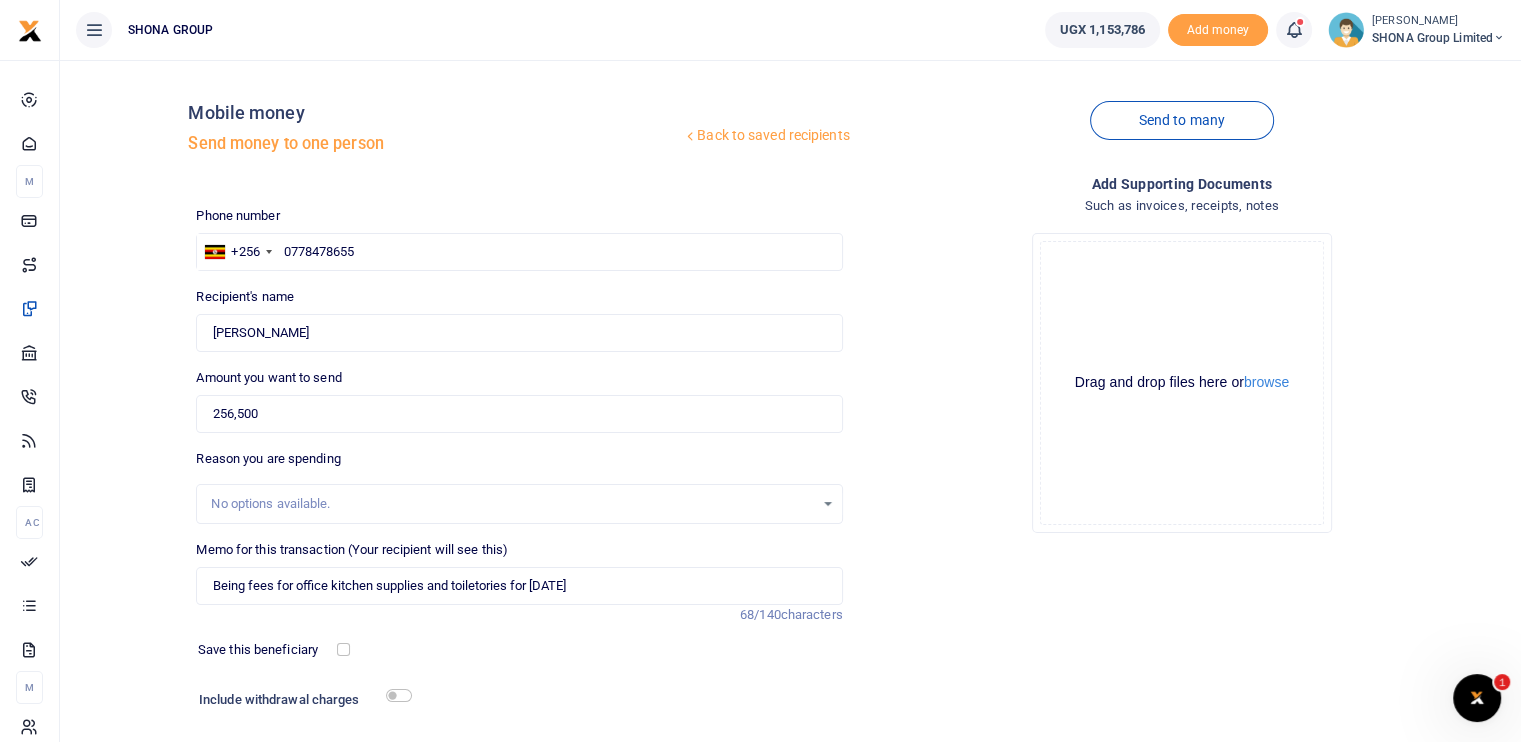click on "No options available." at bounding box center (512, 504) 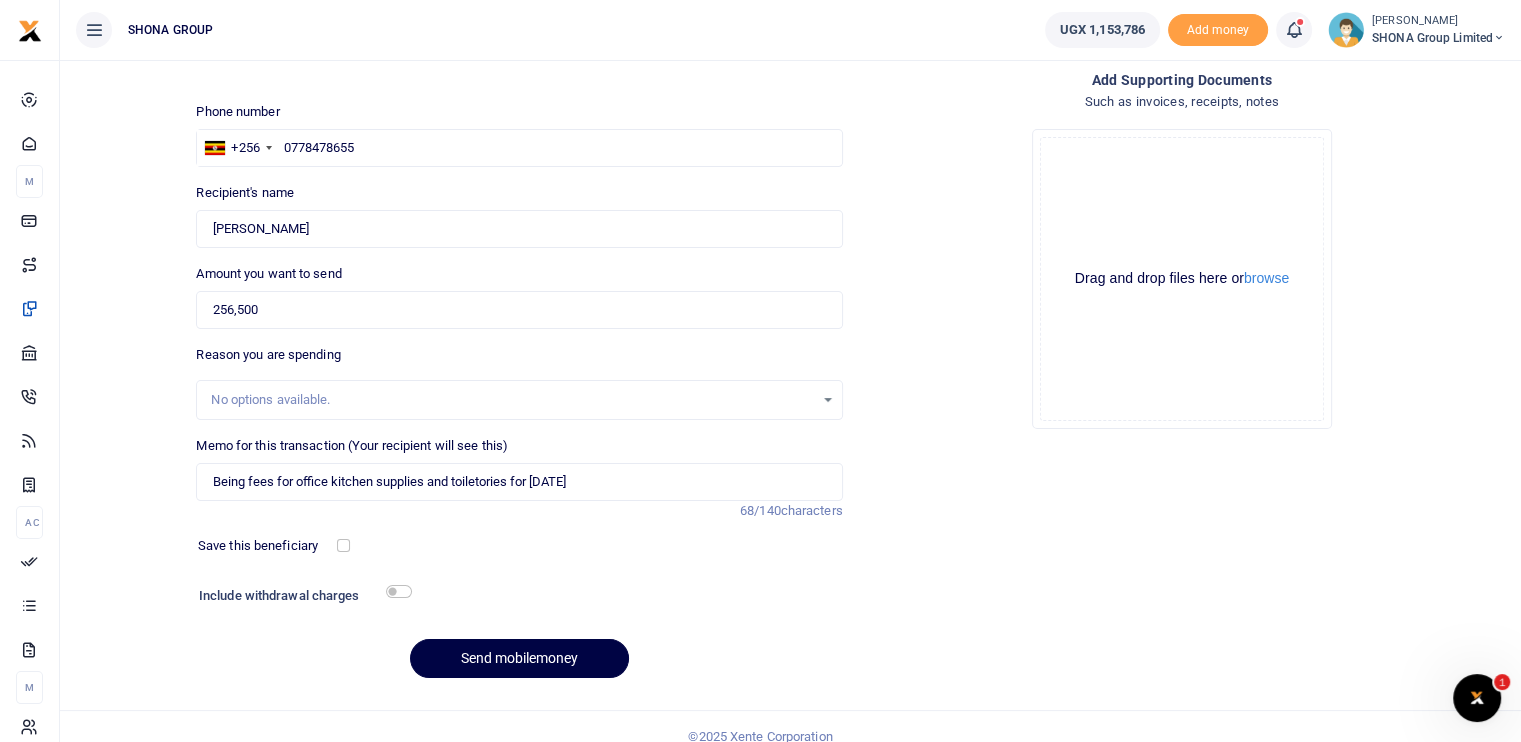 scroll, scrollTop: 123, scrollLeft: 0, axis: vertical 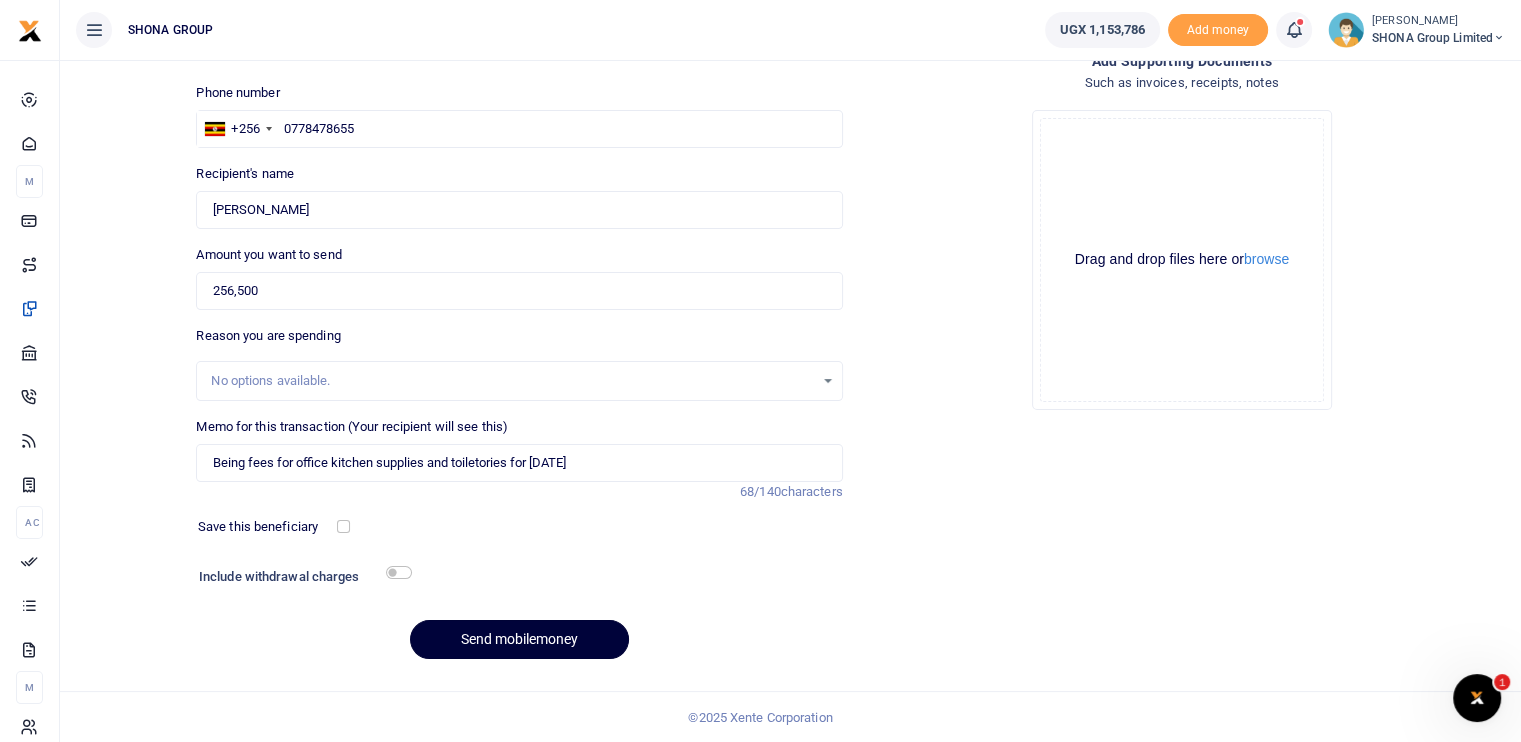click on "Send mobilemoney" at bounding box center [519, 639] 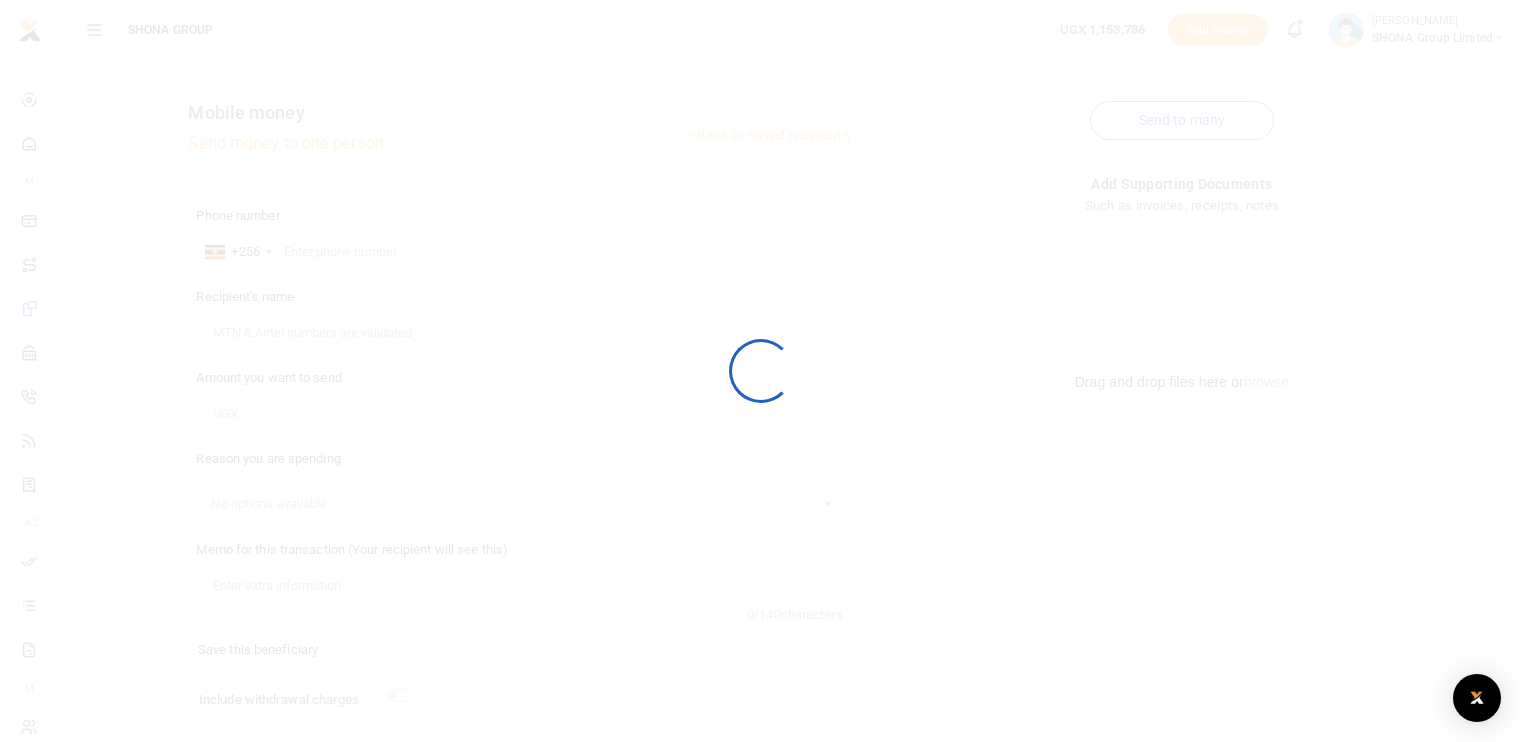 scroll, scrollTop: 123, scrollLeft: 0, axis: vertical 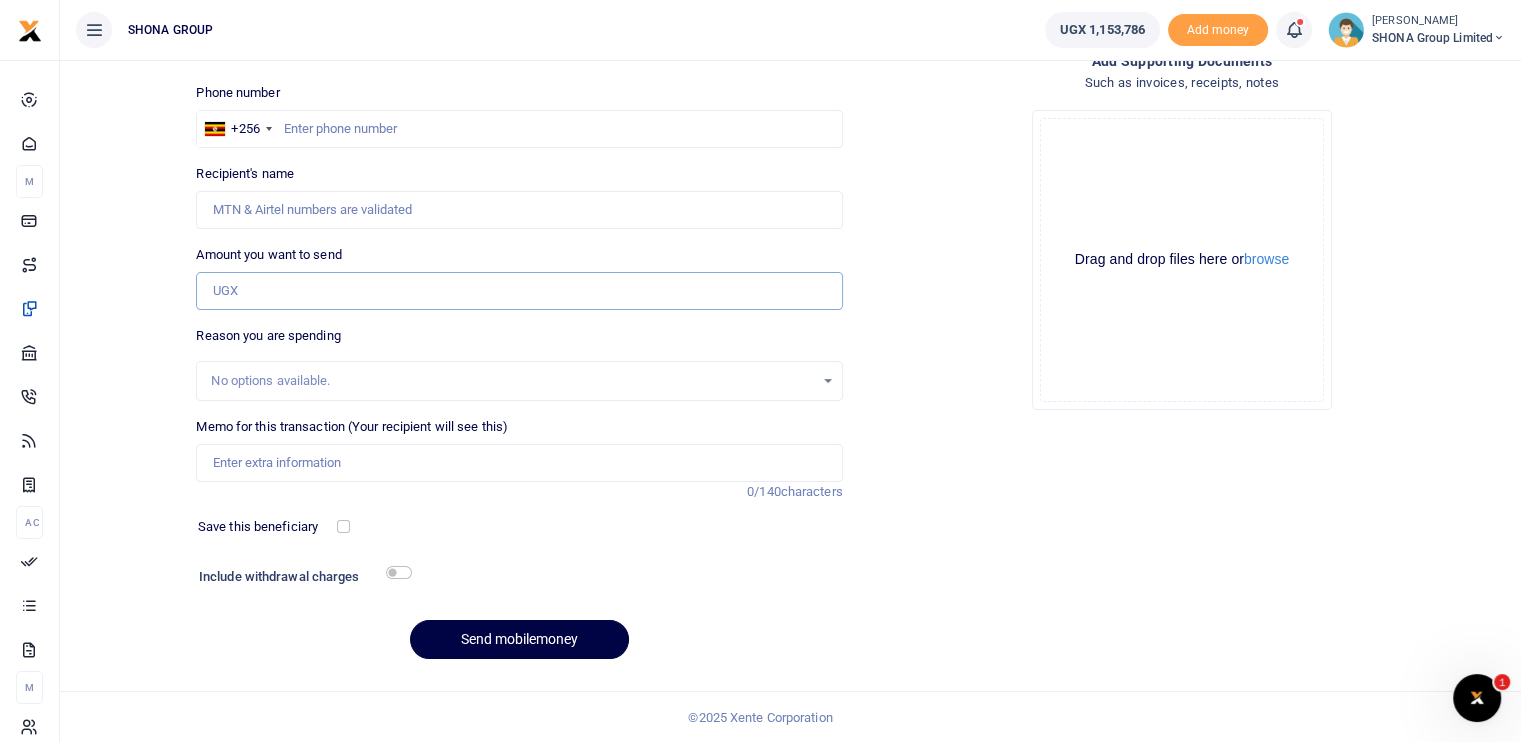 click on "Amount you want to send" at bounding box center (519, 291) 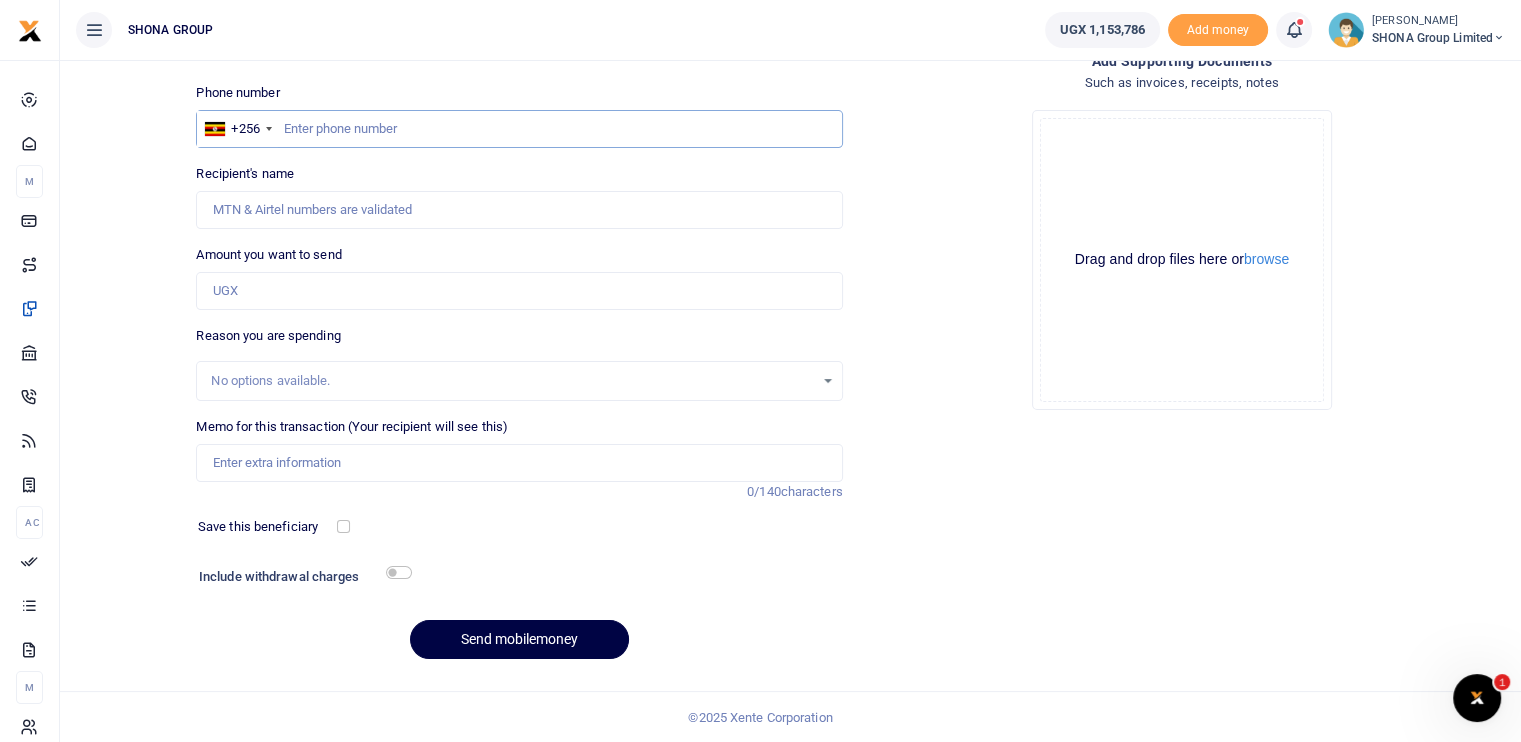 click at bounding box center [519, 129] 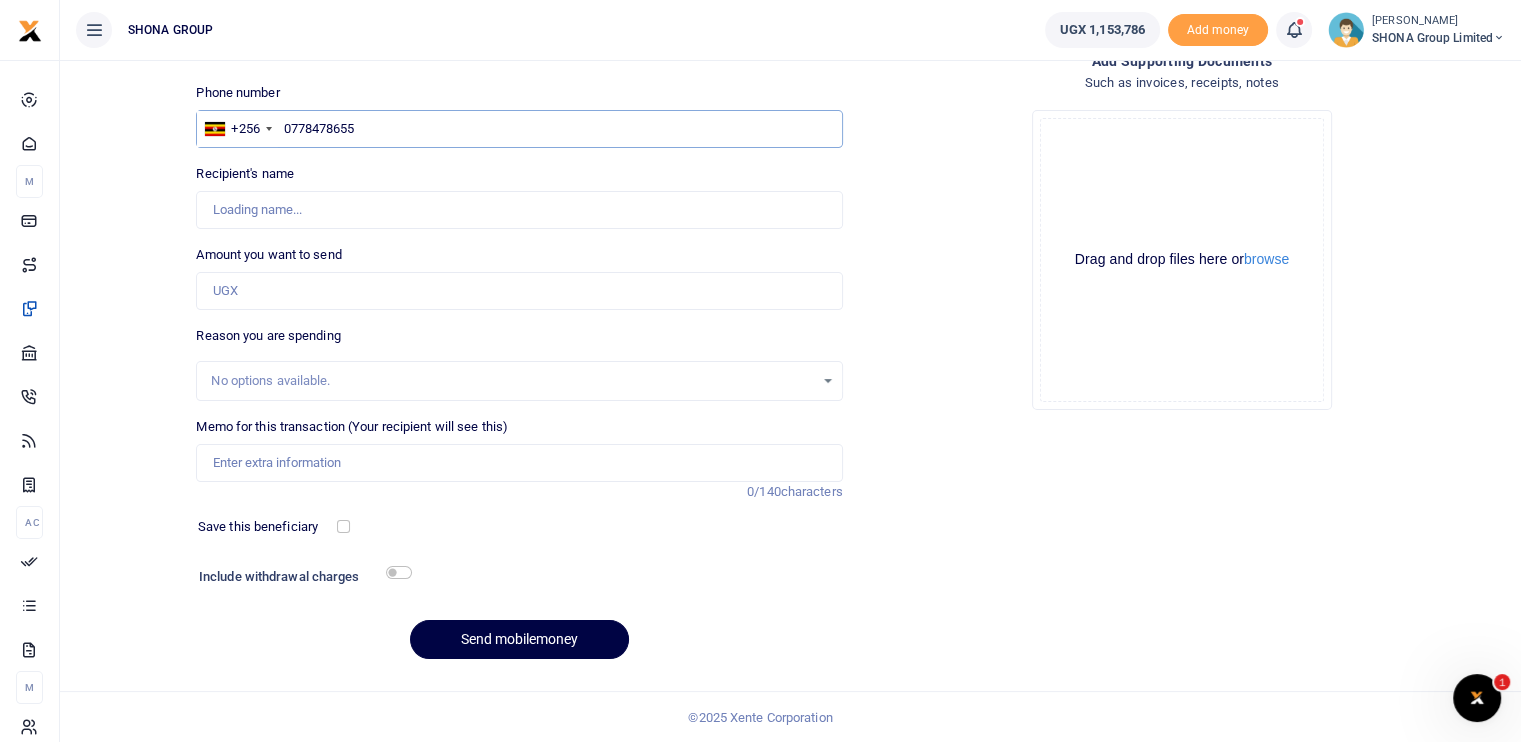 type on "[PERSON_NAME]" 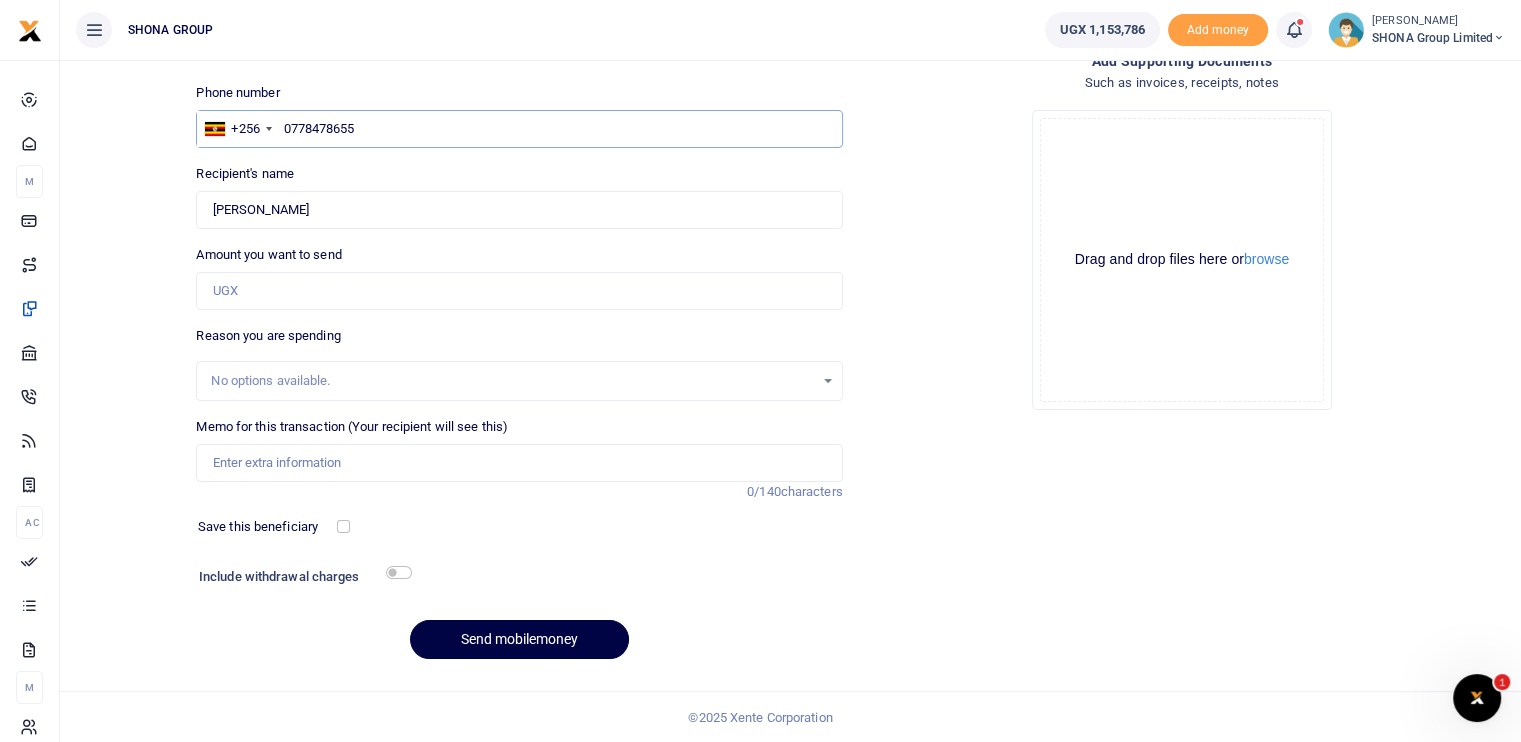type on "0778478655" 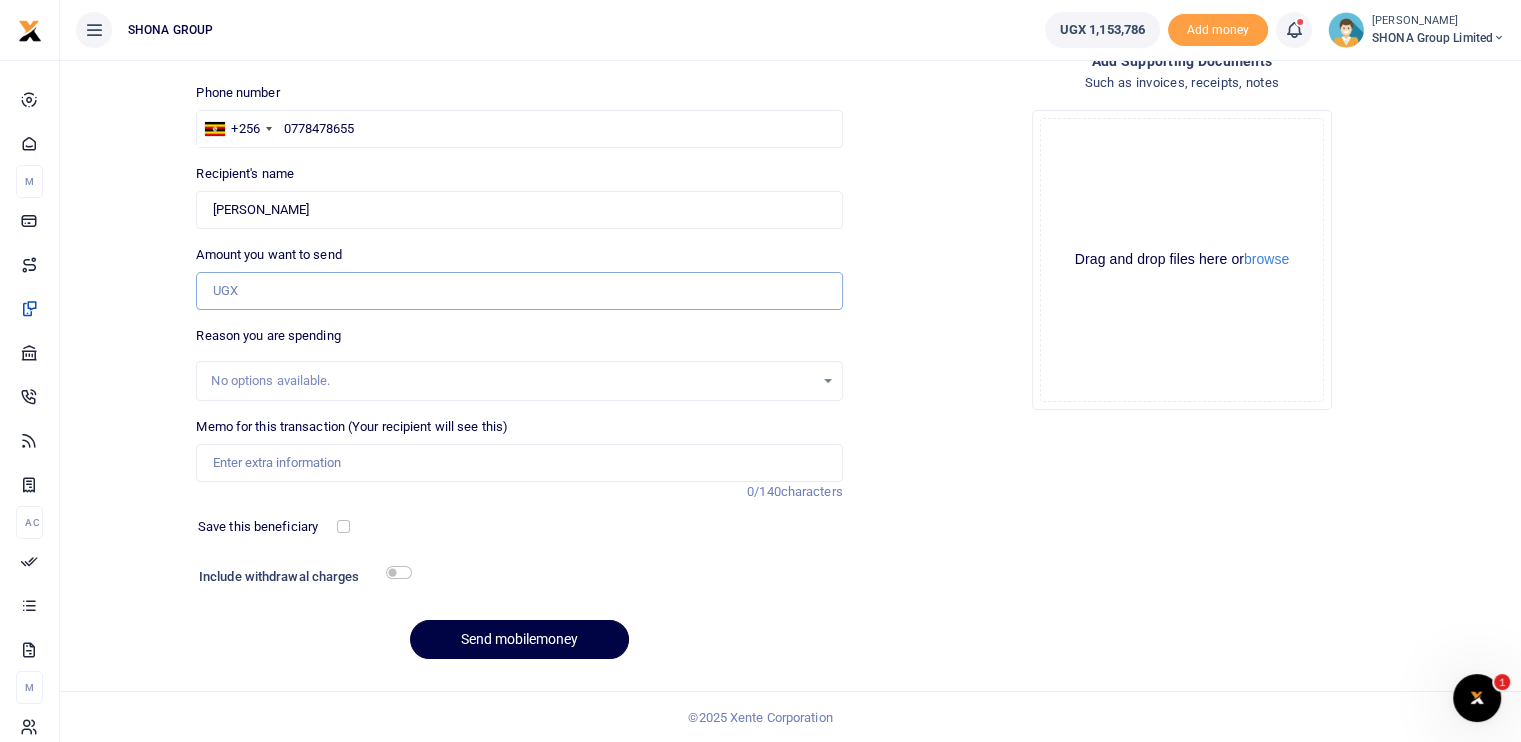 click on "Amount you want to send" at bounding box center (519, 291) 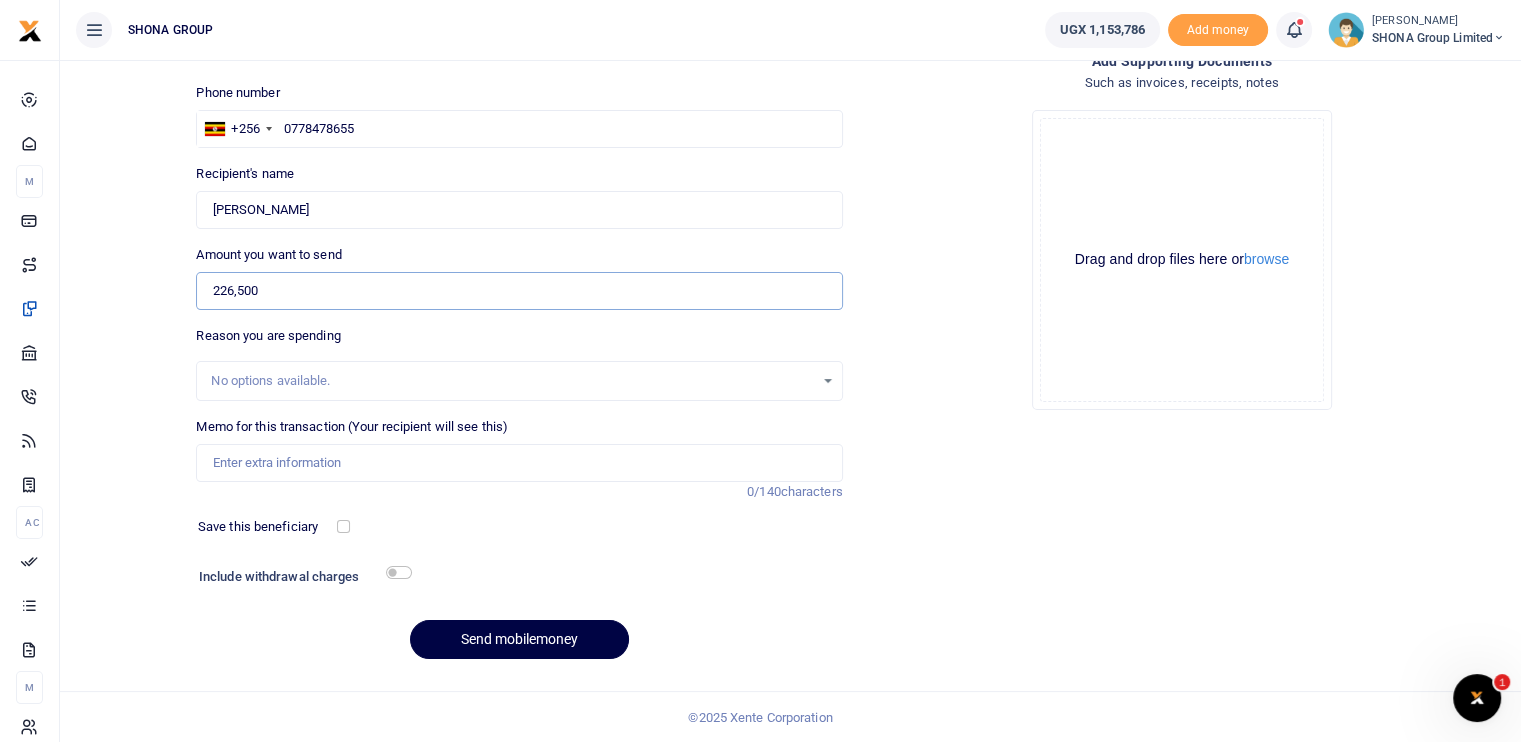 type on "226,500" 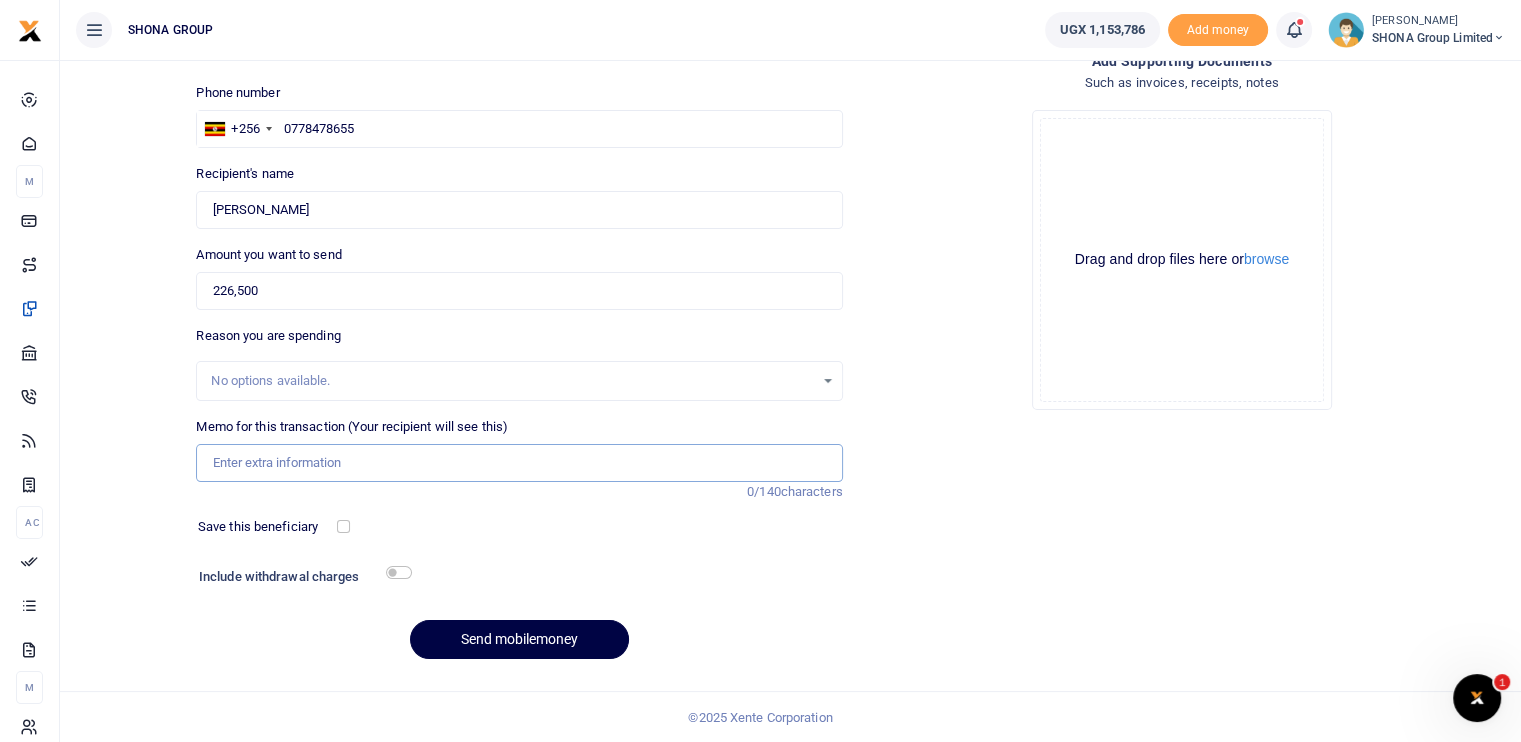 click on "Memo for this transaction (Your recipient will see this)" at bounding box center [519, 463] 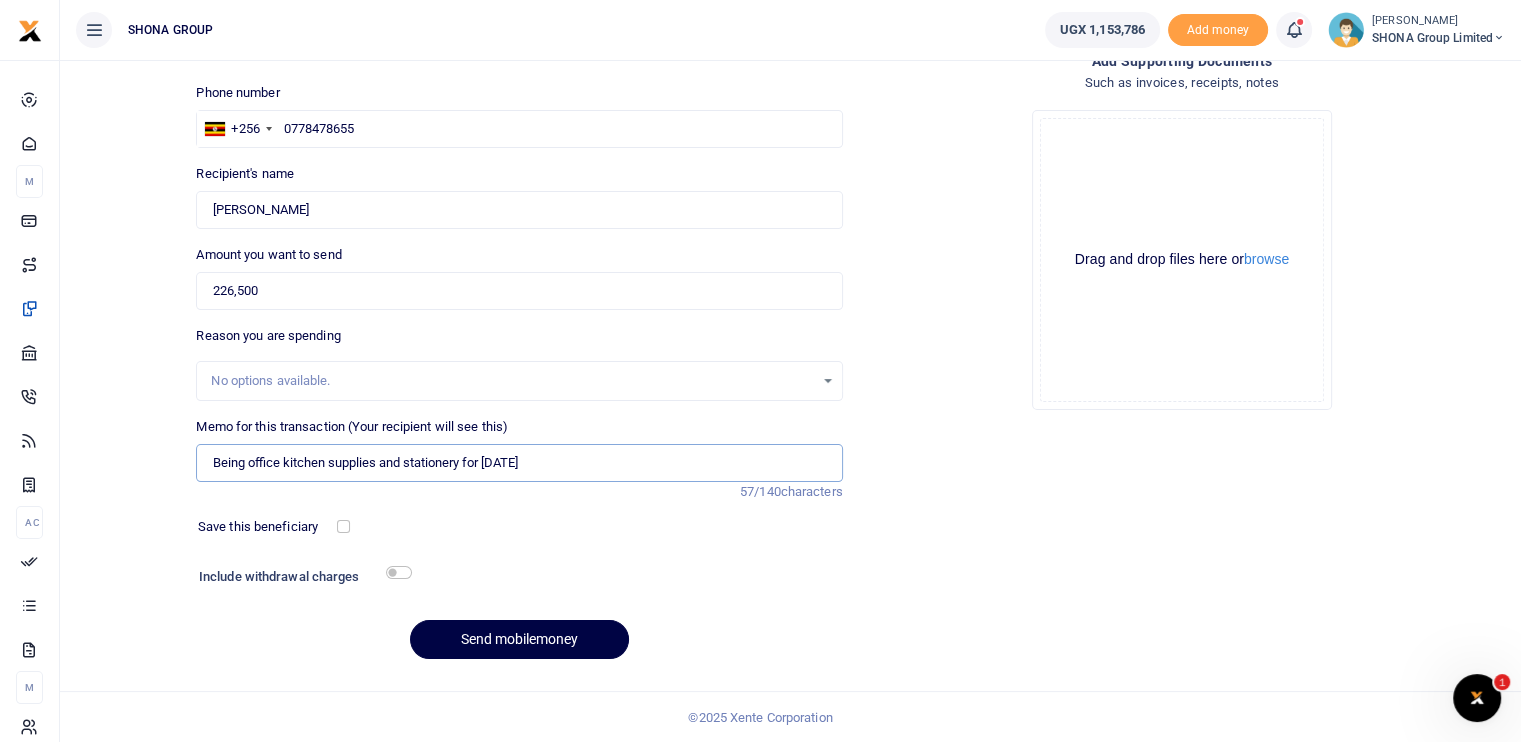 click on "Being office kitchen supplies and stationery for May 2025" at bounding box center (519, 463) 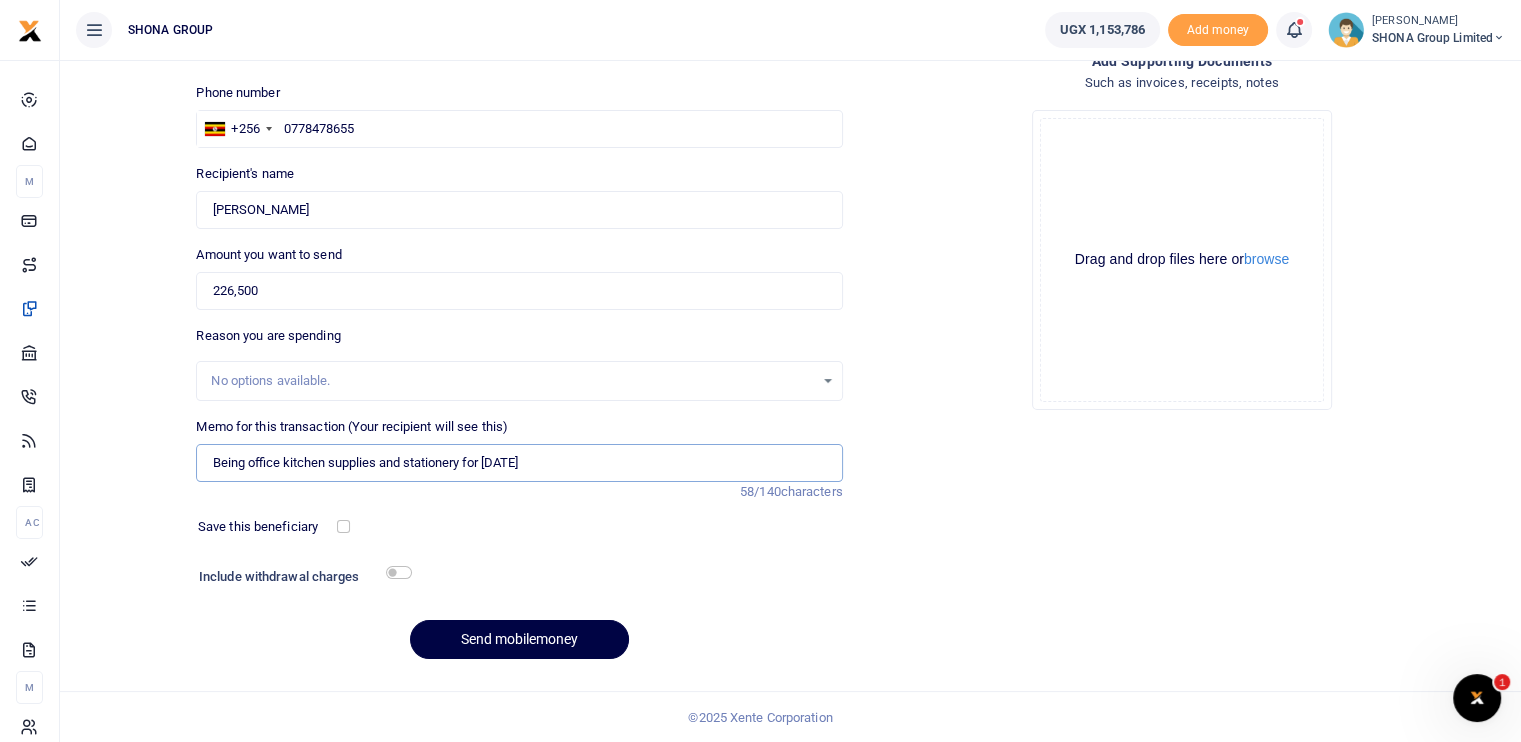 type on "Being office kitchen supplies and stationery for July 2025" 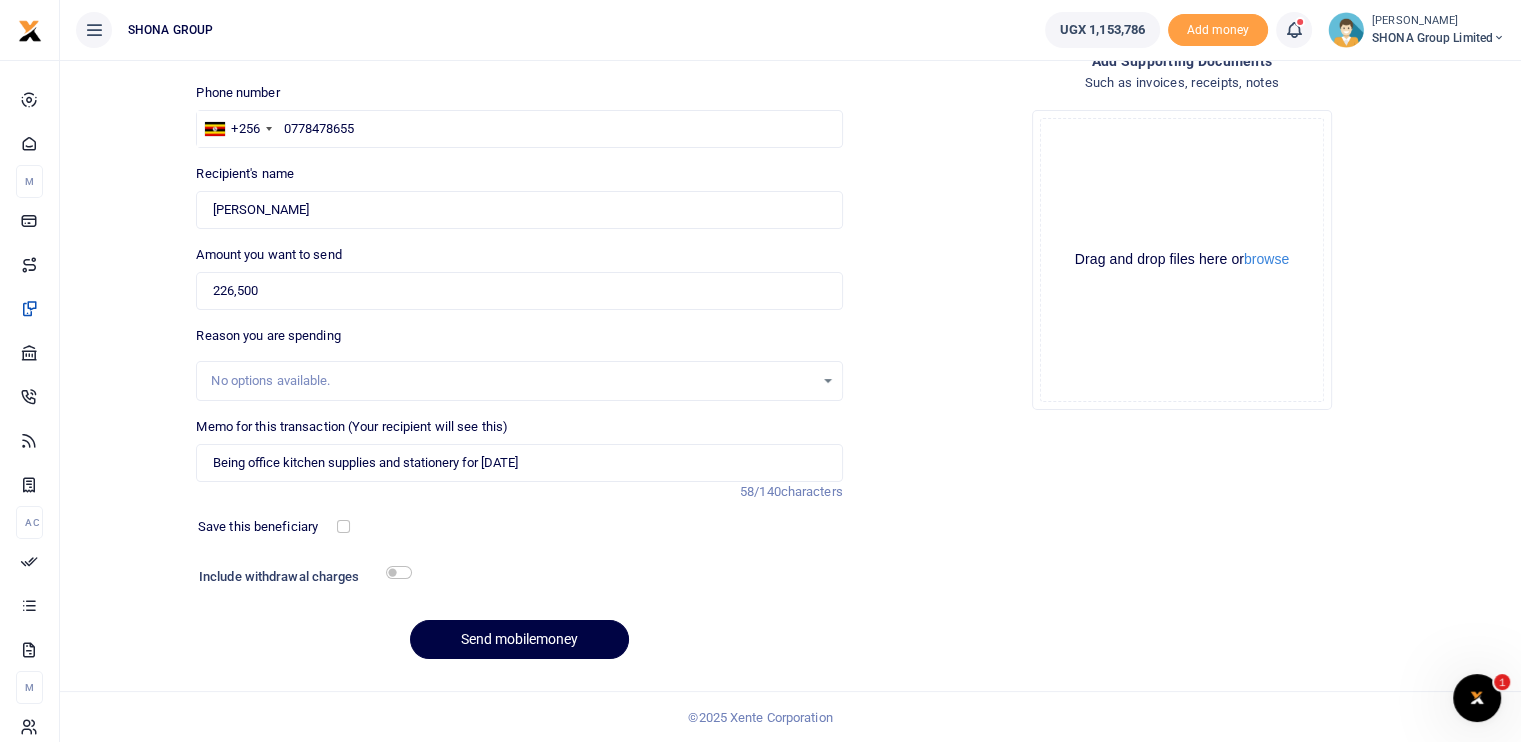 click on "Phone number
+256 Uganda +256 0778478655
Phone is required.
Recipient's name
Found
Name is required.
Amount you want to send
226,500
Amount is required.
58/140" at bounding box center (519, 379) 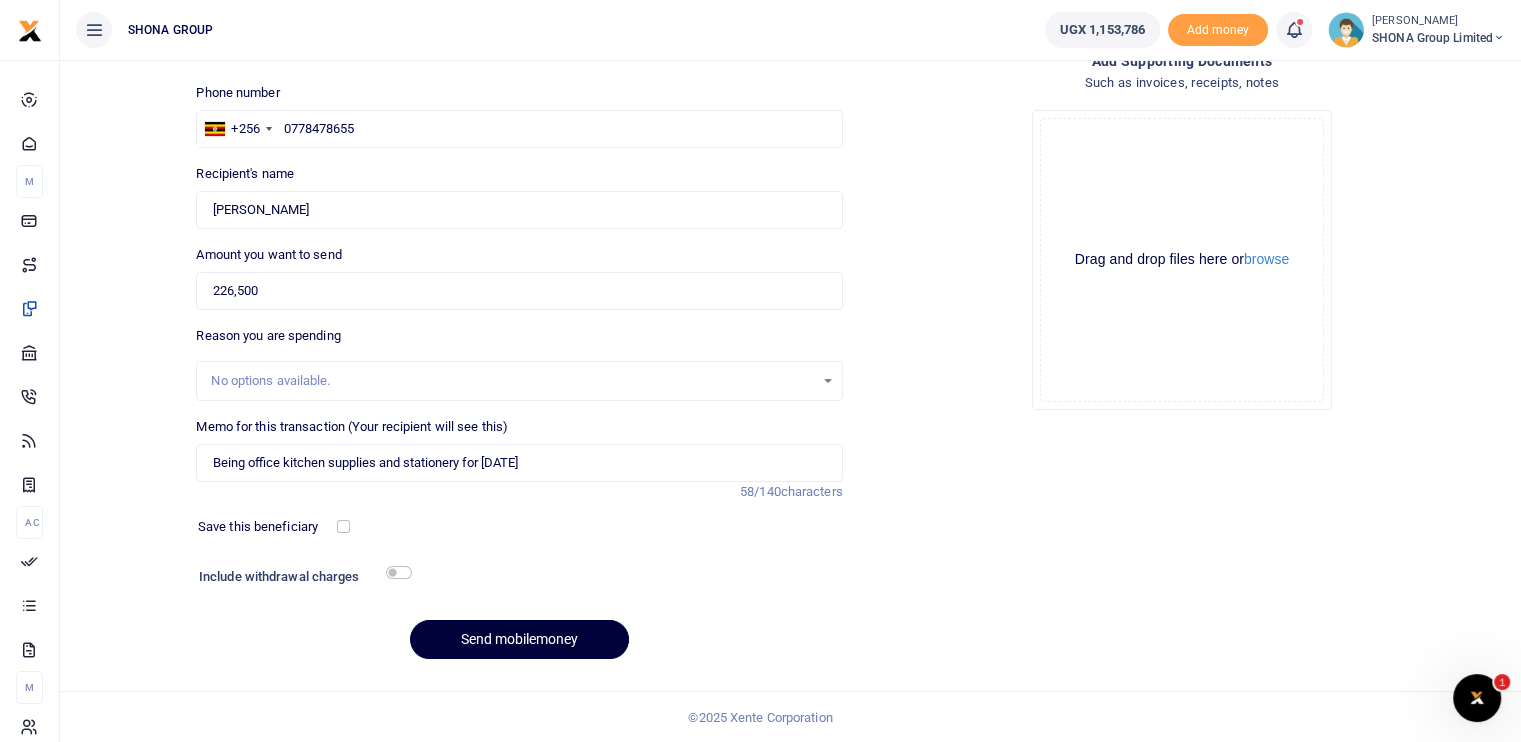 click on "Send mobilemoney" at bounding box center [519, 639] 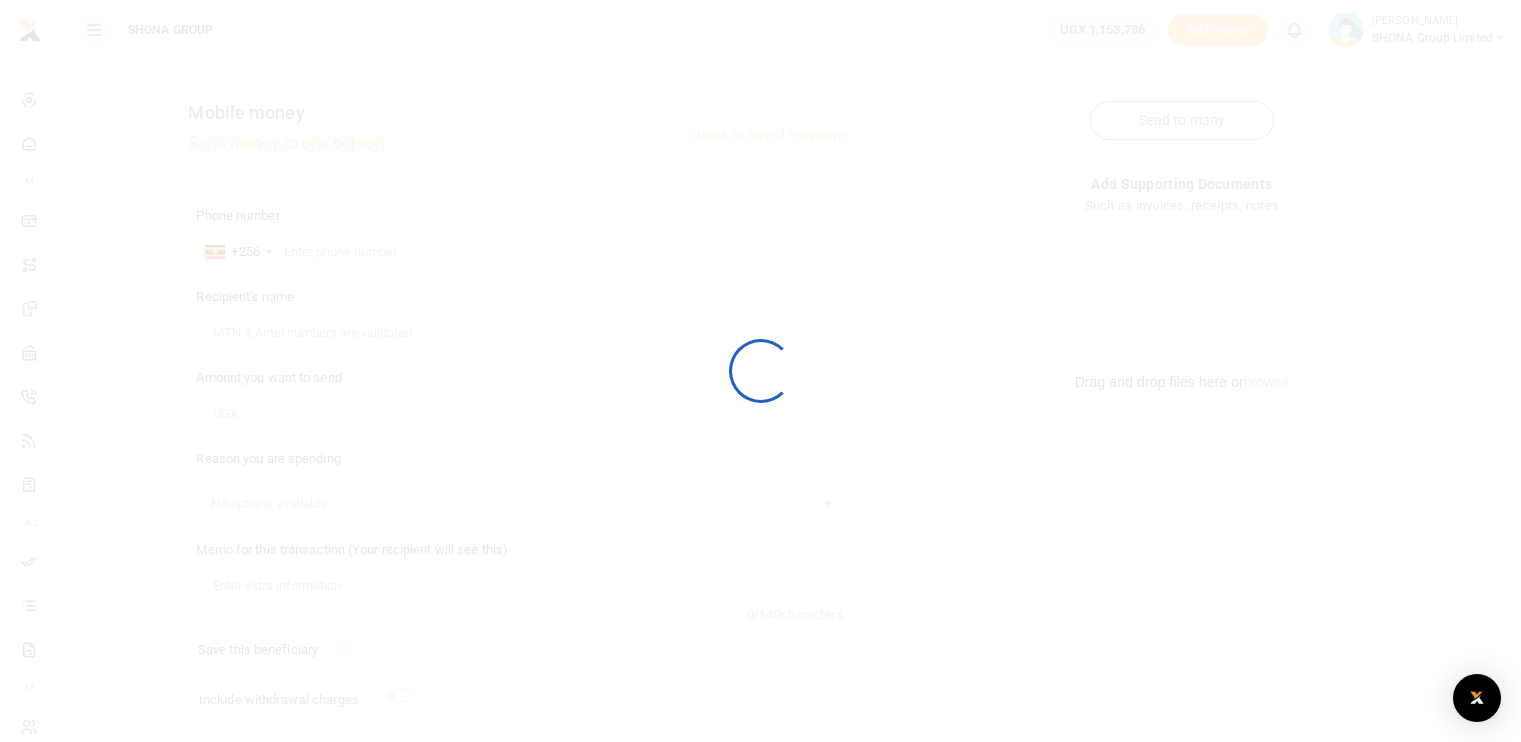 scroll, scrollTop: 123, scrollLeft: 0, axis: vertical 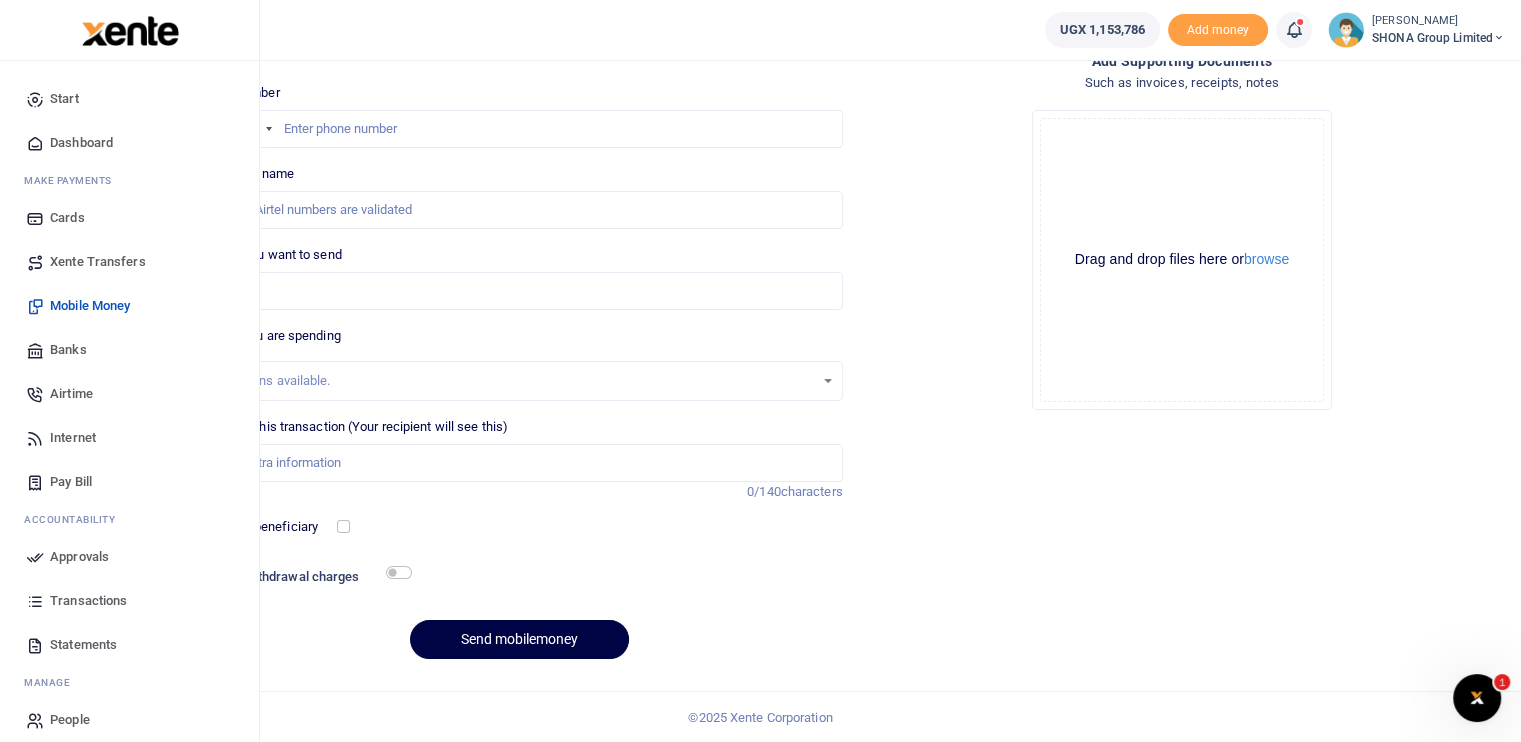 click on "Transactions" at bounding box center [88, 601] 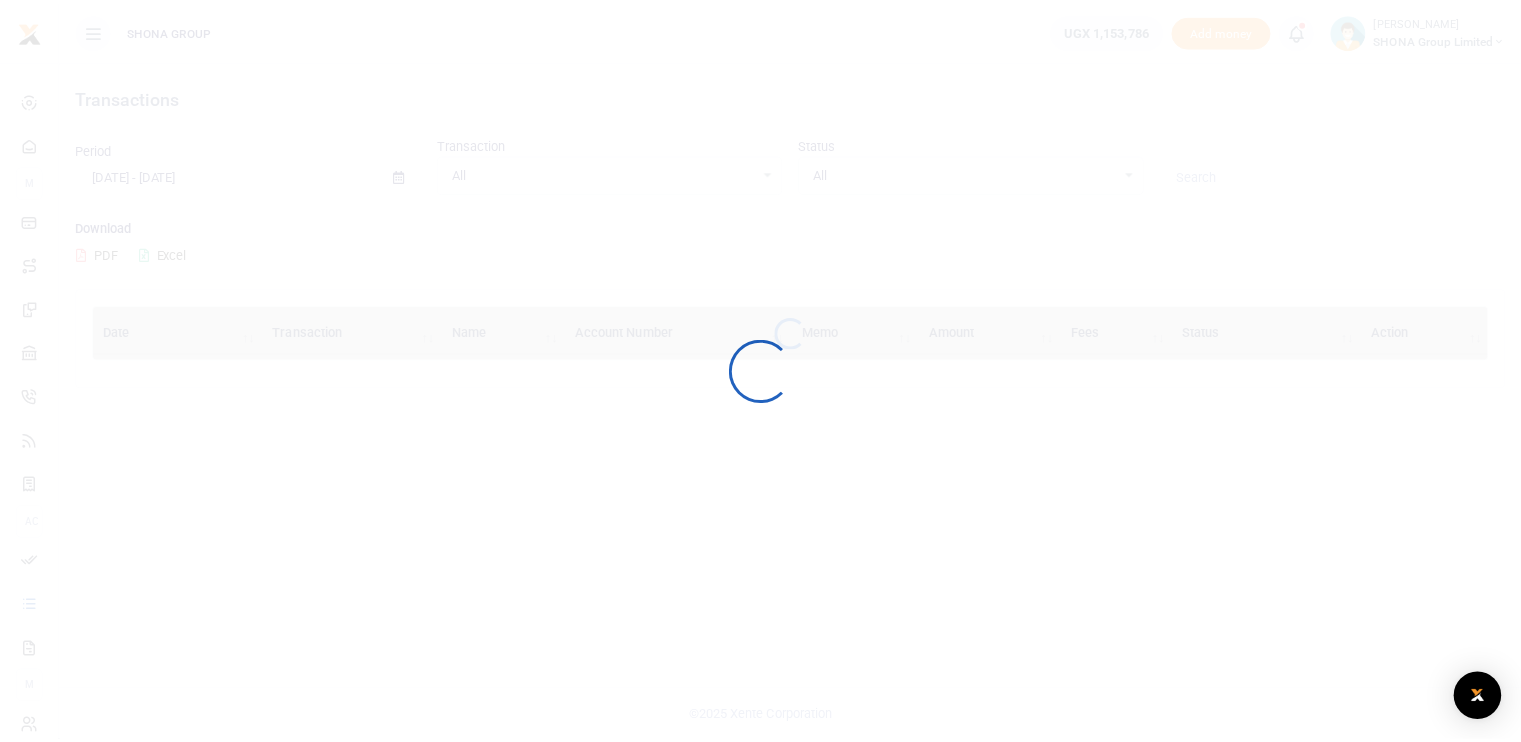 scroll, scrollTop: 0, scrollLeft: 0, axis: both 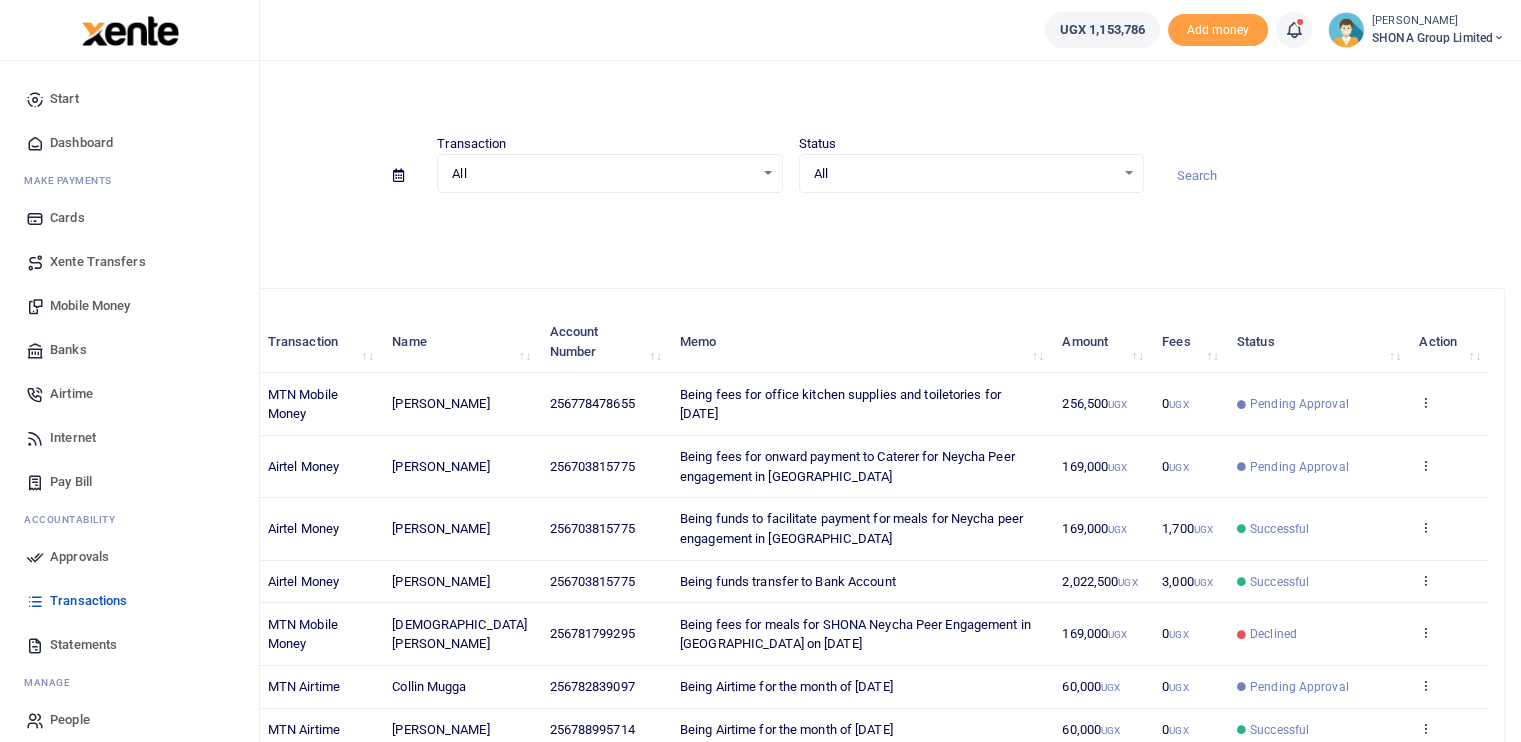 click on "Transactions" at bounding box center (88, 601) 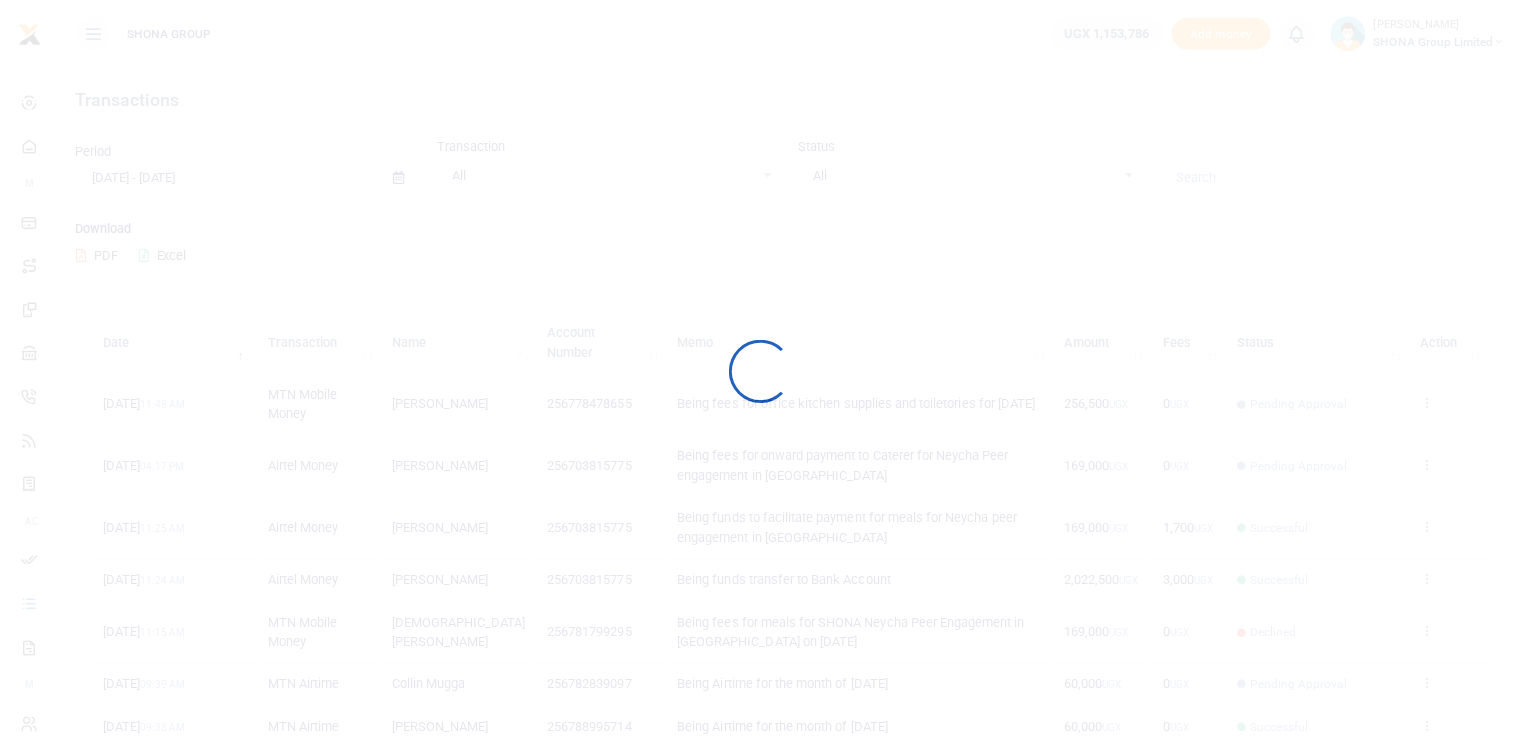 scroll, scrollTop: 0, scrollLeft: 0, axis: both 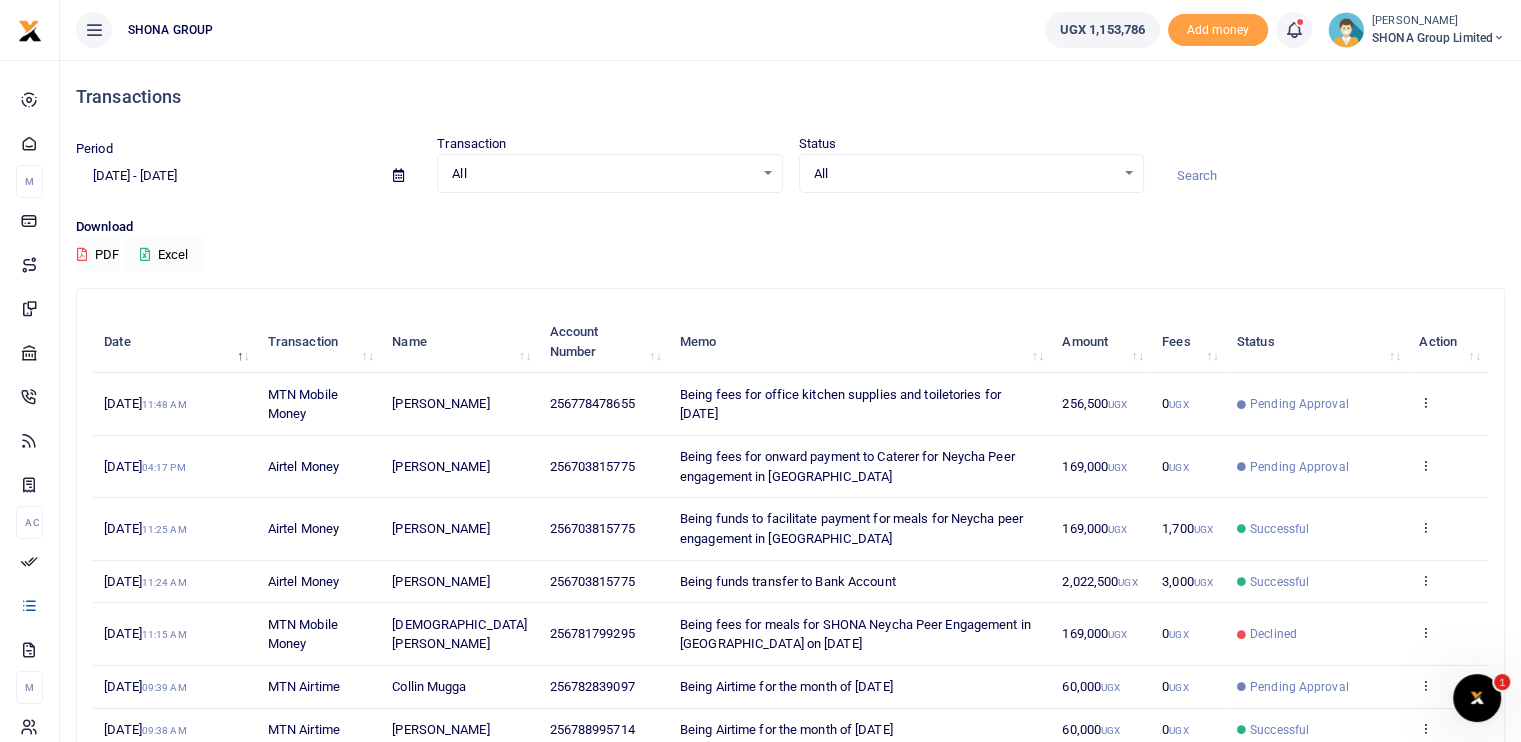click on "Download" at bounding box center [790, 227] 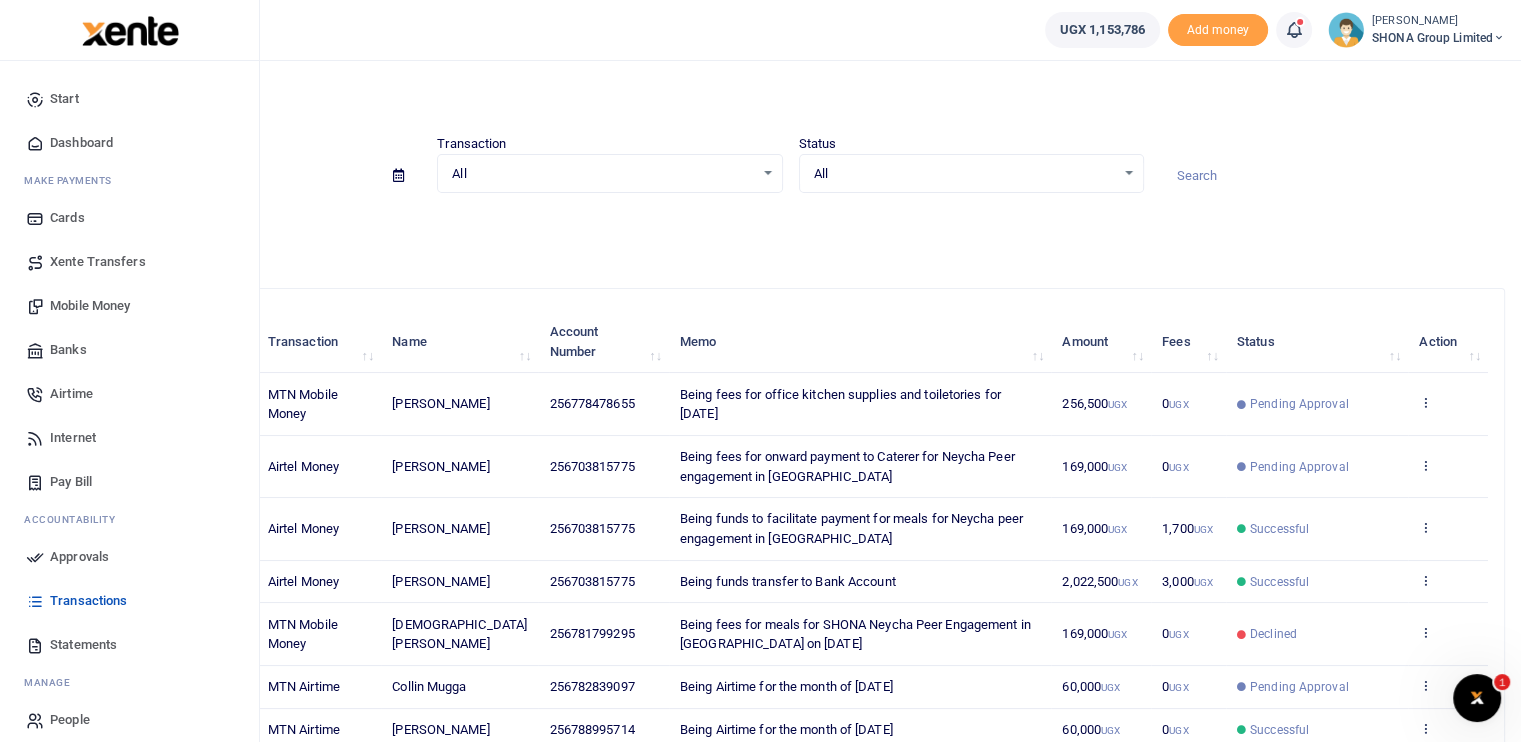 click on "Mobile Money" at bounding box center (129, 306) 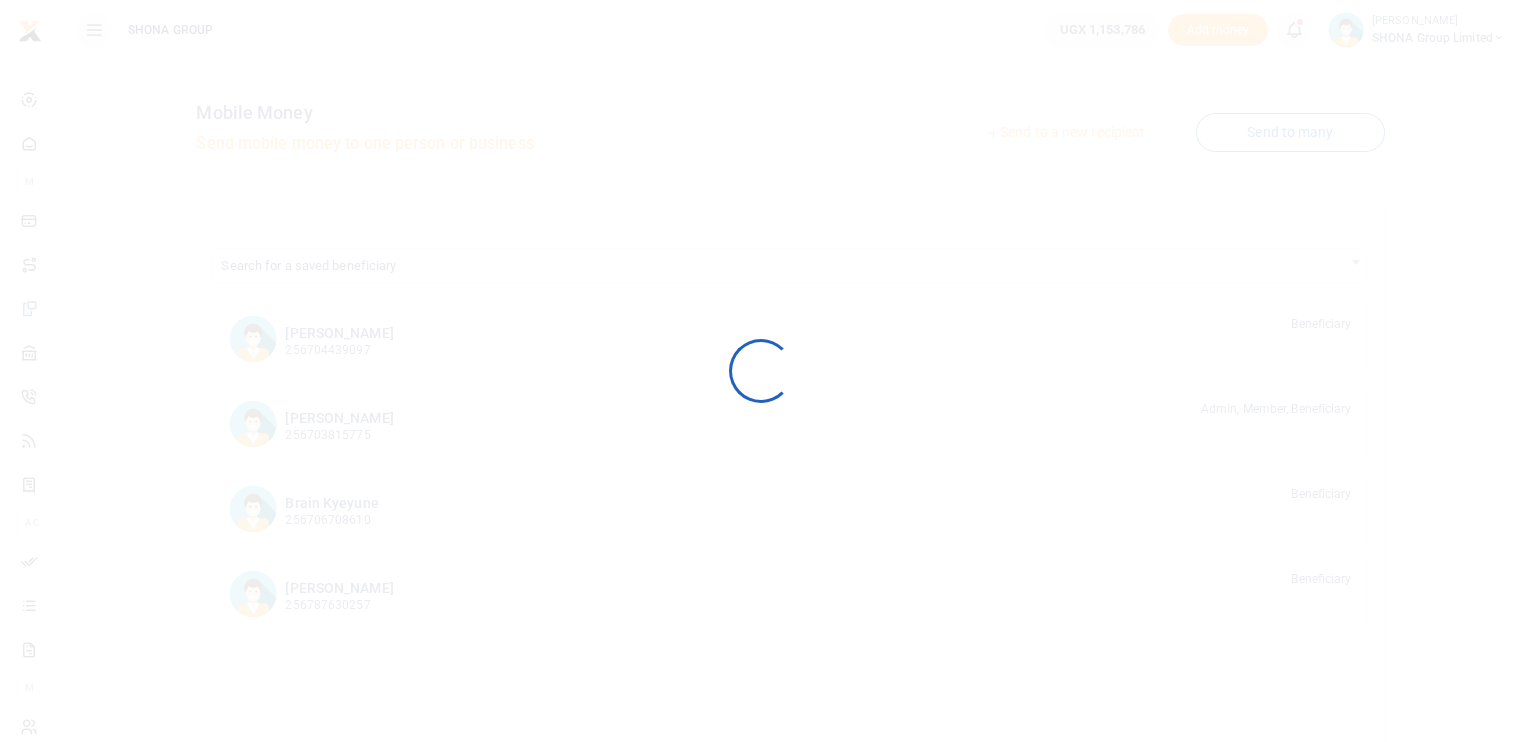 scroll, scrollTop: 0, scrollLeft: 0, axis: both 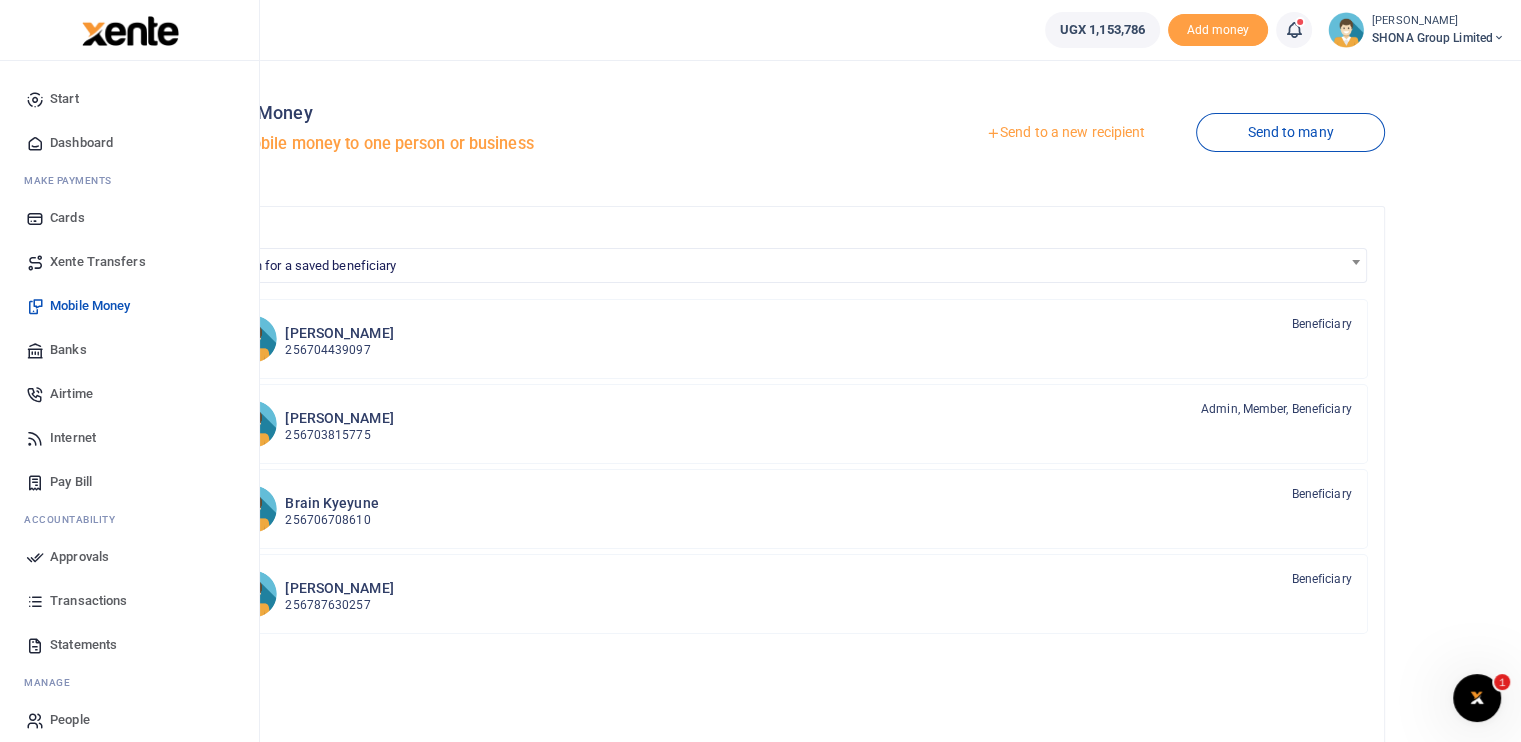 click on "Transactions" at bounding box center [88, 601] 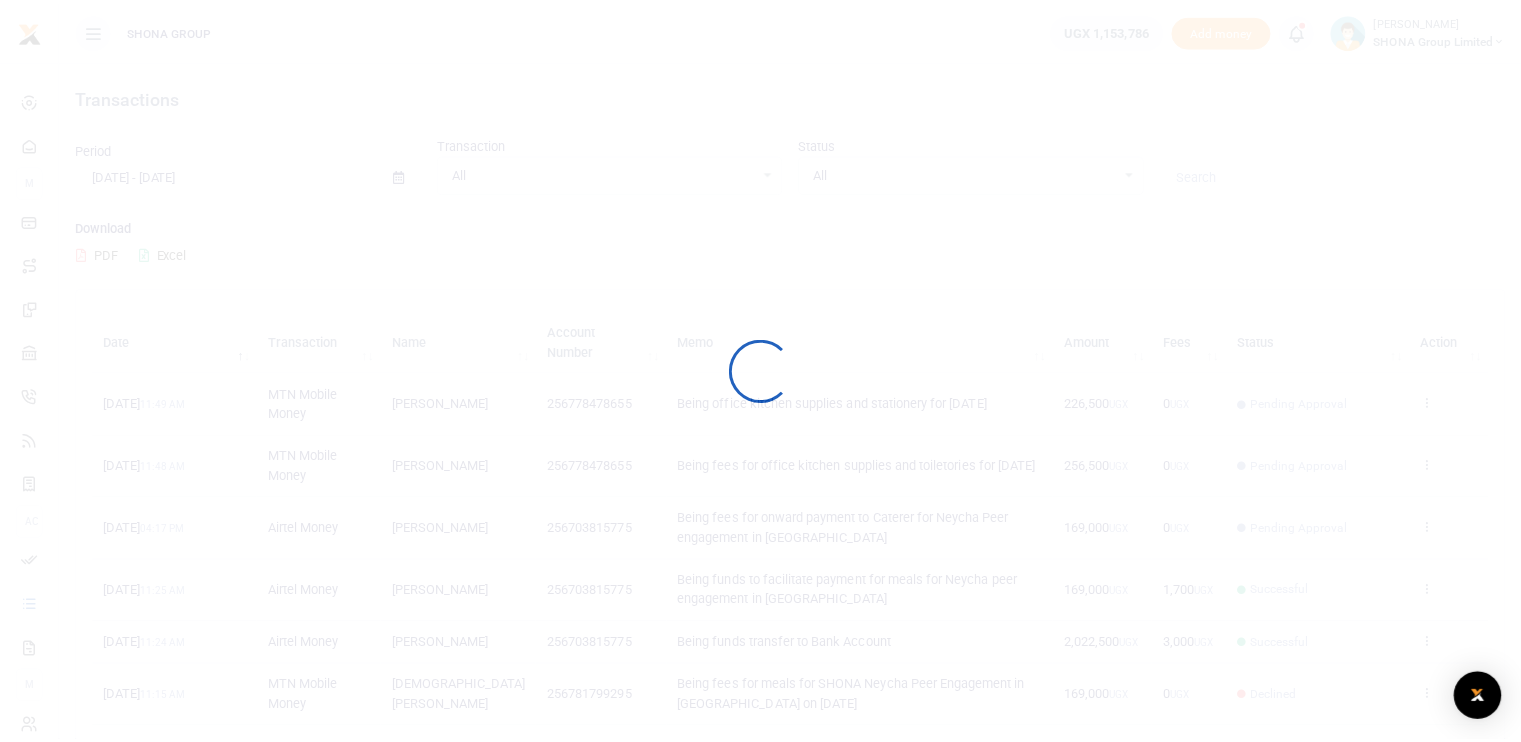 scroll, scrollTop: 0, scrollLeft: 0, axis: both 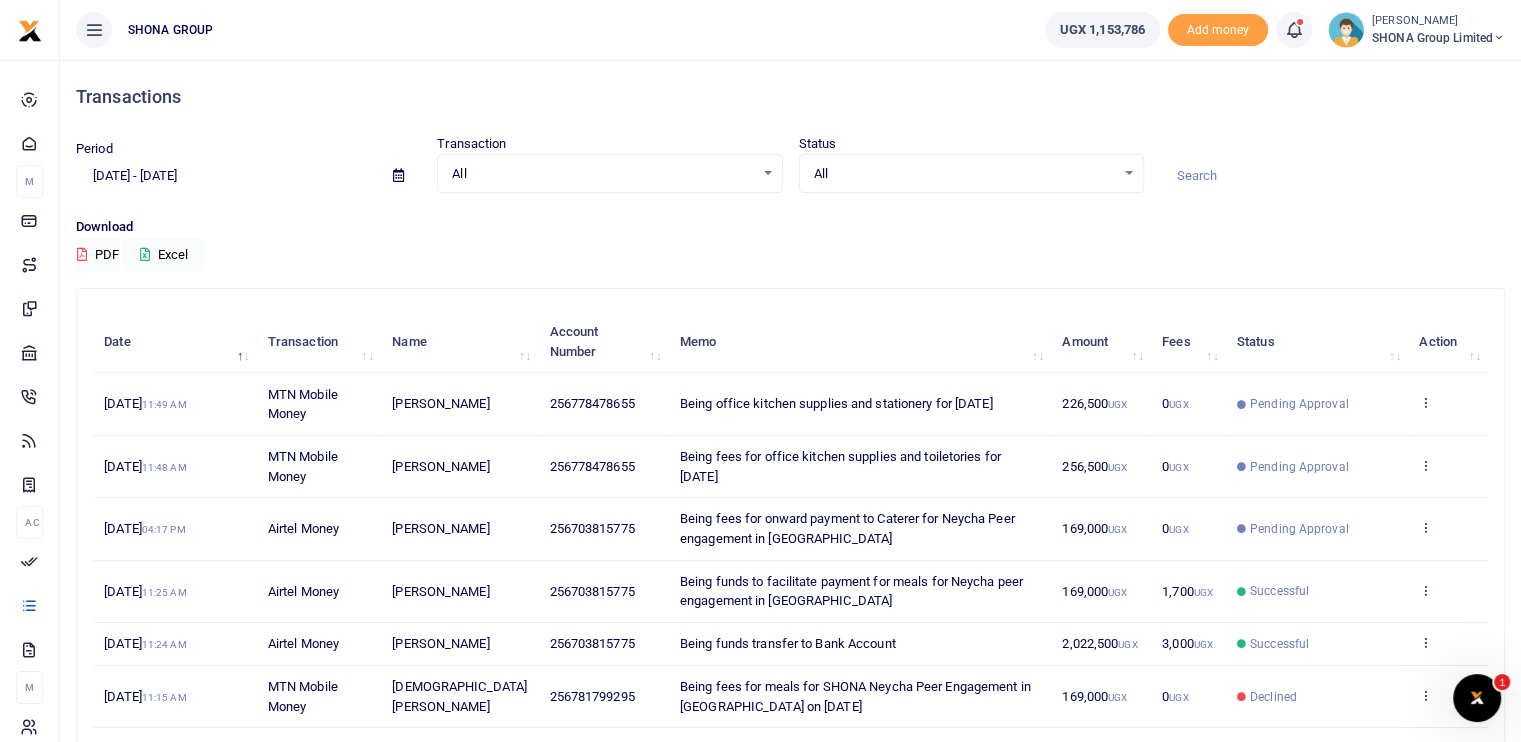 click on "Period
06/17/2025 - 07/16/2025
Transaction
All Select an option...
All
Airtime
Internet
Utilities
Invoices
Mobile Money Payout
Deposits/Topup
Card creation
Taxes
Bank to Bank Transfer
Status
All Select an option...
All
Processing
Successful
Pending Declined Failed" at bounding box center [790, 175] 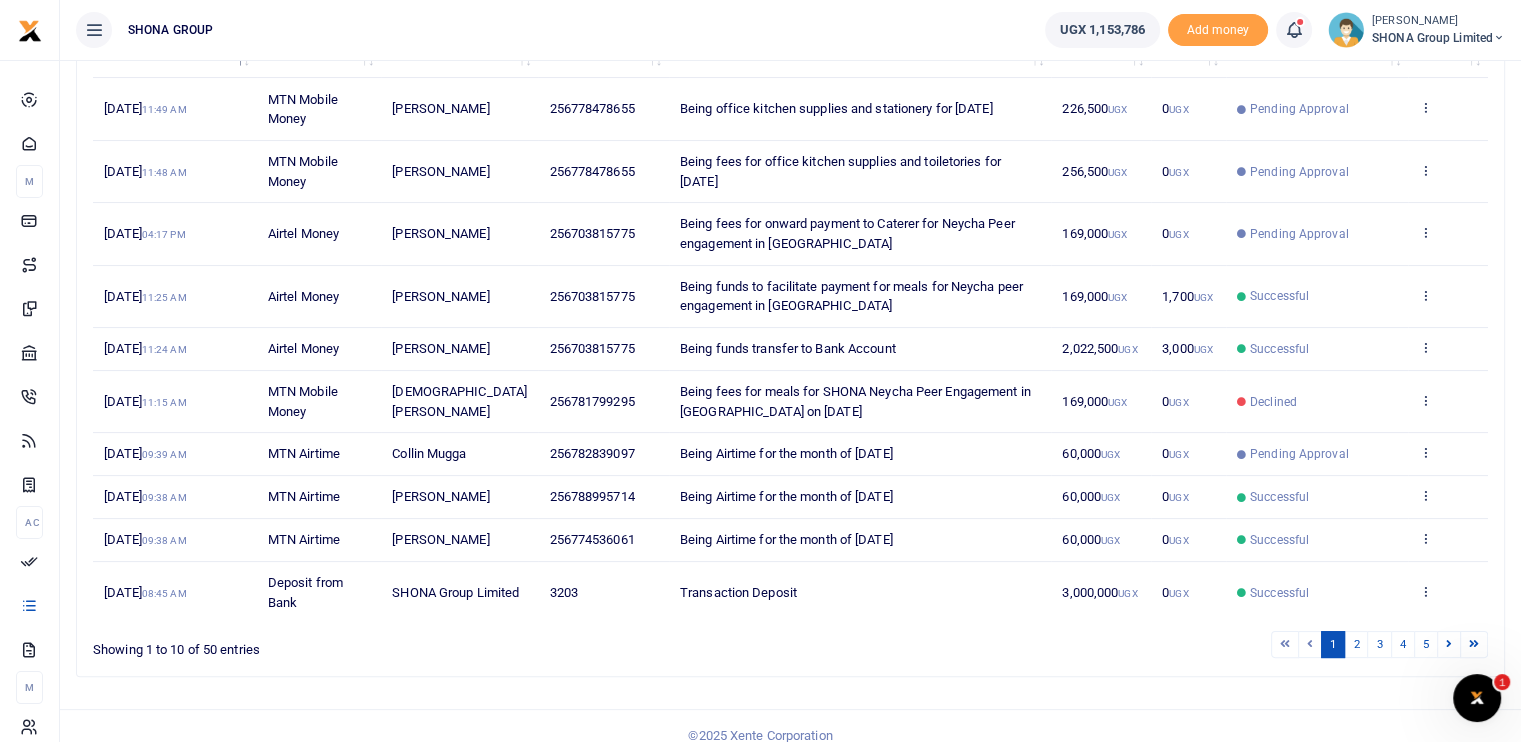 scroll, scrollTop: 300, scrollLeft: 0, axis: vertical 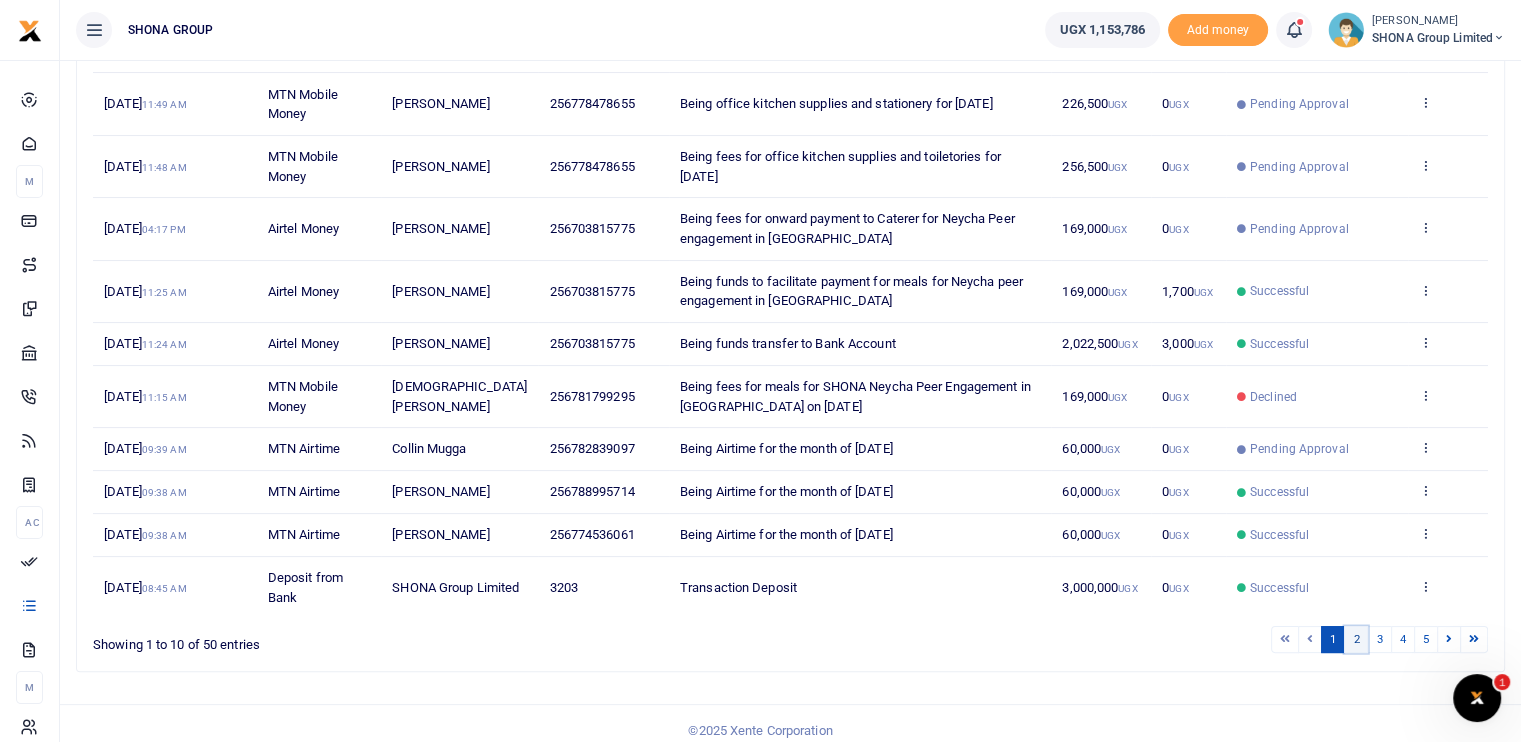 click on "2" at bounding box center [1356, 639] 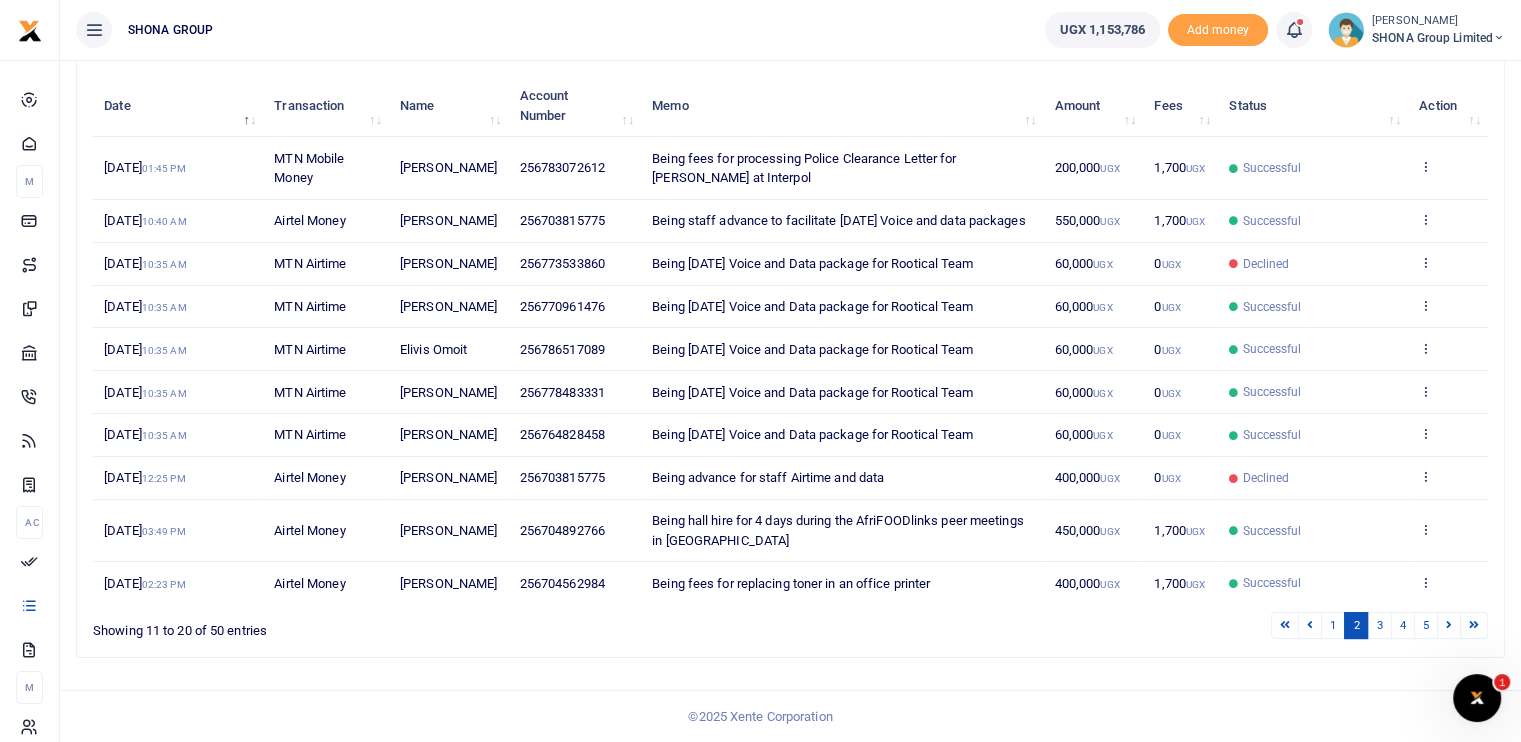 scroll, scrollTop: 349, scrollLeft: 0, axis: vertical 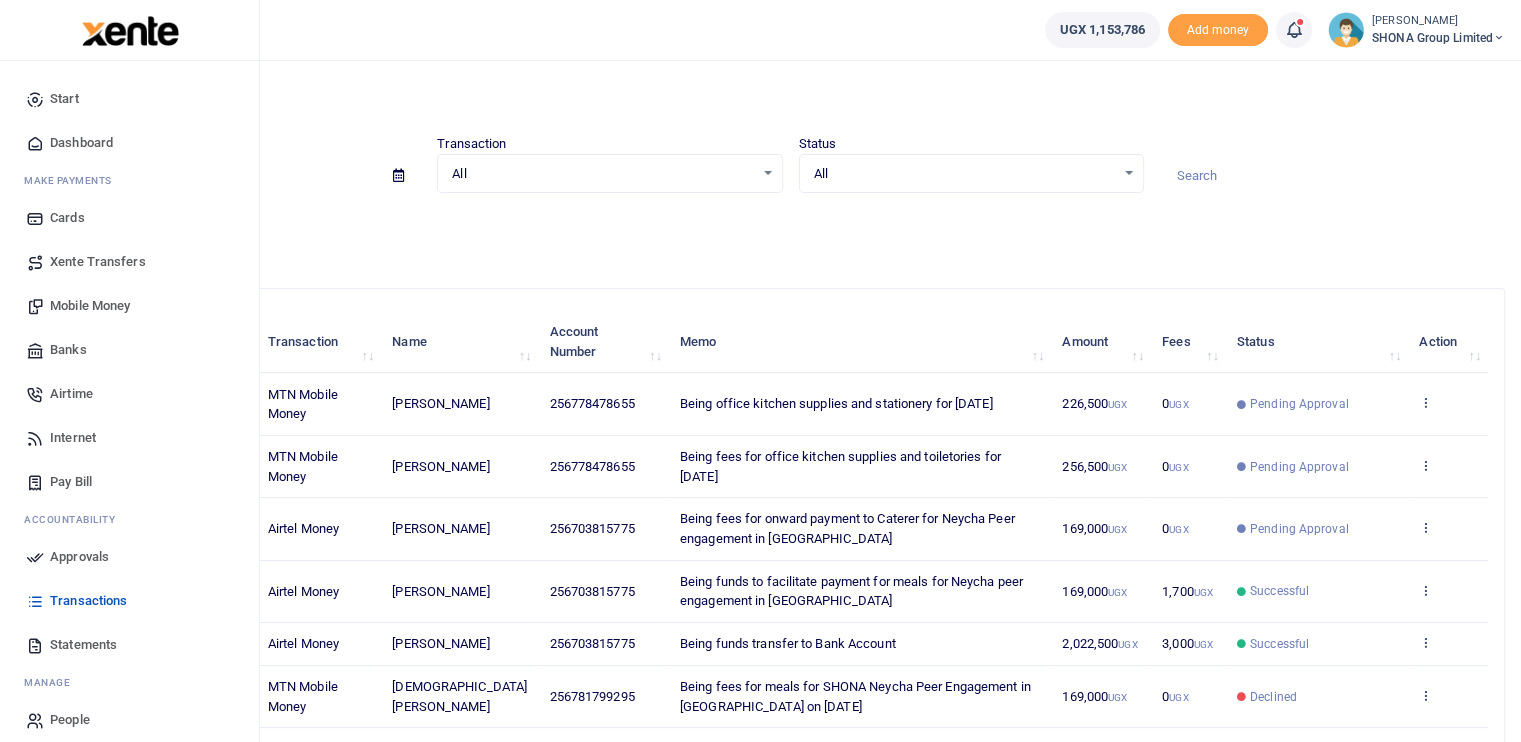 click on "Mobile Money" at bounding box center (90, 306) 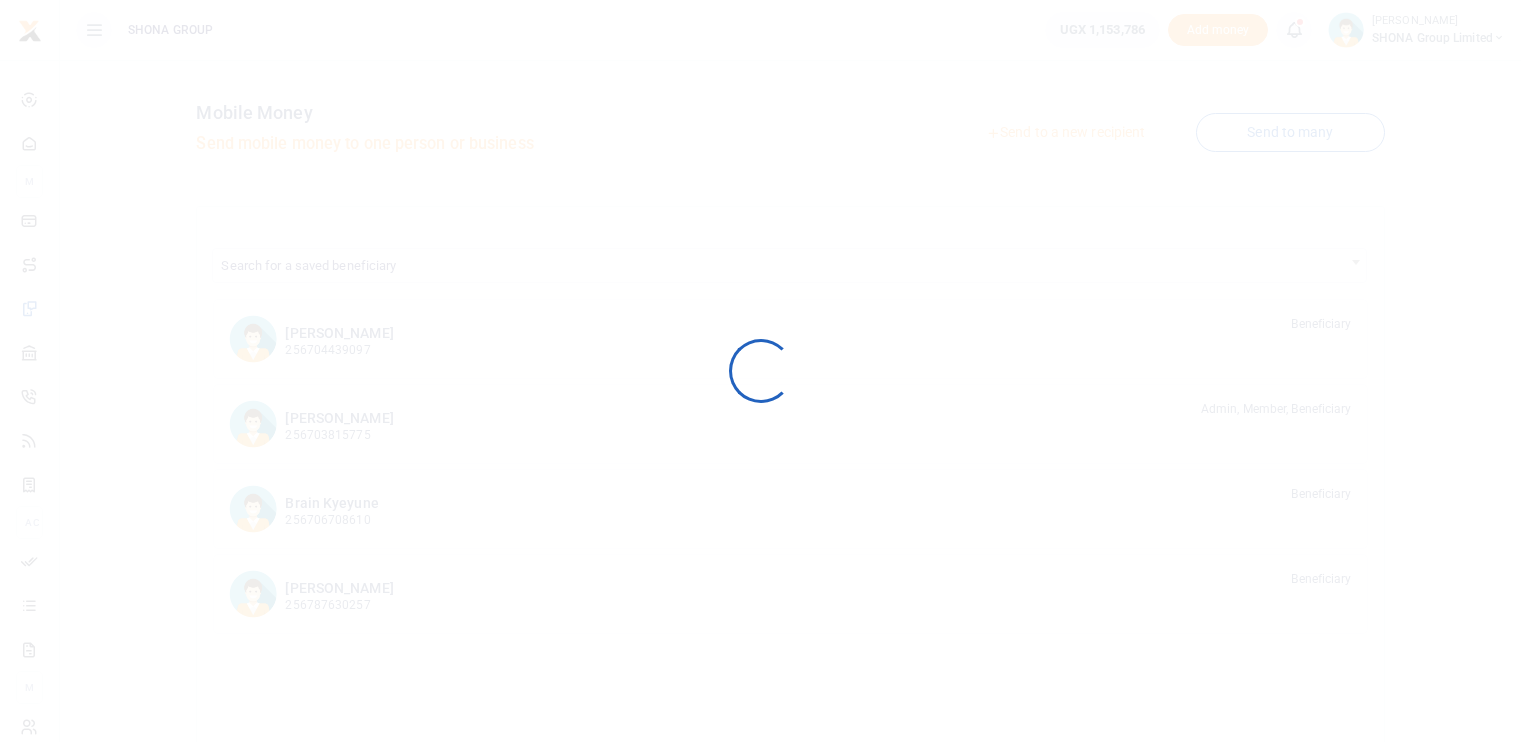 scroll, scrollTop: 0, scrollLeft: 0, axis: both 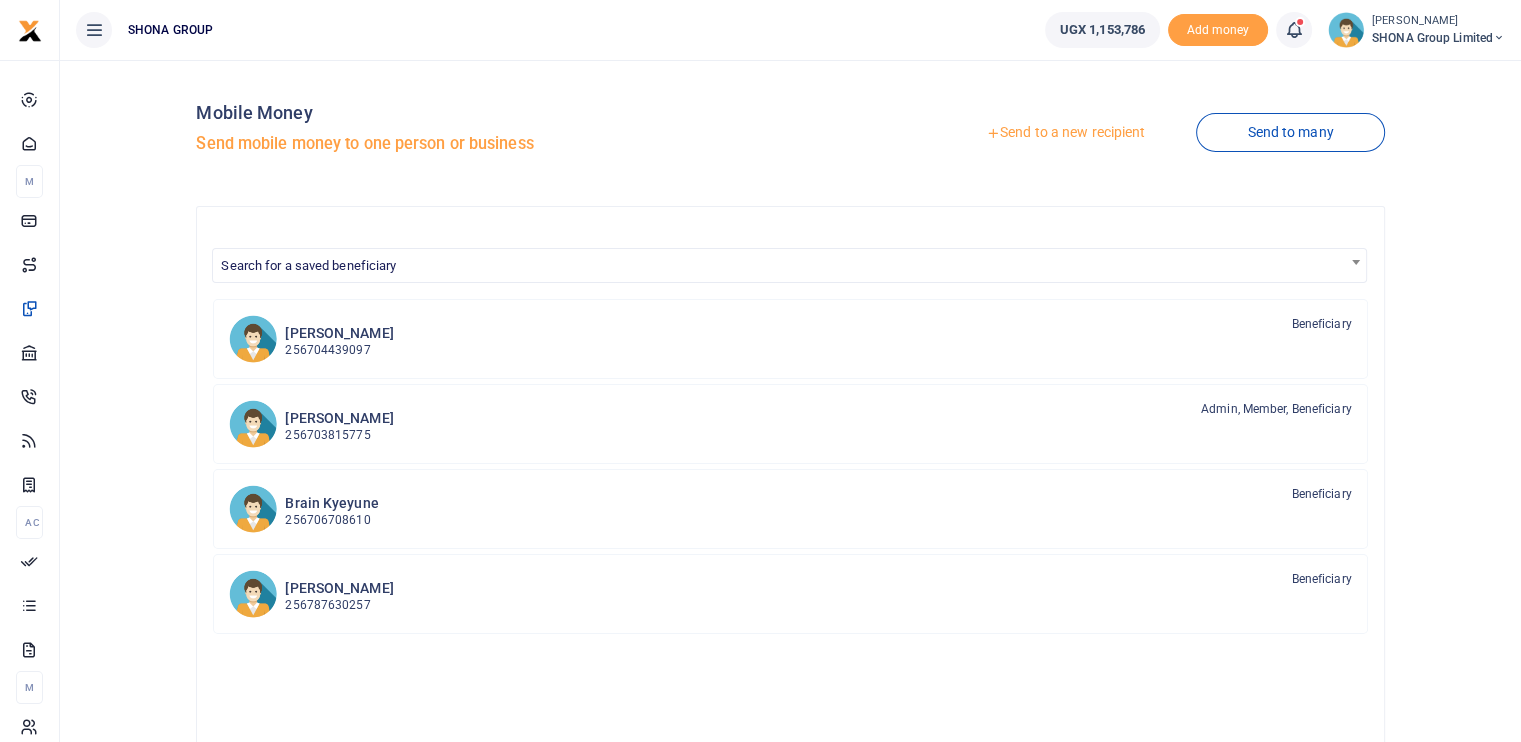 click on "Search for a saved beneficiary
Brenda Kiruyi
256704439097
Beneficiary
Janat  Nagawa 256703815775" at bounding box center [790, 581] 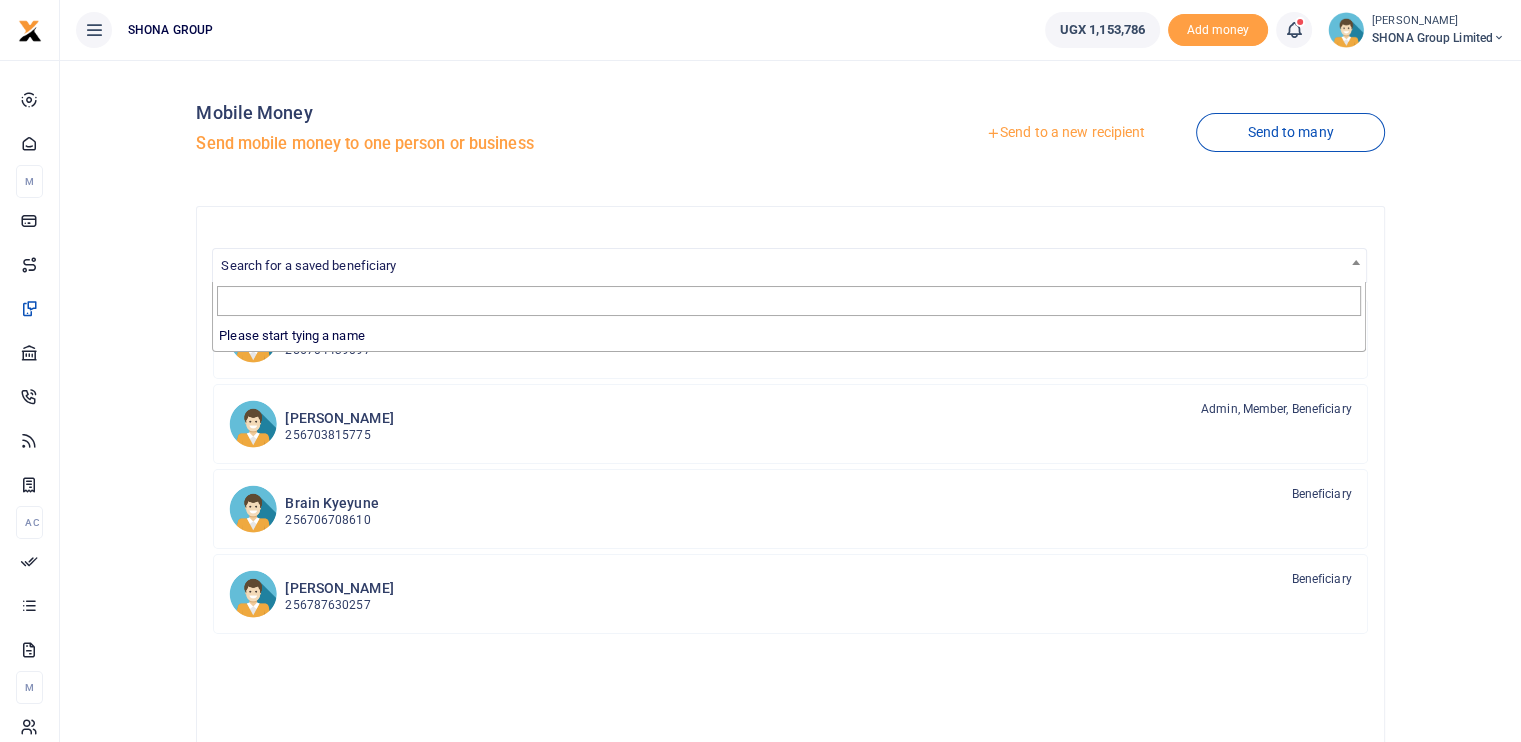click on "Mobile Money" at bounding box center [489, 113] 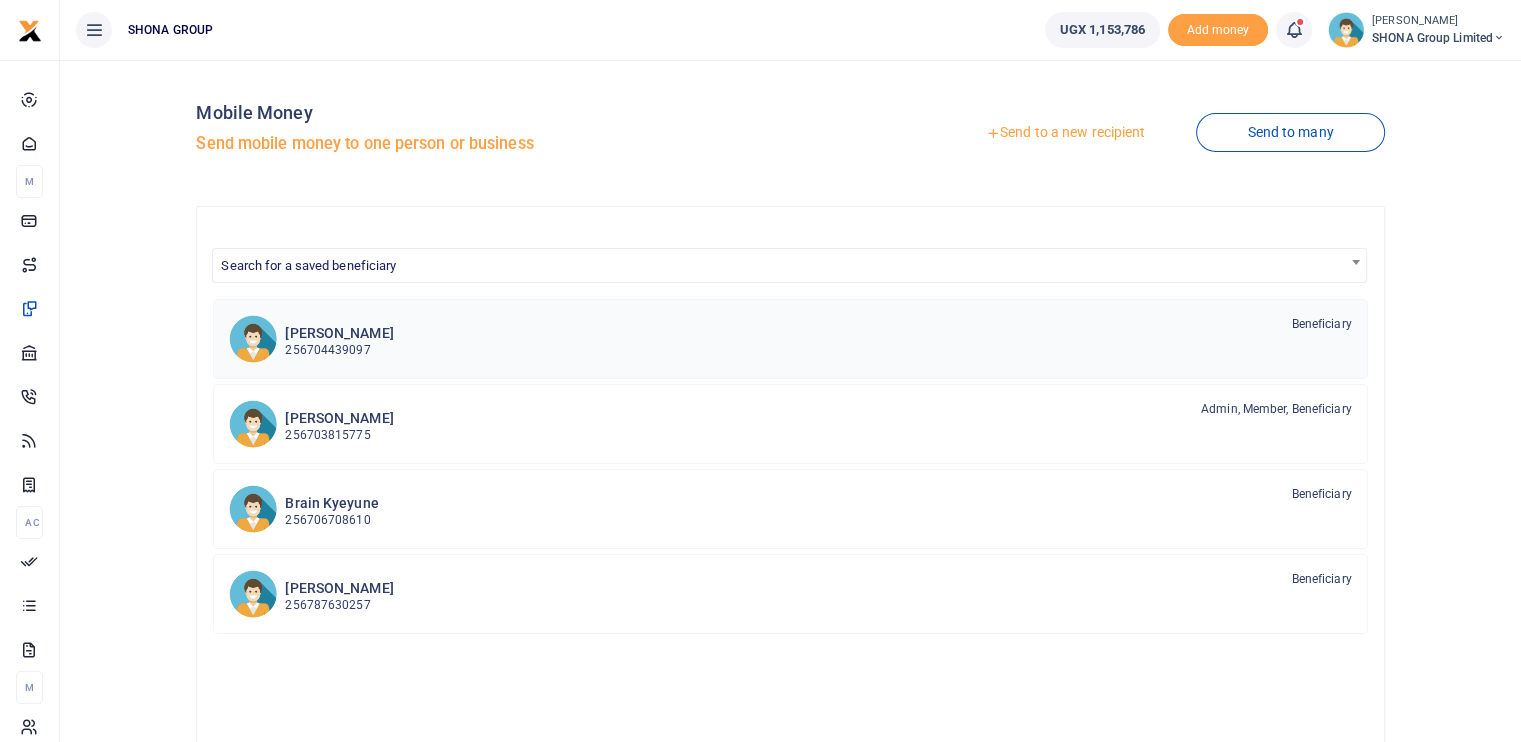click on "Brenda Kiruyi" at bounding box center (339, 333) 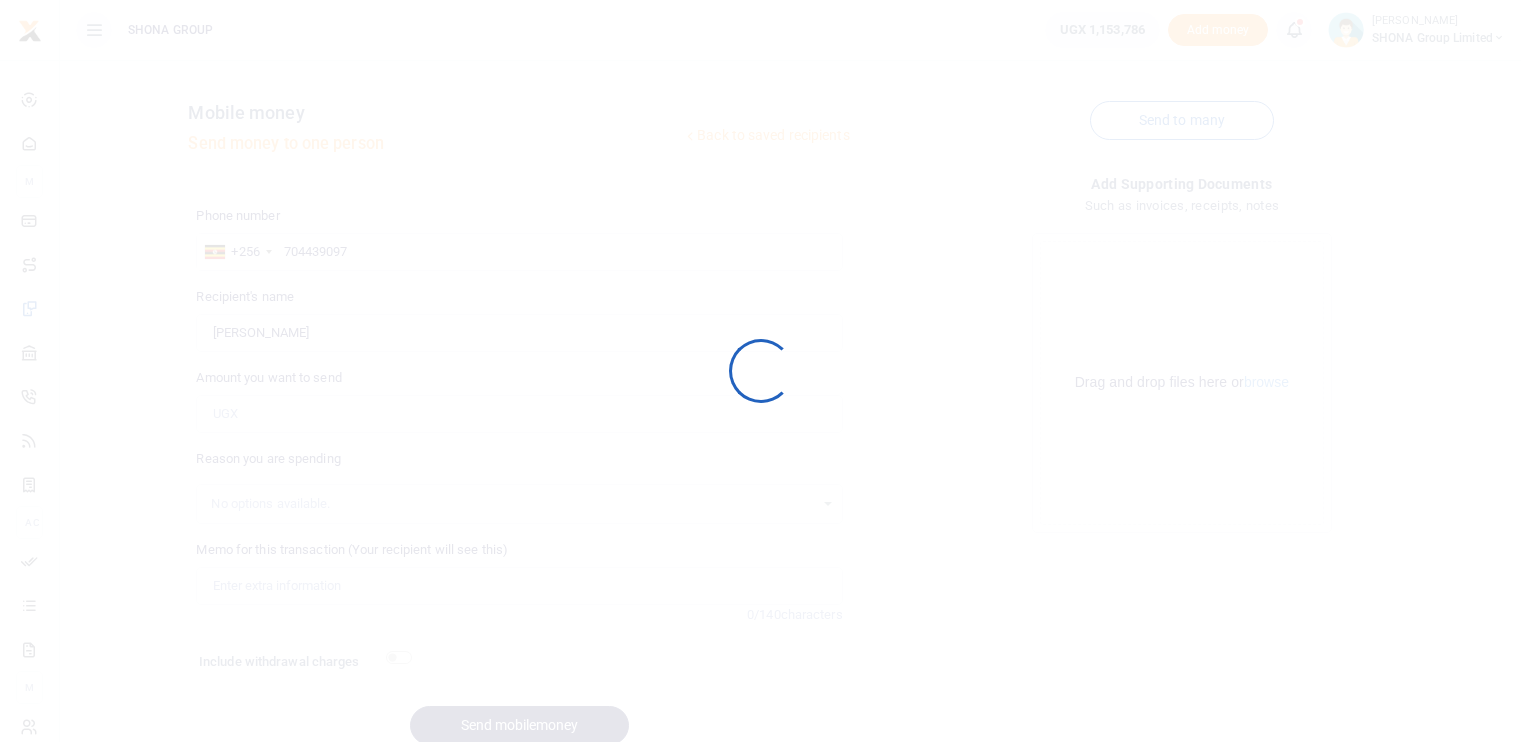 scroll, scrollTop: 0, scrollLeft: 0, axis: both 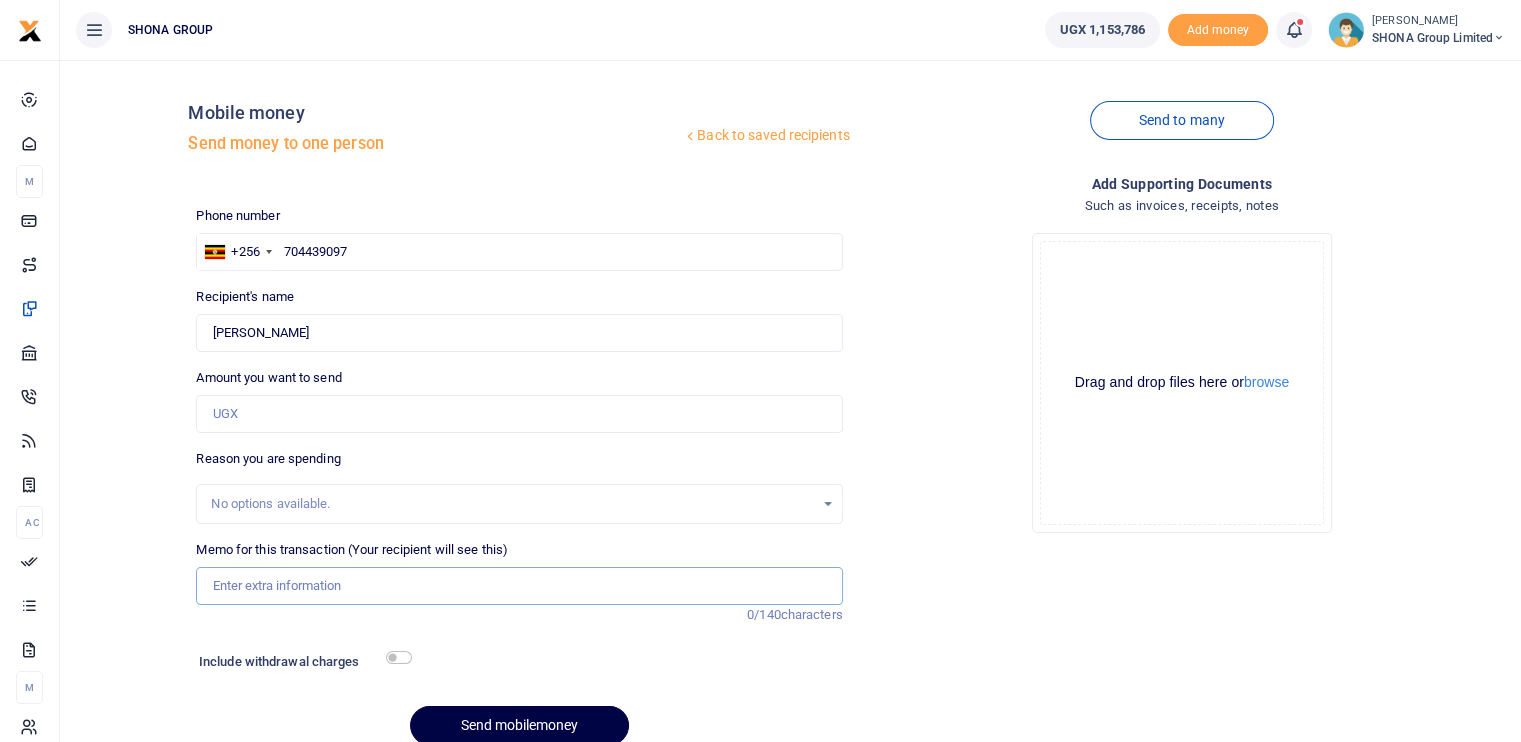 click on "Memo for this transaction (Your recipient will see this)" at bounding box center (519, 586) 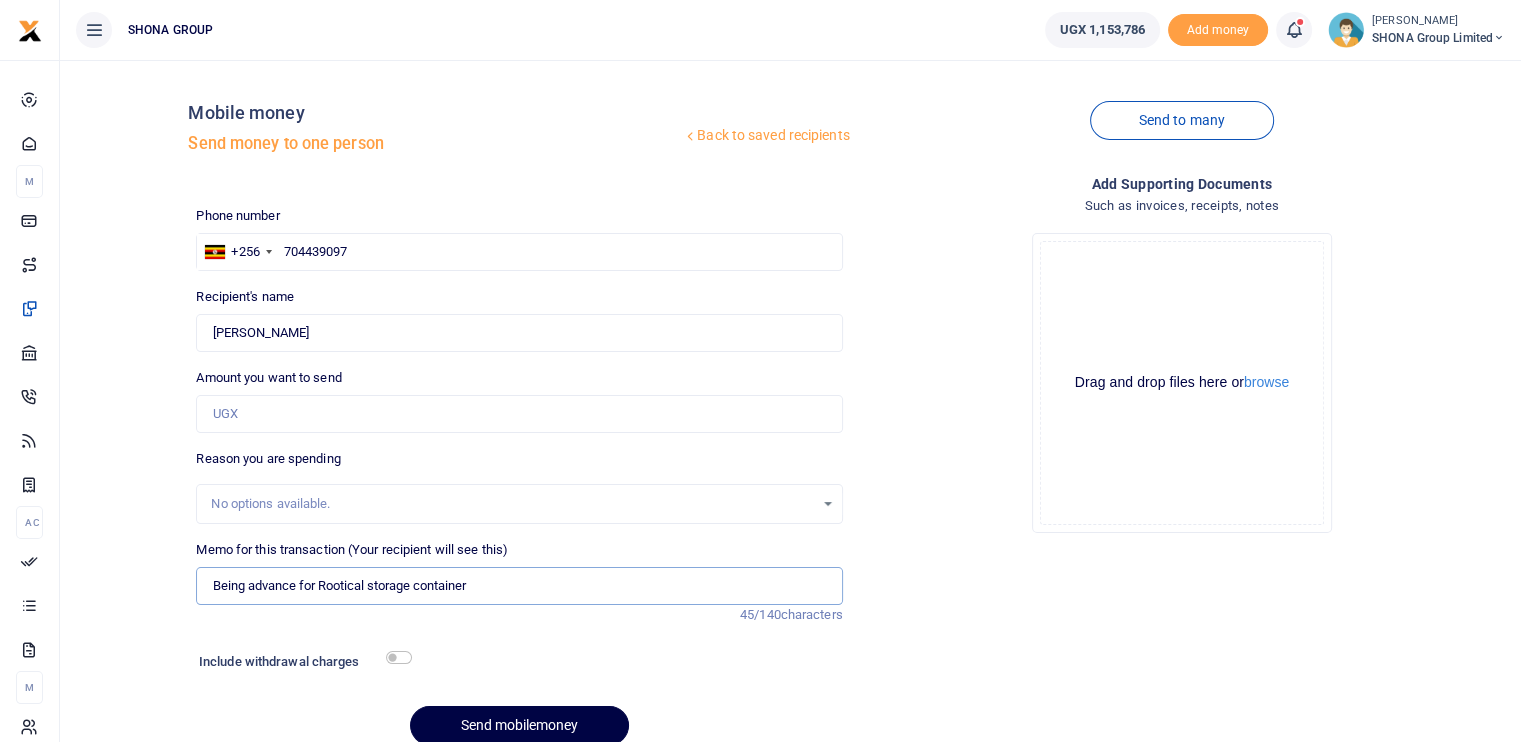 type on "Being advance for Rootical storage container" 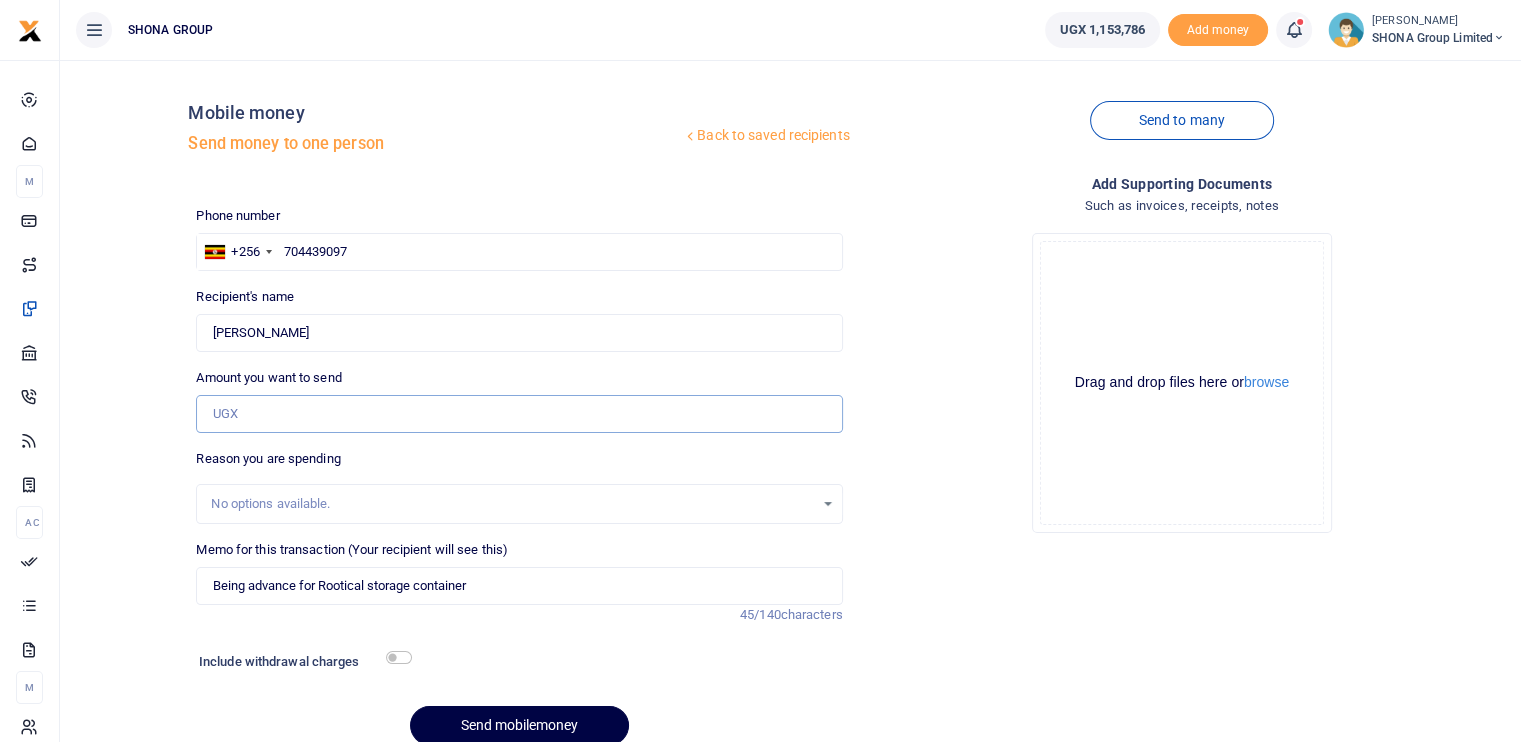 click on "Amount you want to send" at bounding box center (519, 414) 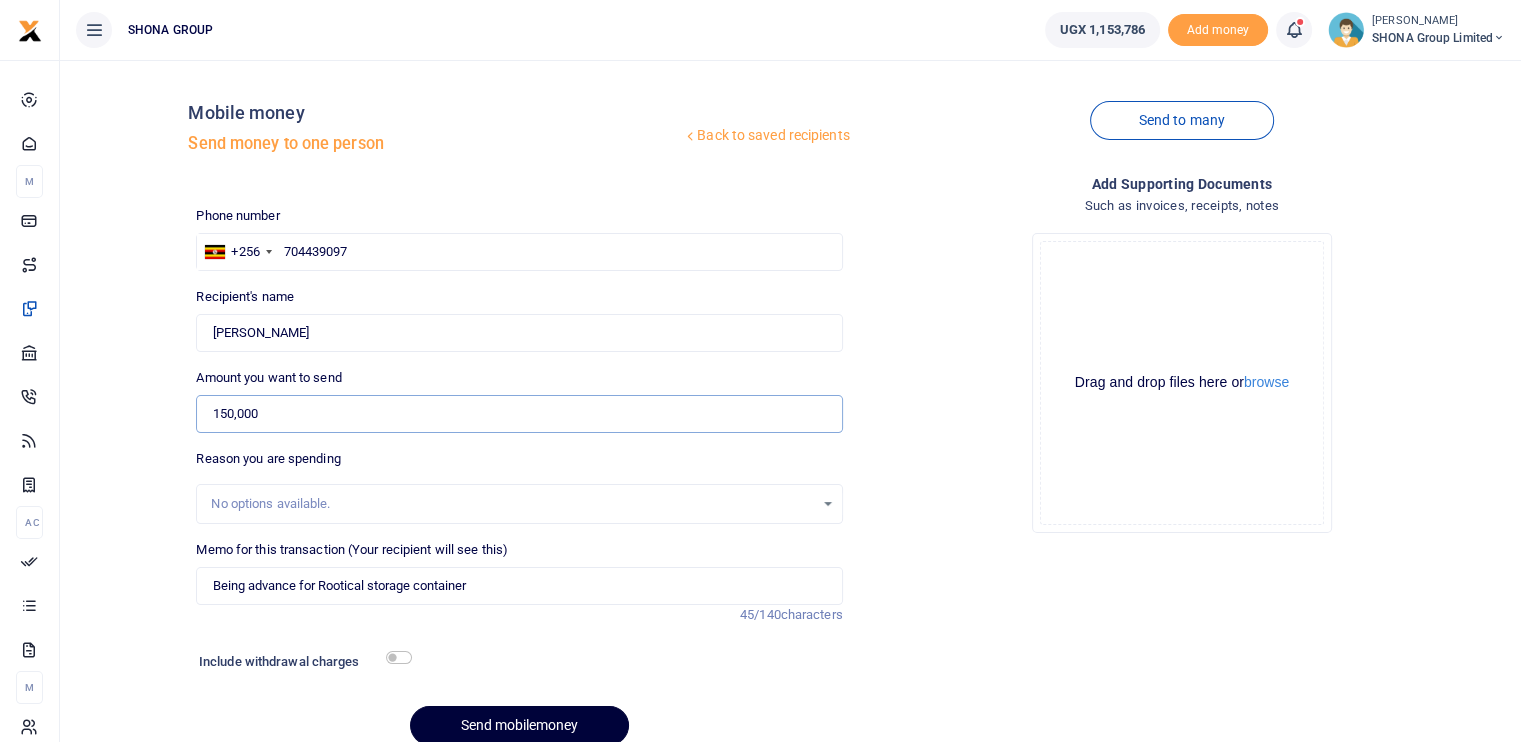 type on "150,000" 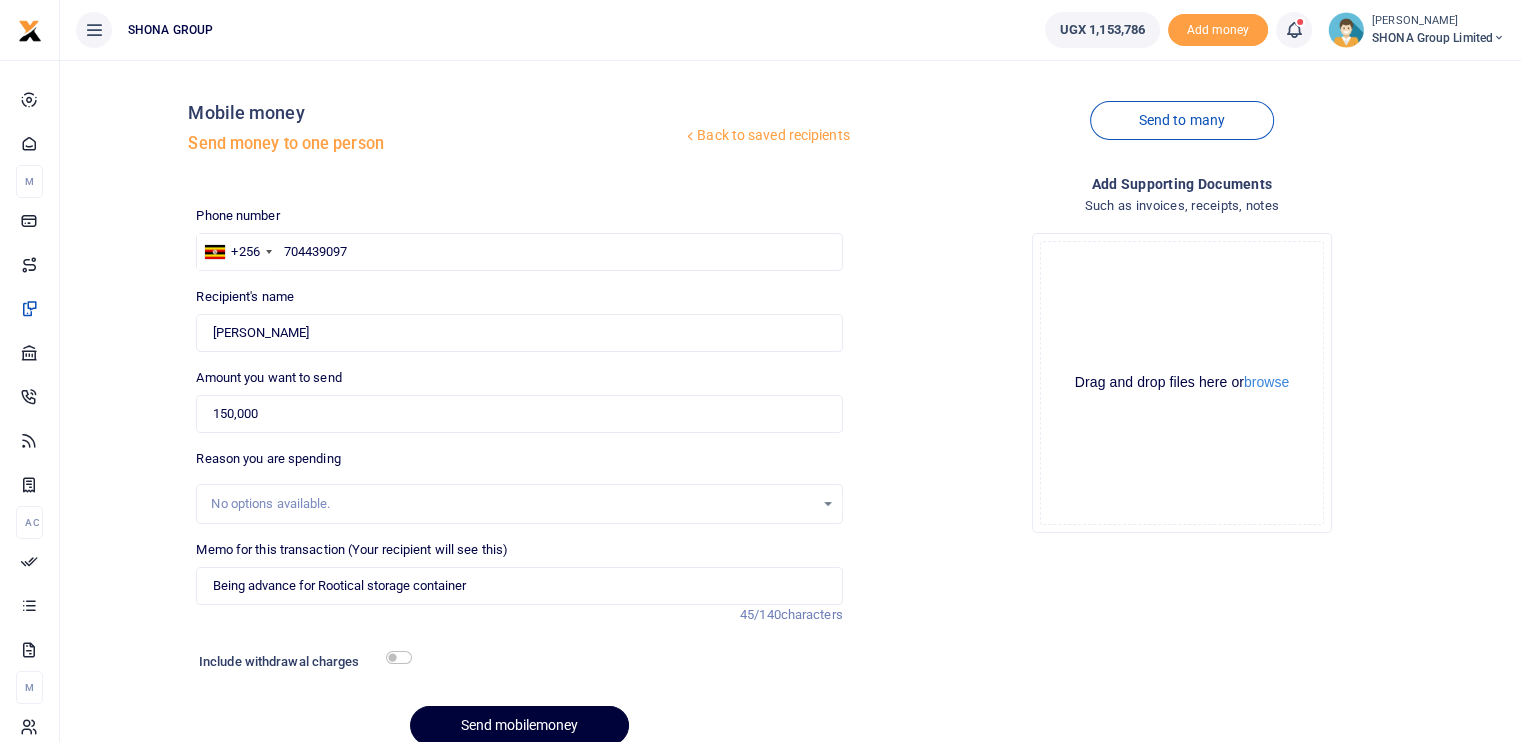 click on "Send mobilemoney" at bounding box center [519, 725] 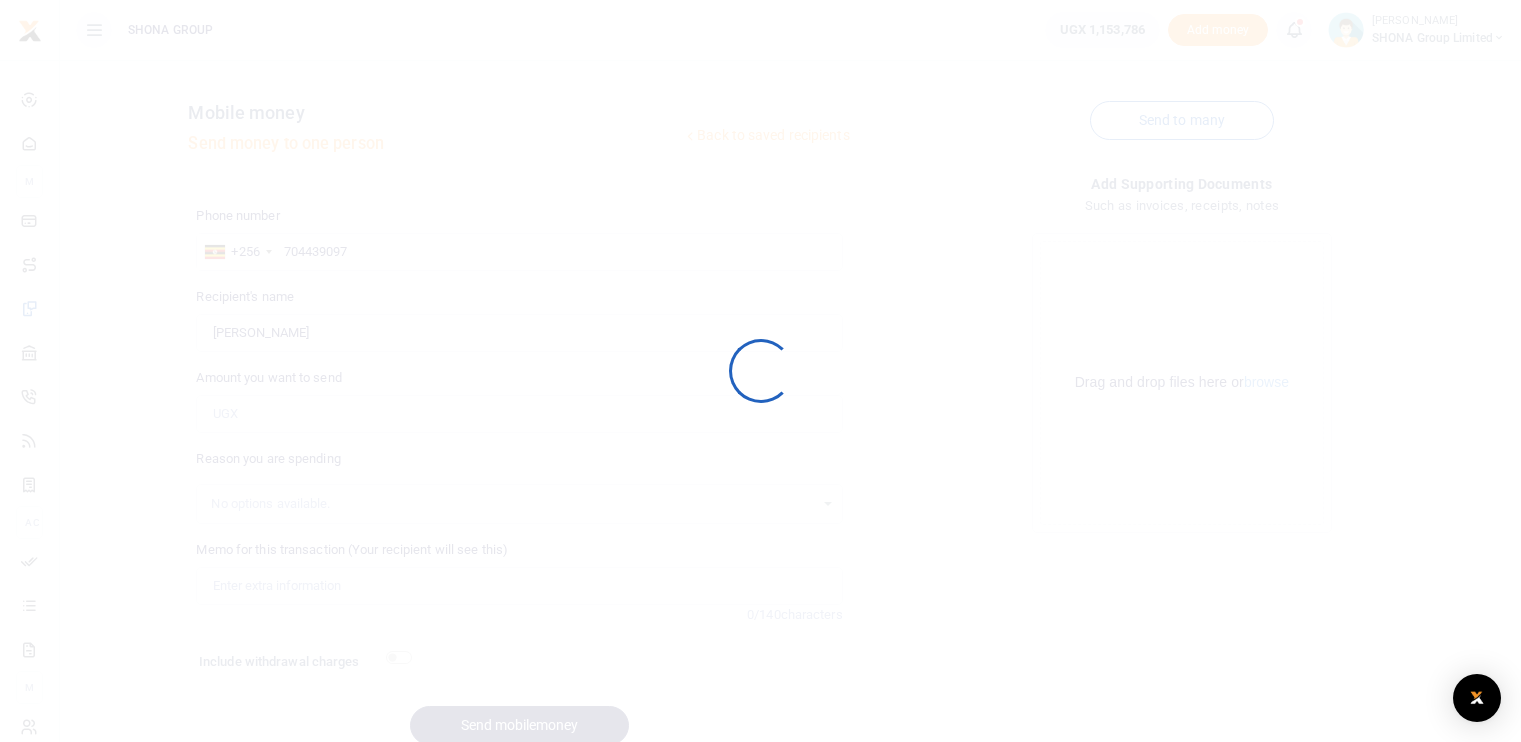 scroll, scrollTop: 0, scrollLeft: 0, axis: both 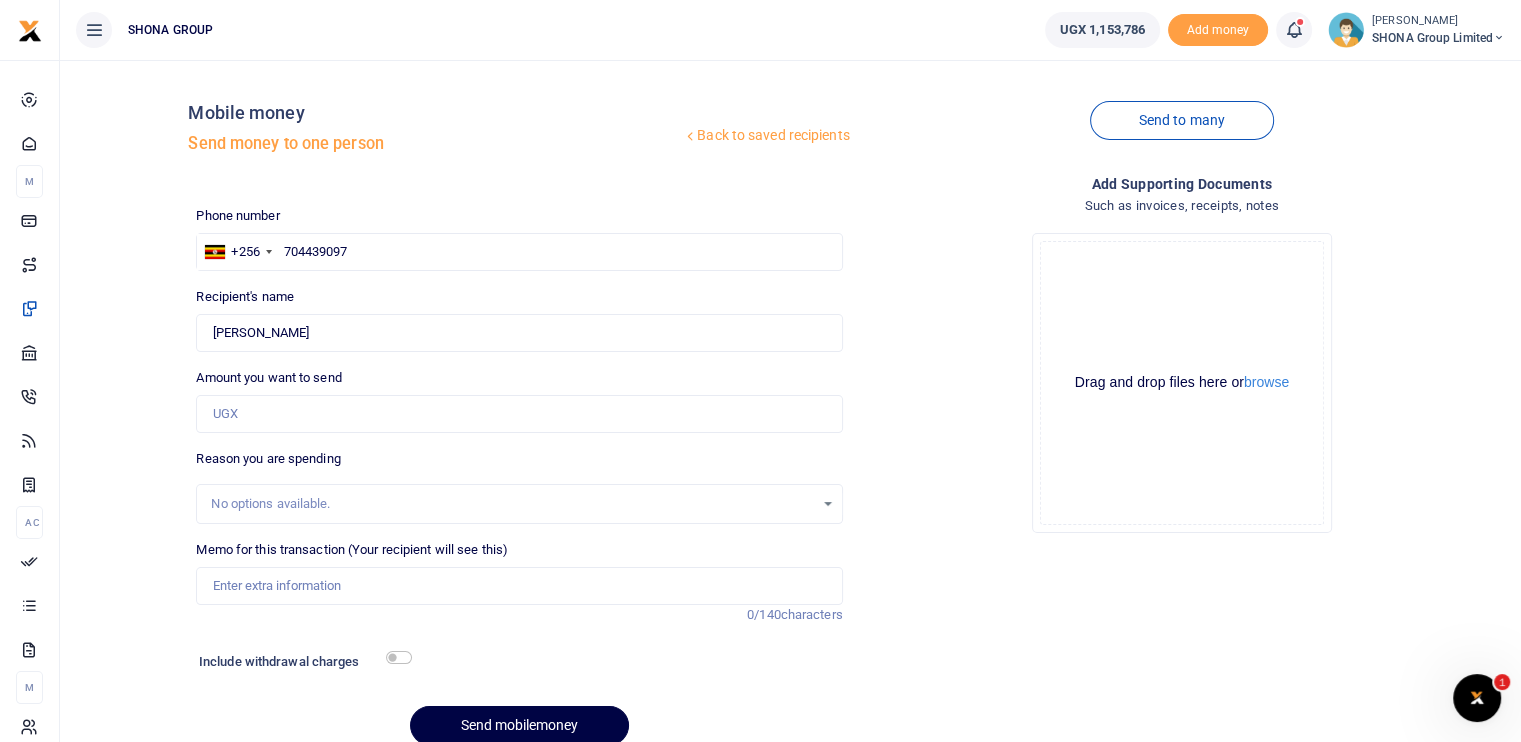 click on "Add supporting Documents
Such as invoices, receipts, notes
Drop your files here Drag and drop files here or  browse Powered by  Uppy" at bounding box center (1182, 467) 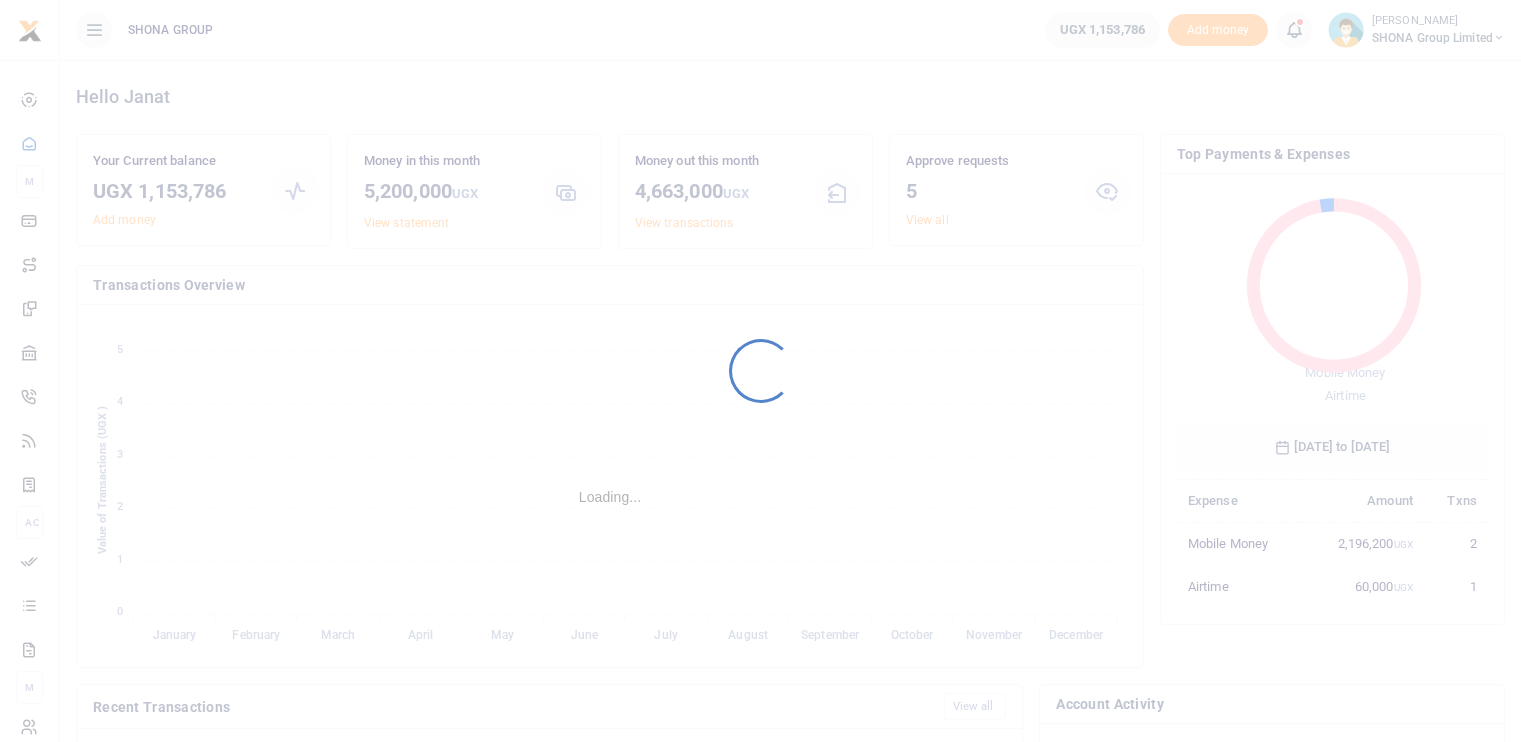 scroll, scrollTop: 0, scrollLeft: 0, axis: both 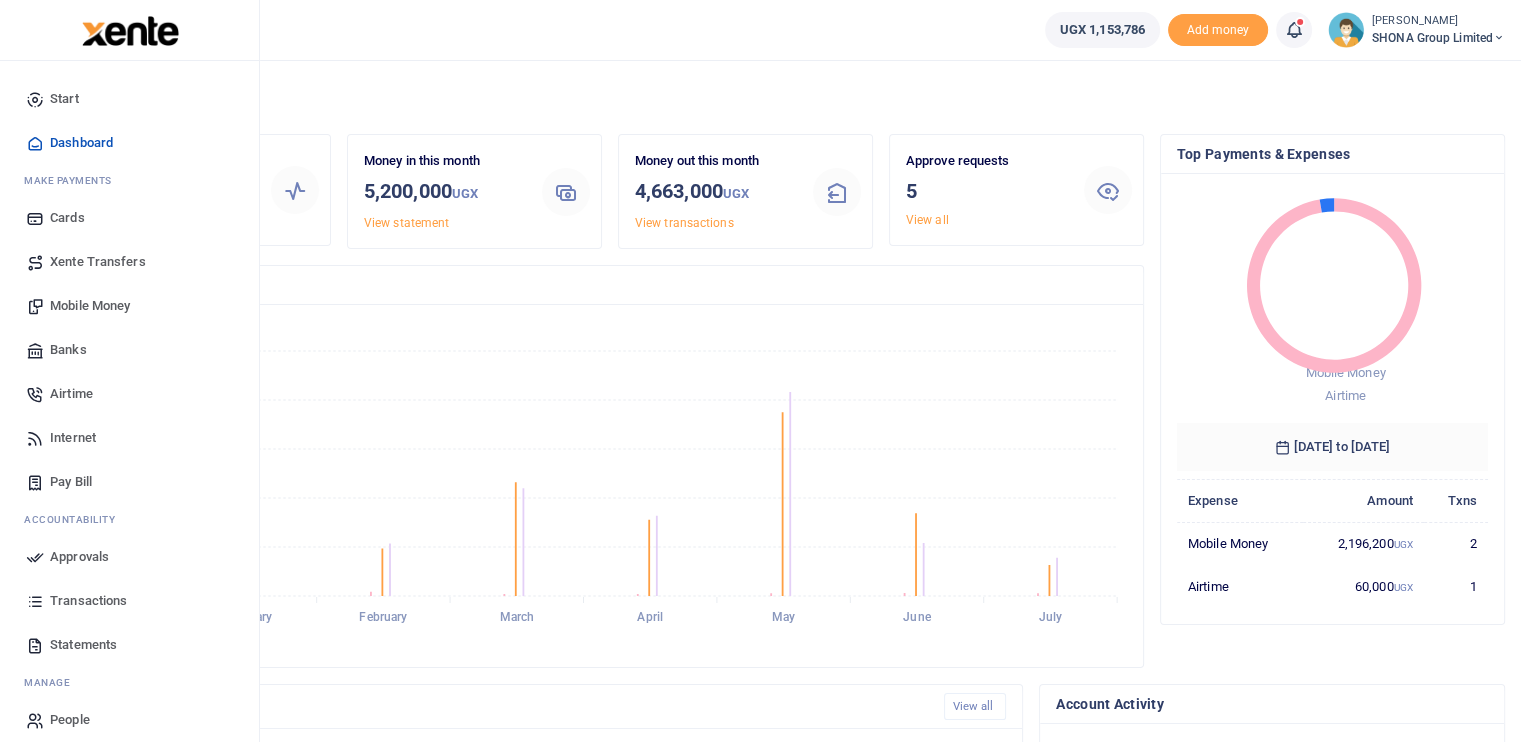 click on "Airtime" at bounding box center [129, 394] 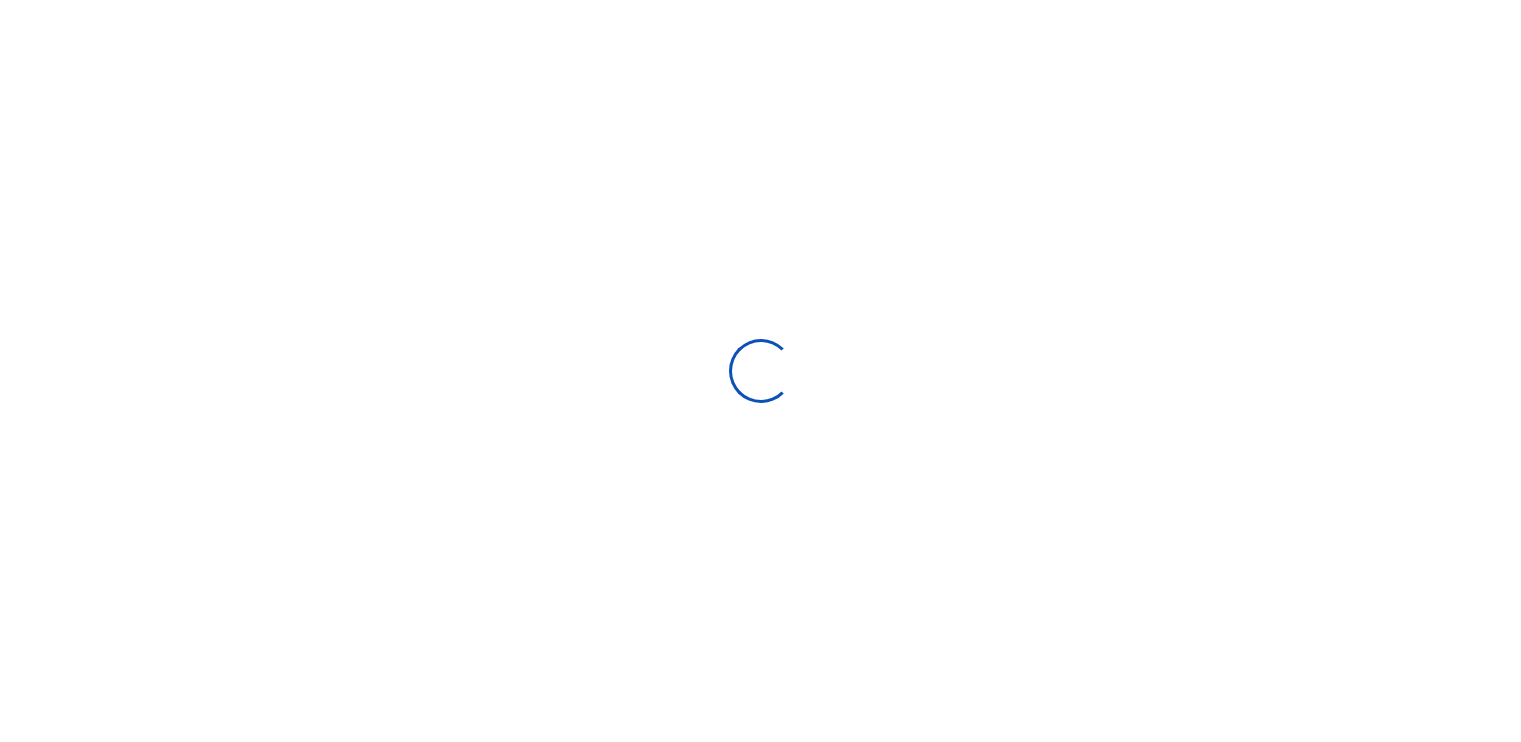 scroll, scrollTop: 0, scrollLeft: 0, axis: both 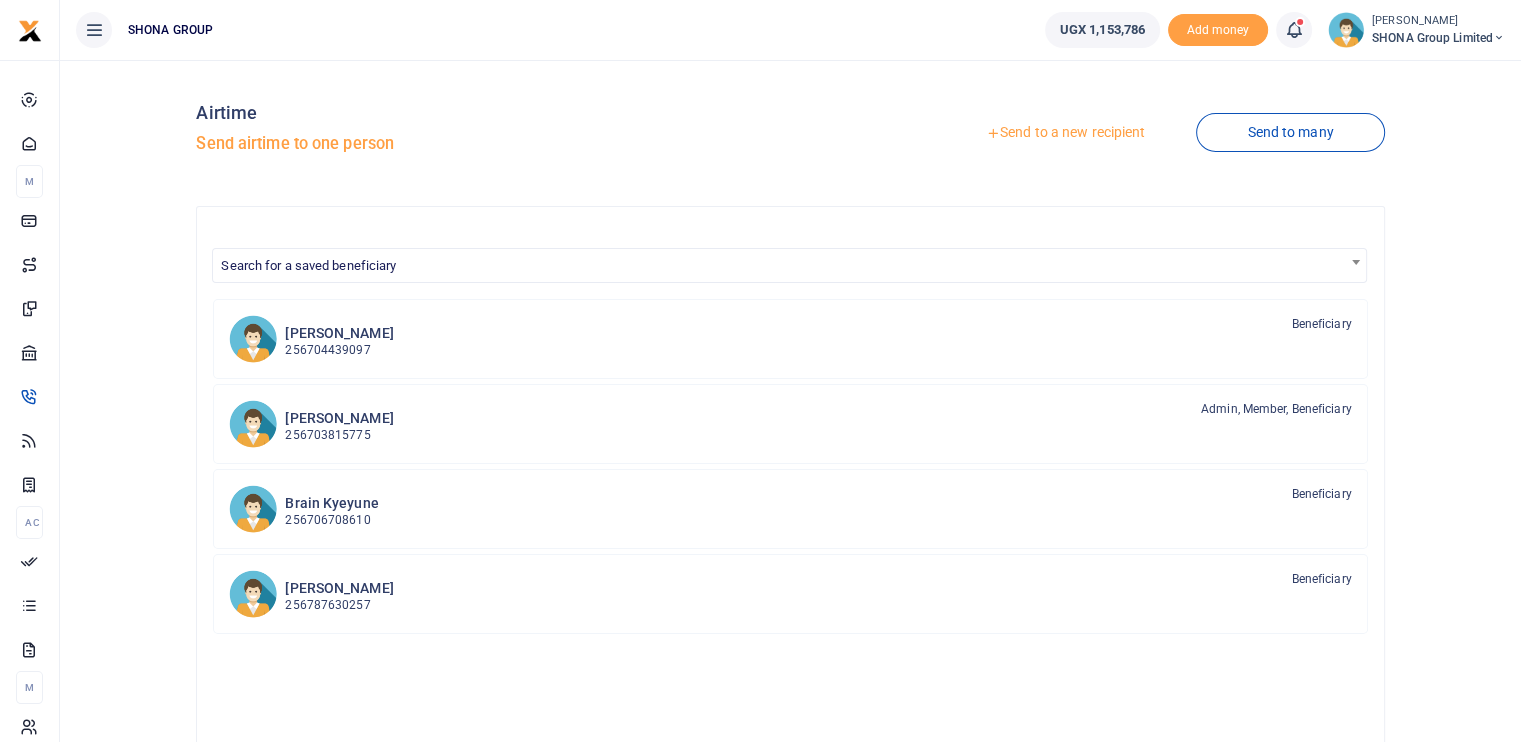 click on "Send to a new recipient" at bounding box center [1065, 133] 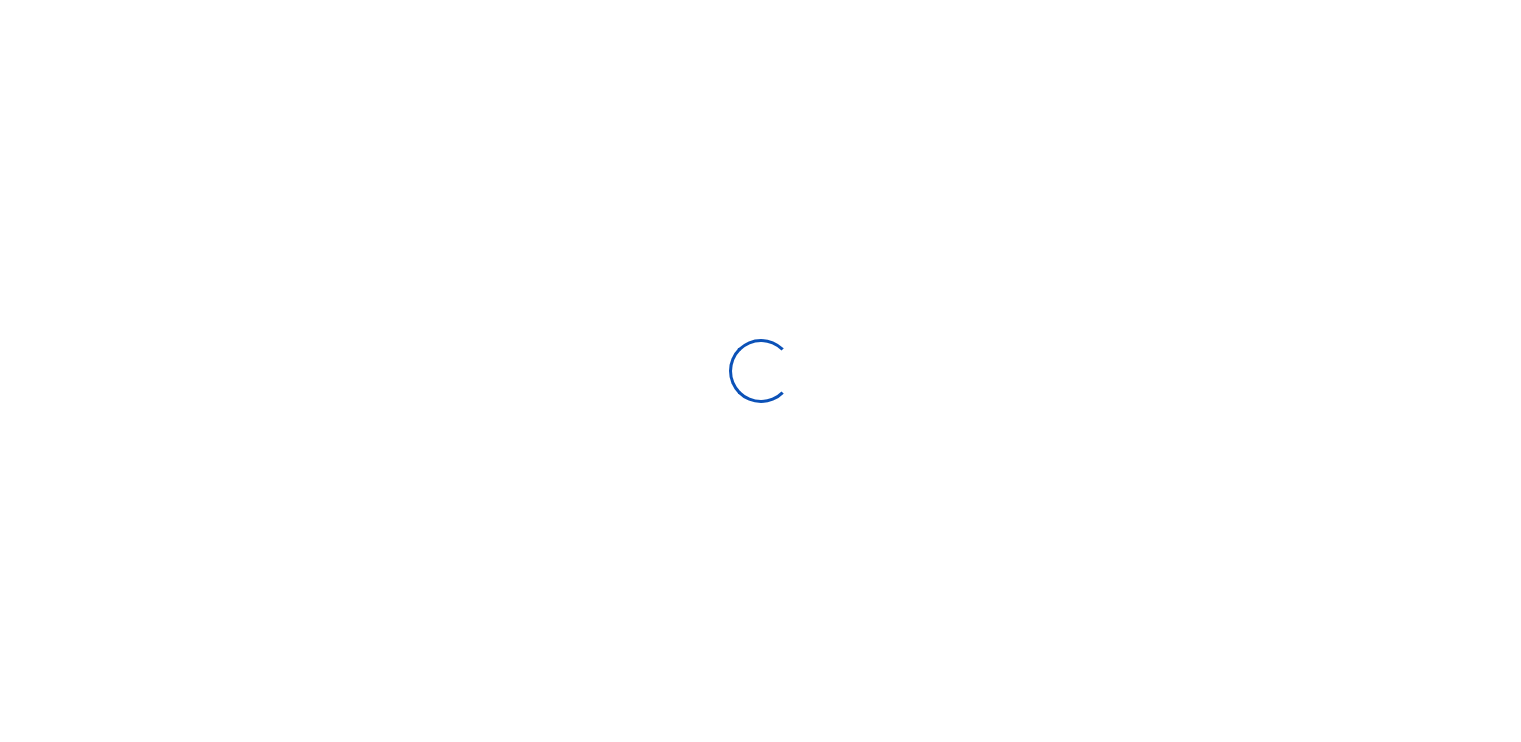 select 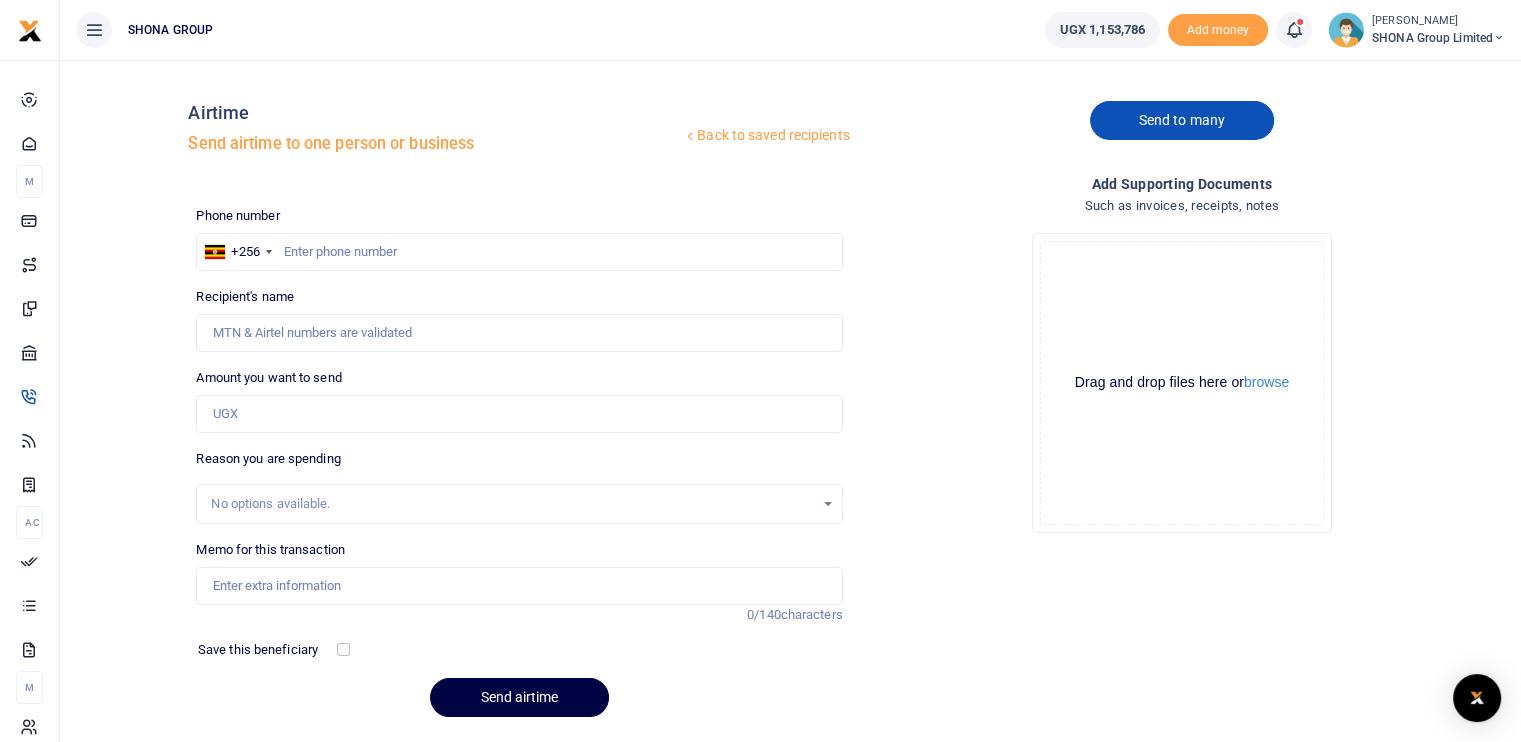 click on "Send to many" at bounding box center [1182, 120] 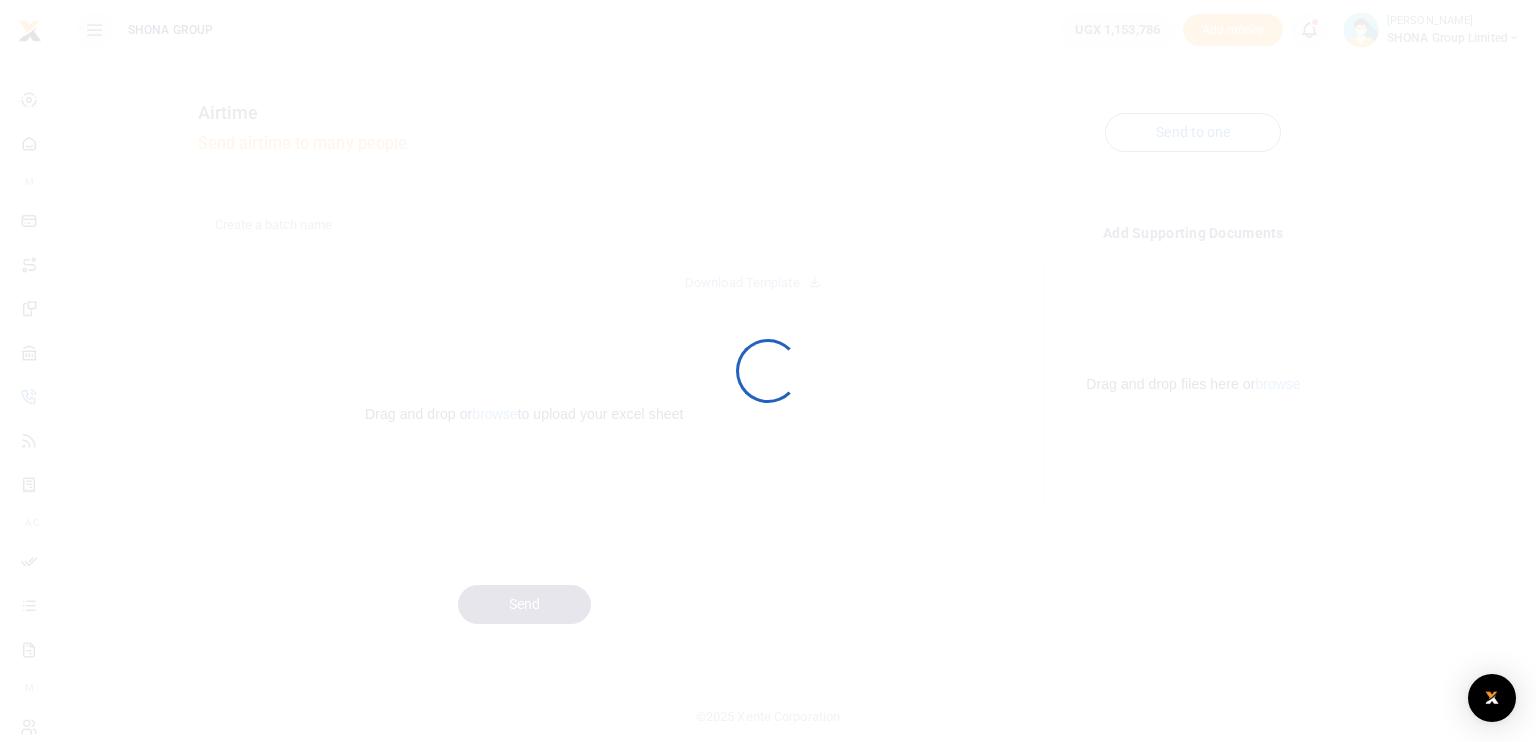 scroll, scrollTop: 0, scrollLeft: 0, axis: both 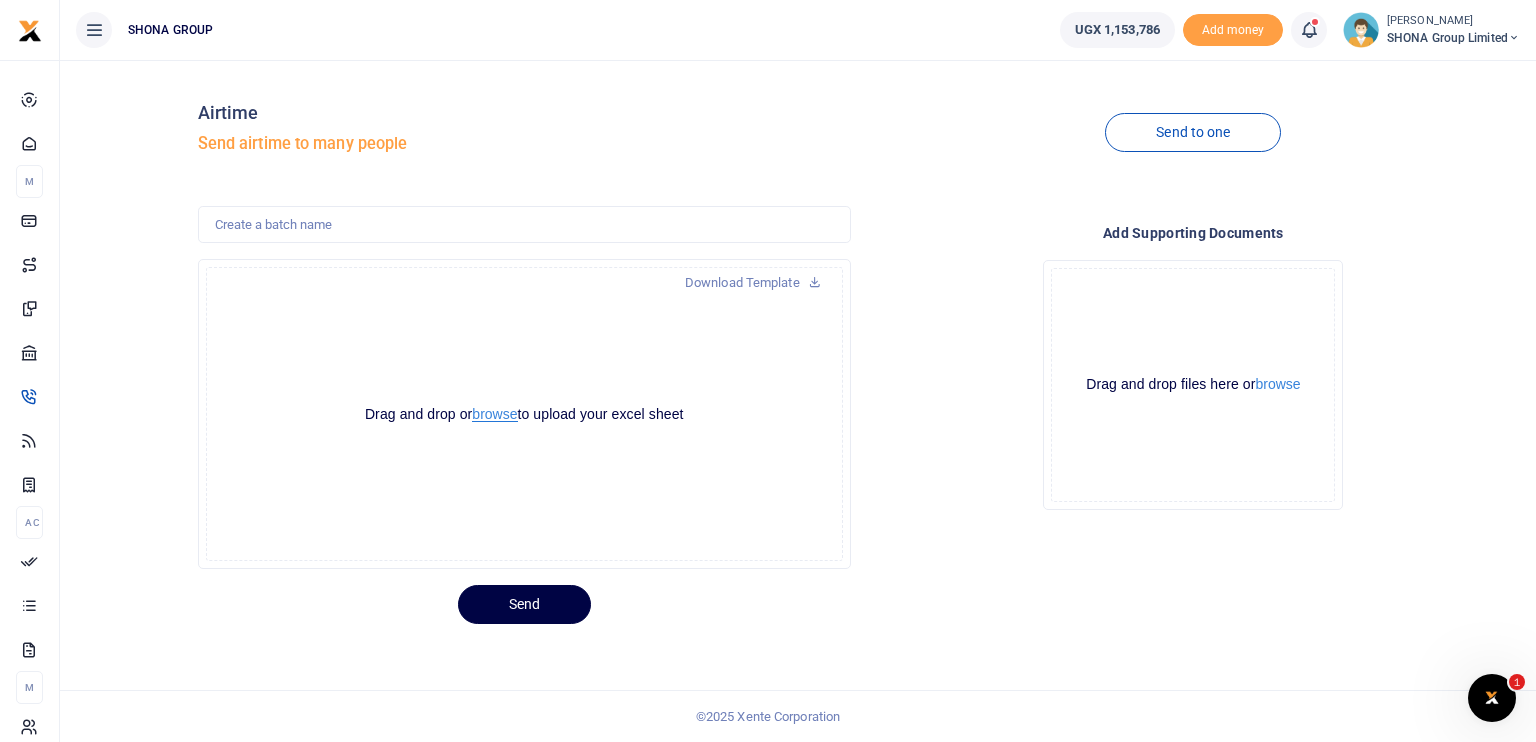 click on "browse" at bounding box center [494, 414] 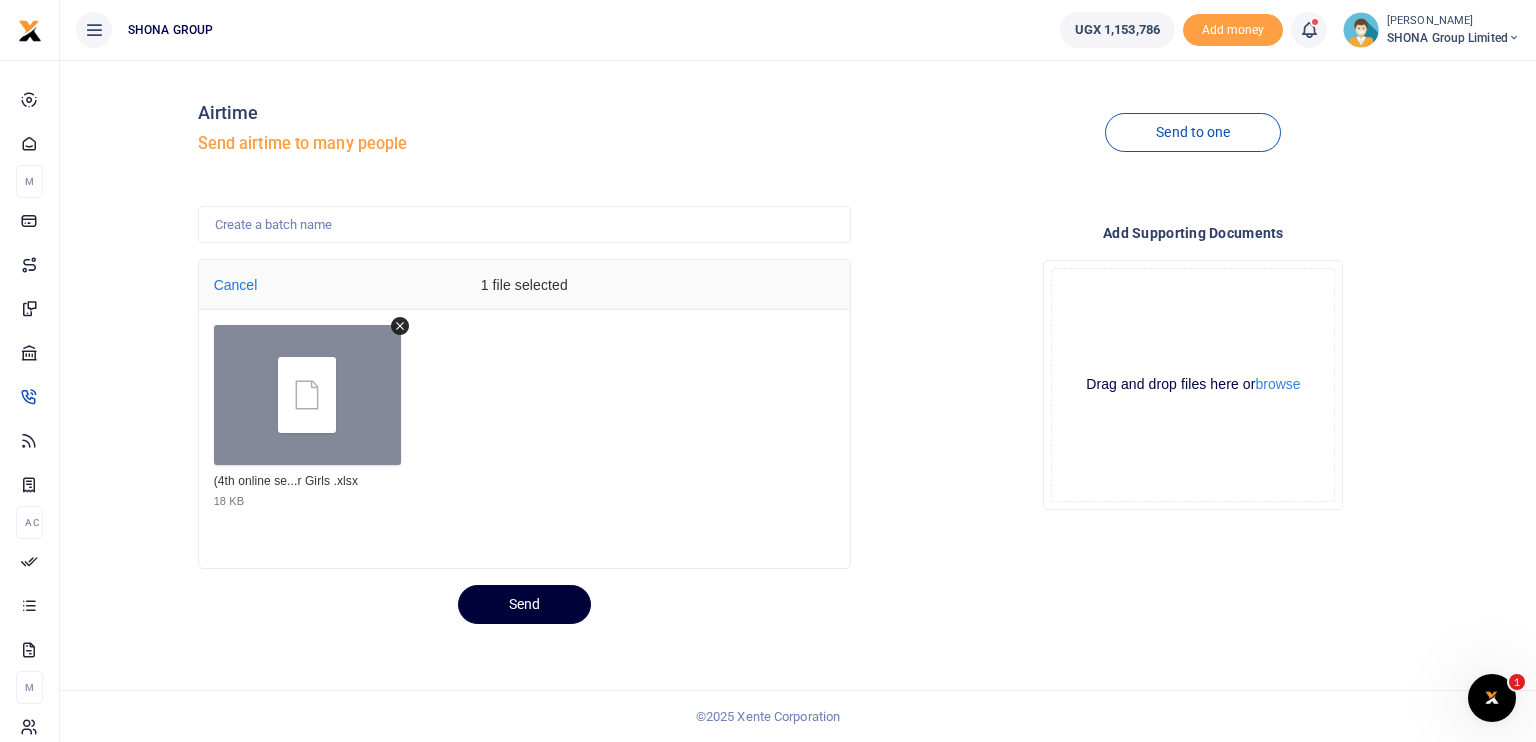 click on "Send" at bounding box center [524, 604] 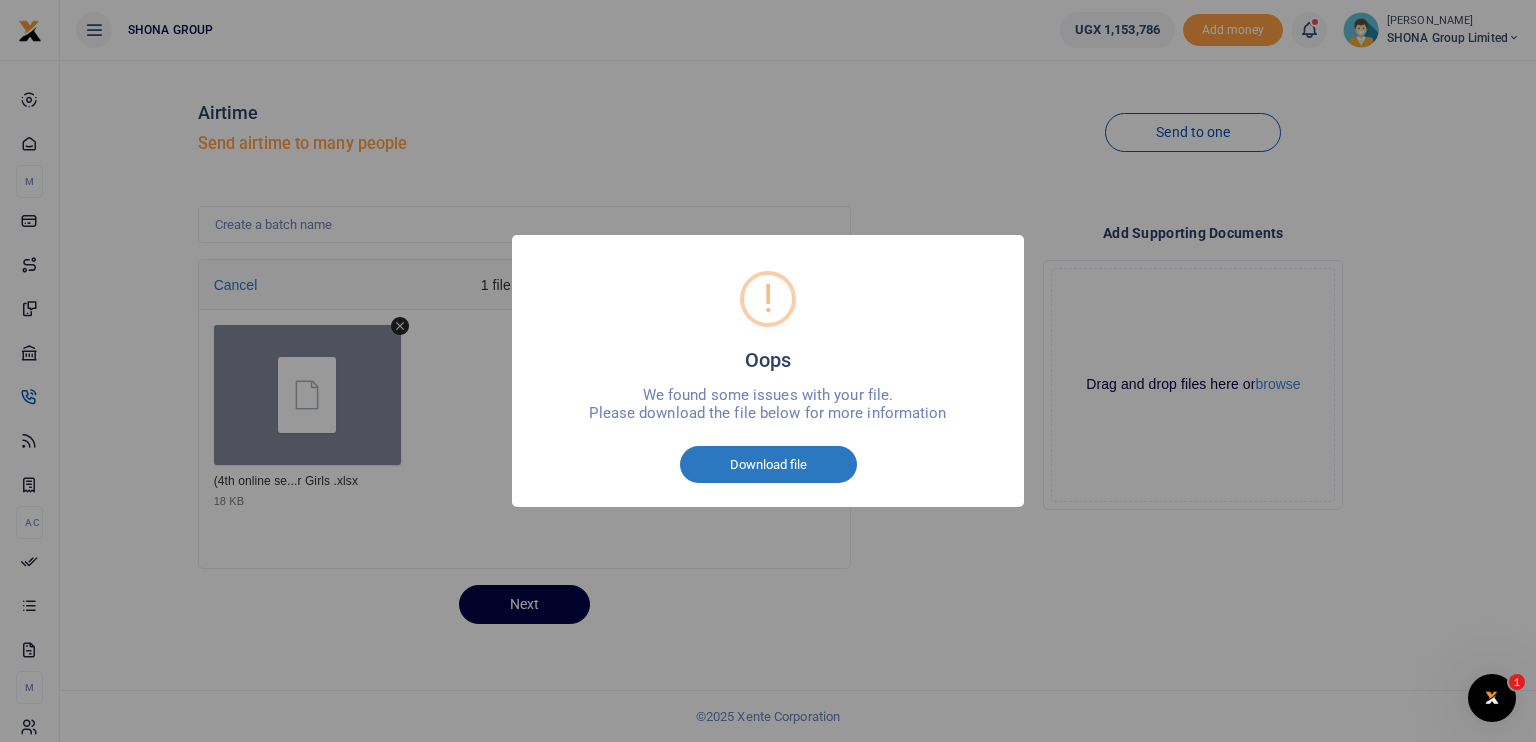 click on "Download file" at bounding box center [768, 465] 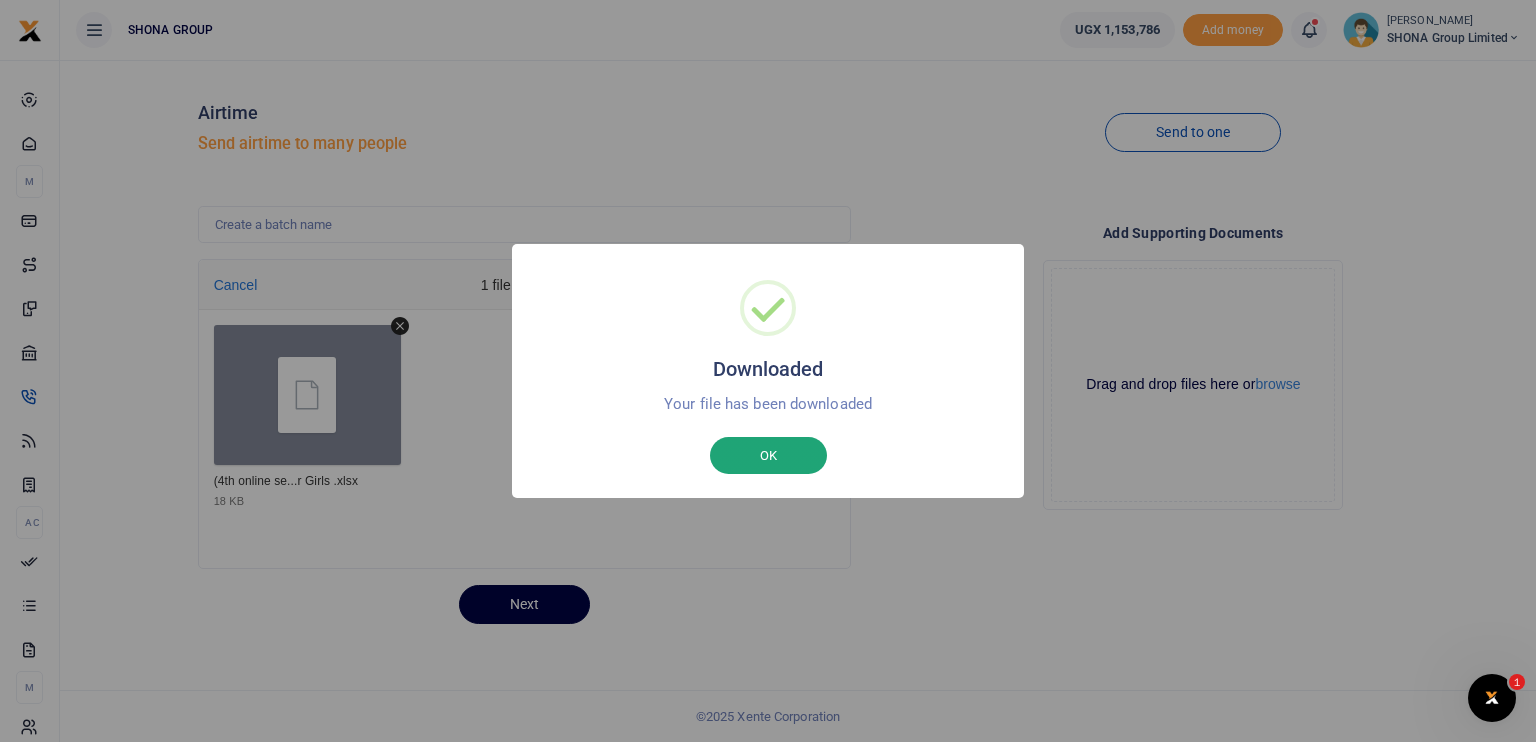 click on "OK" at bounding box center [768, 456] 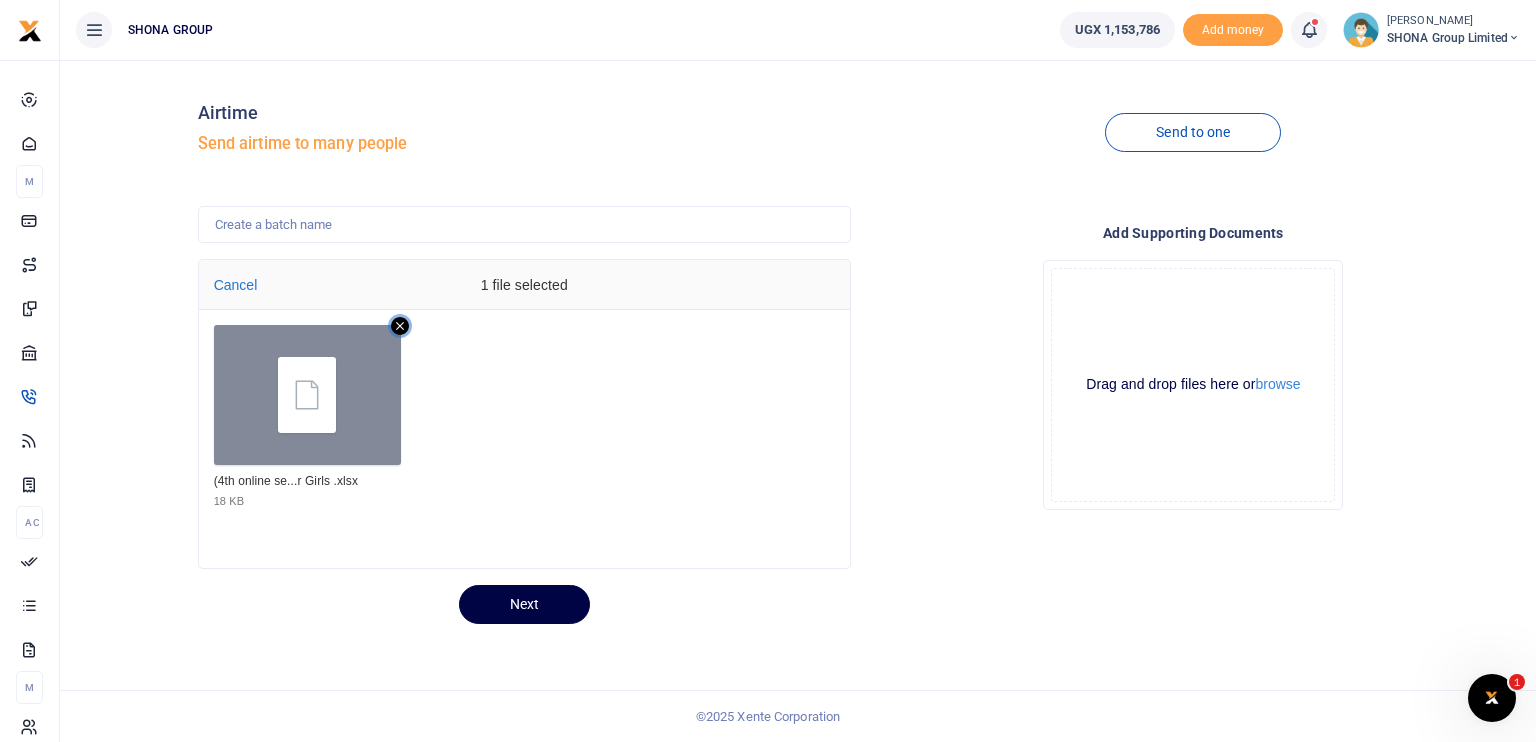 click 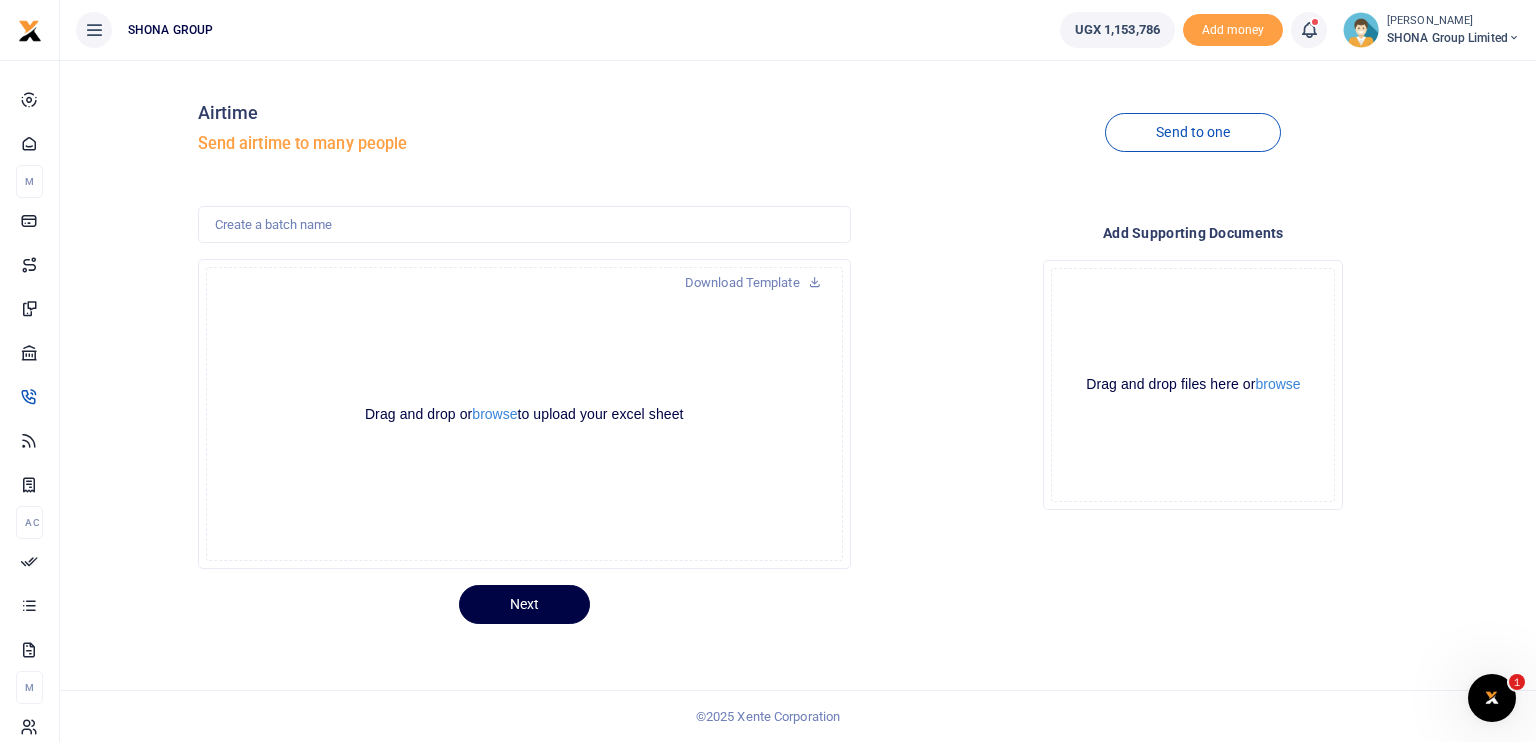 drag, startPoint x: 1332, startPoint y: 417, endPoint x: 1331, endPoint y: 540, distance: 123.00407 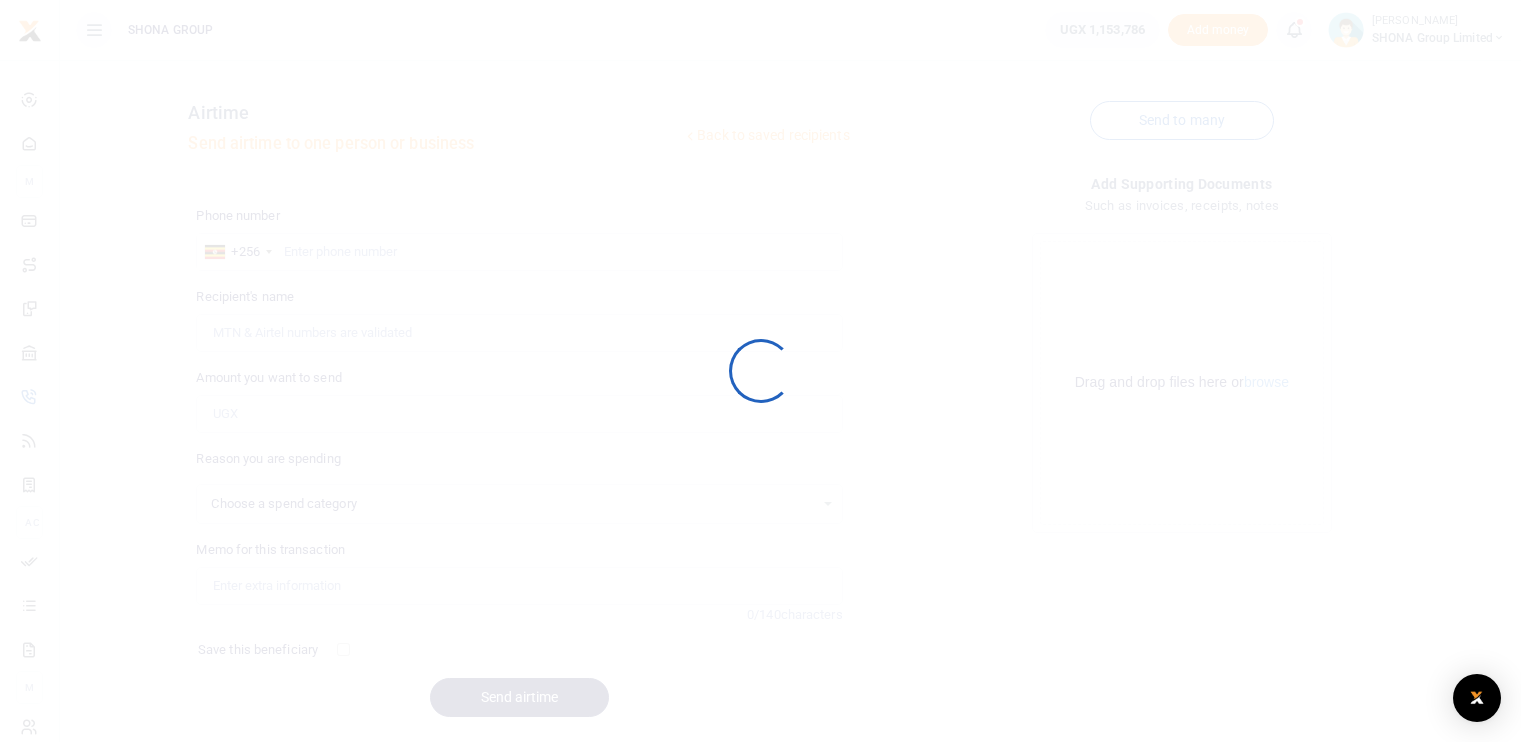 select 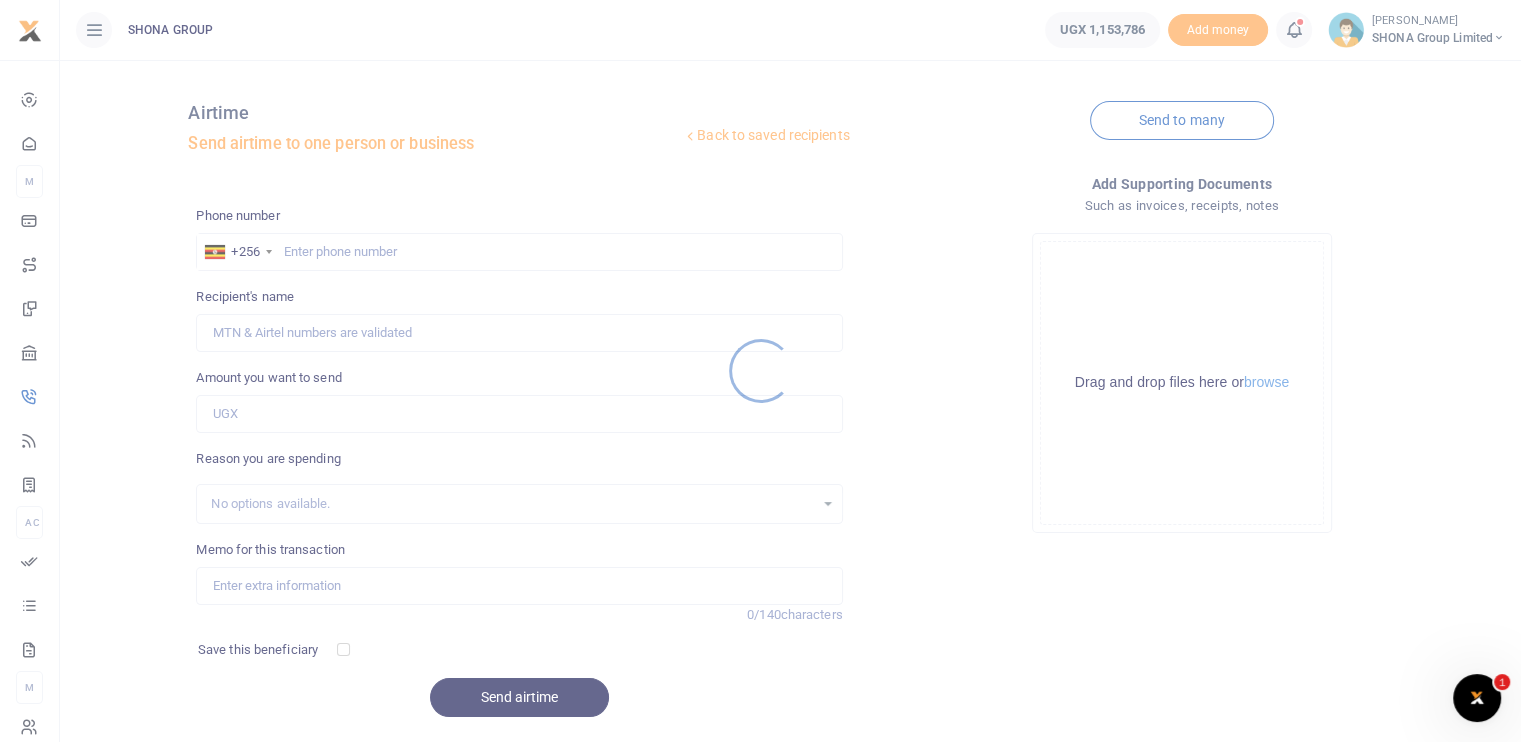 scroll, scrollTop: 0, scrollLeft: 0, axis: both 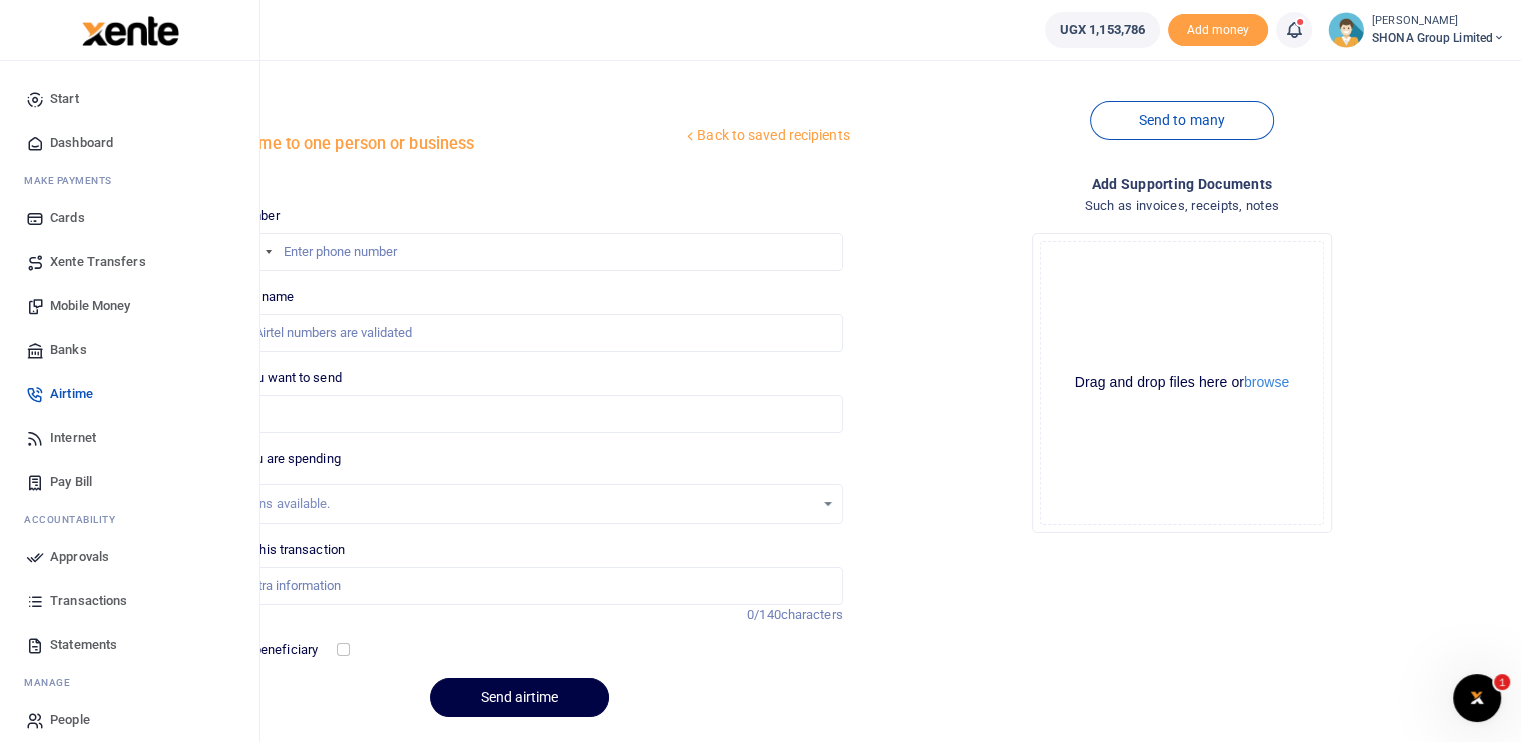 click on "Airtime" at bounding box center (71, 394) 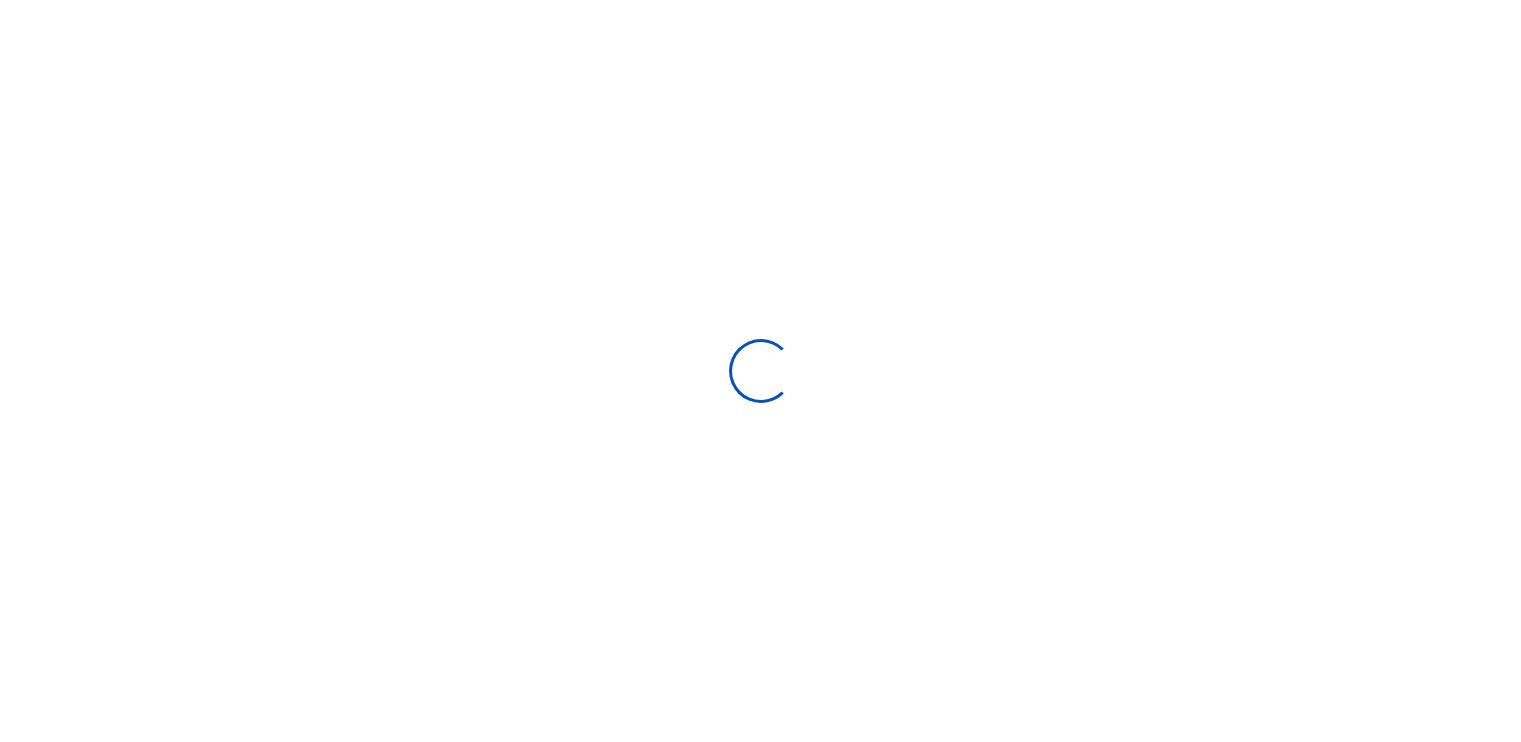 scroll, scrollTop: 0, scrollLeft: 0, axis: both 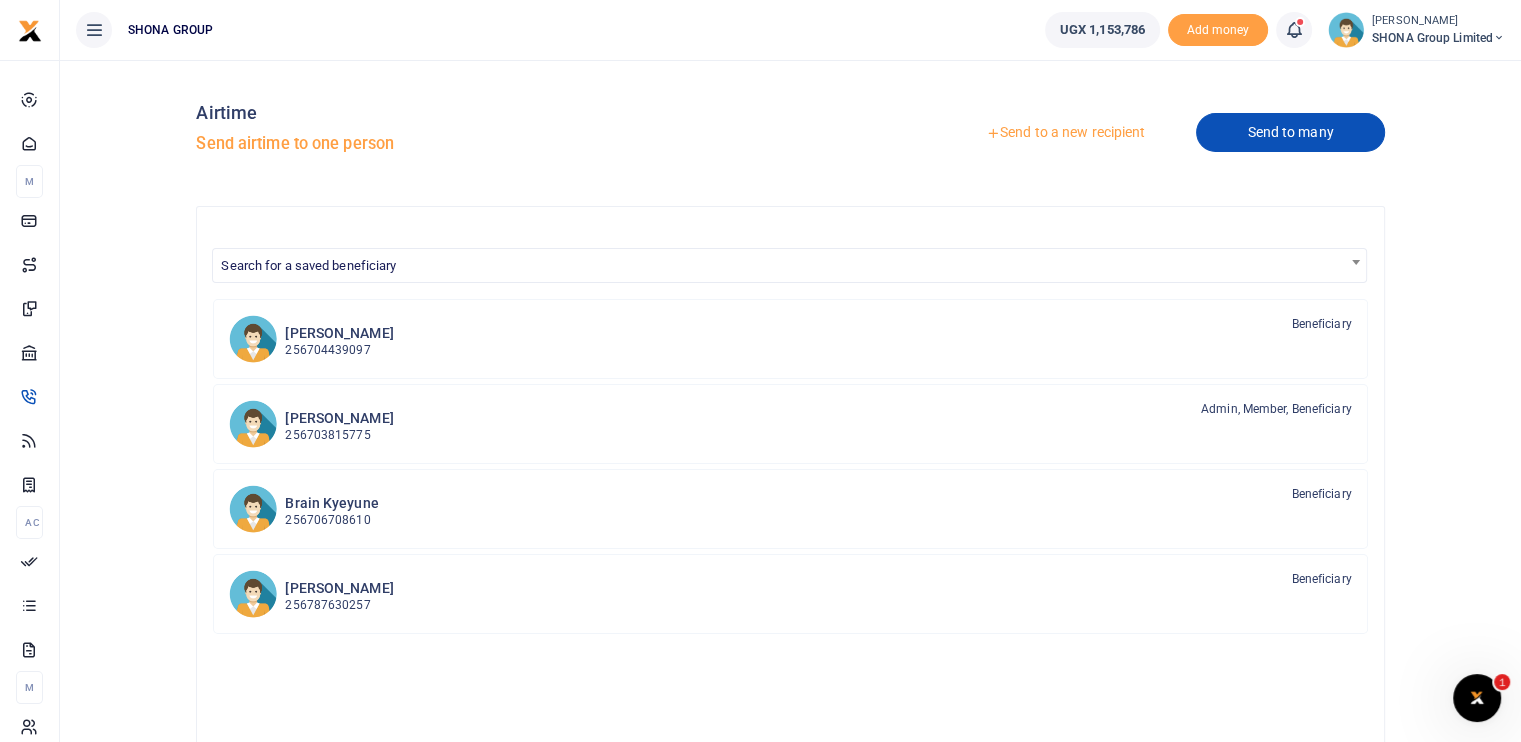 click on "Send to many" at bounding box center [1290, 132] 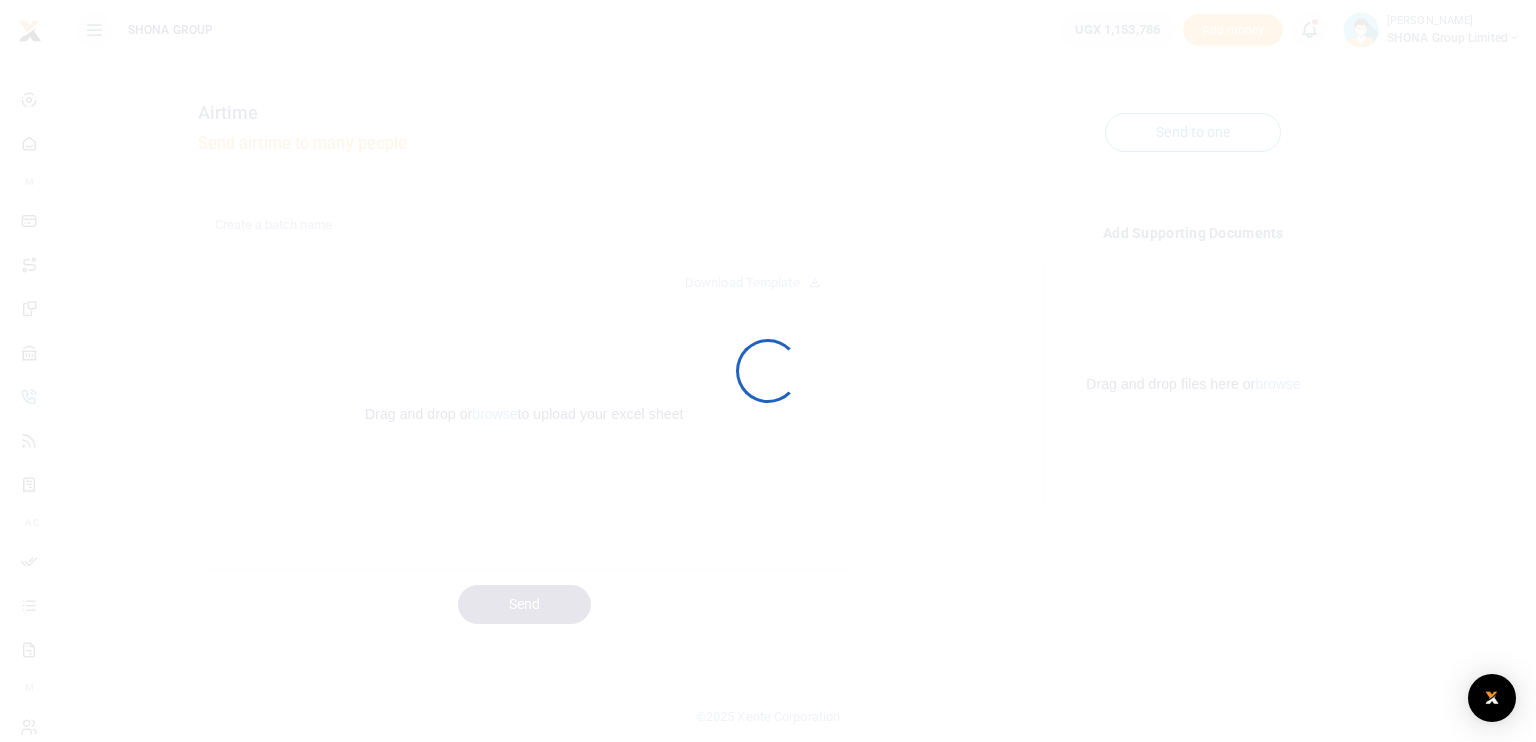scroll, scrollTop: 0, scrollLeft: 0, axis: both 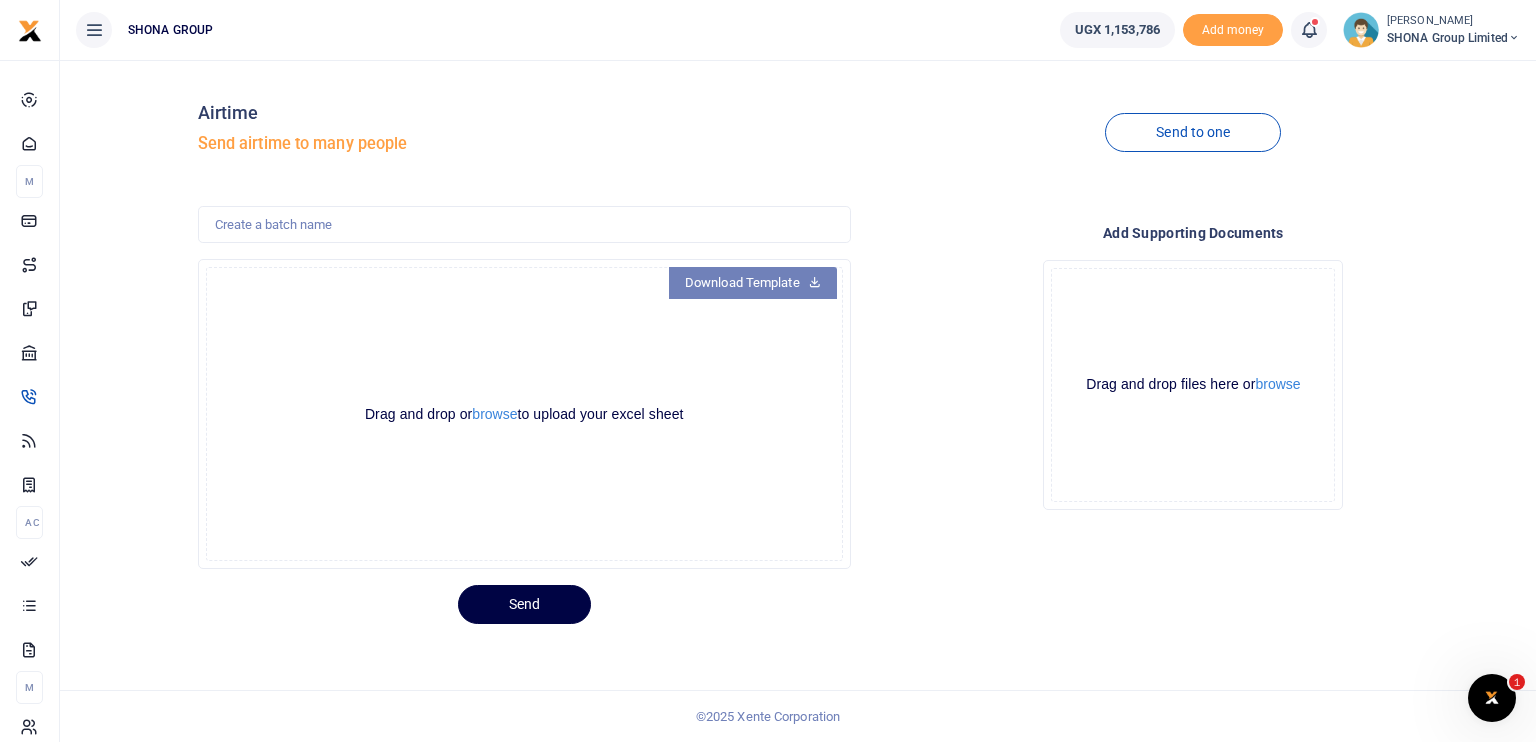 click on "Download Template" at bounding box center [753, 283] 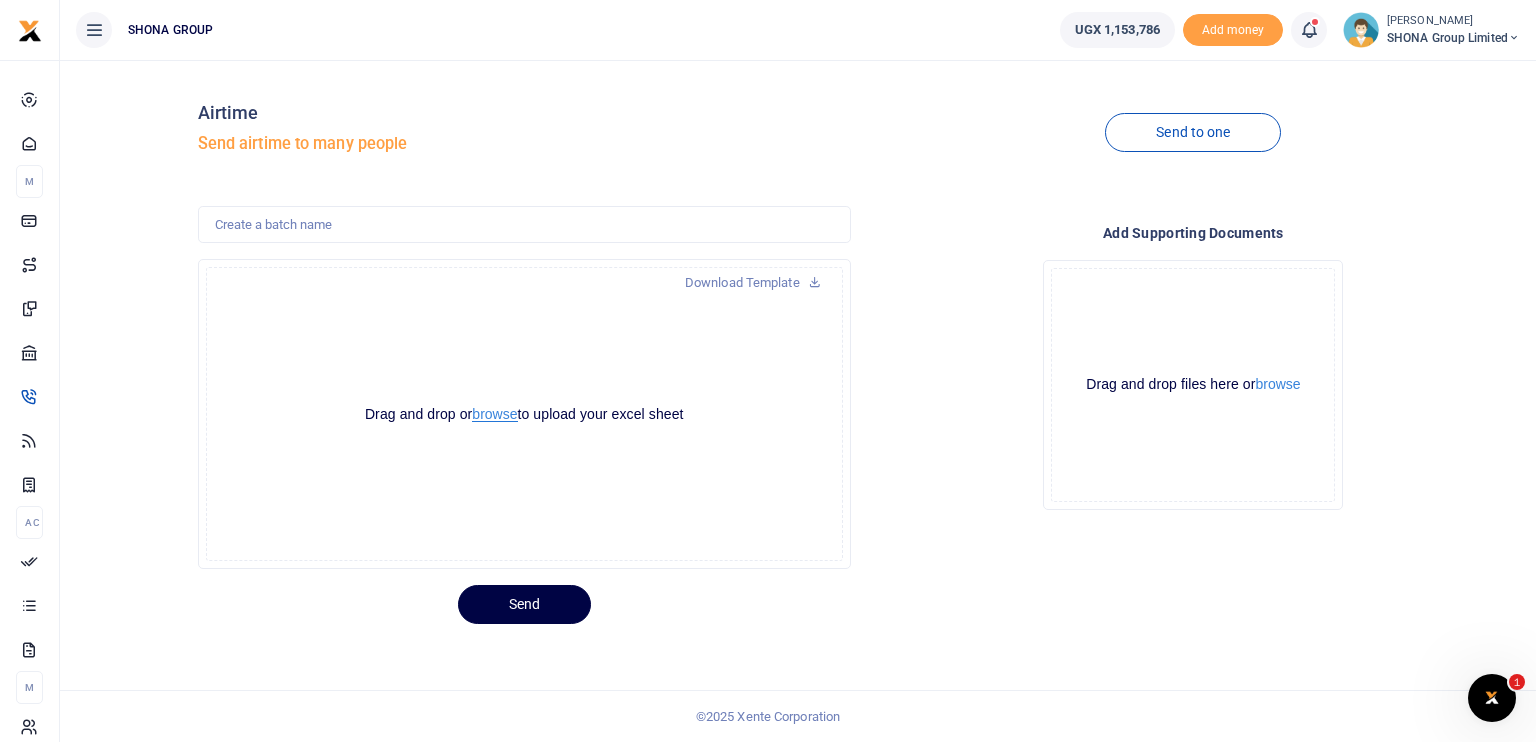 click on "browse" at bounding box center [494, 414] 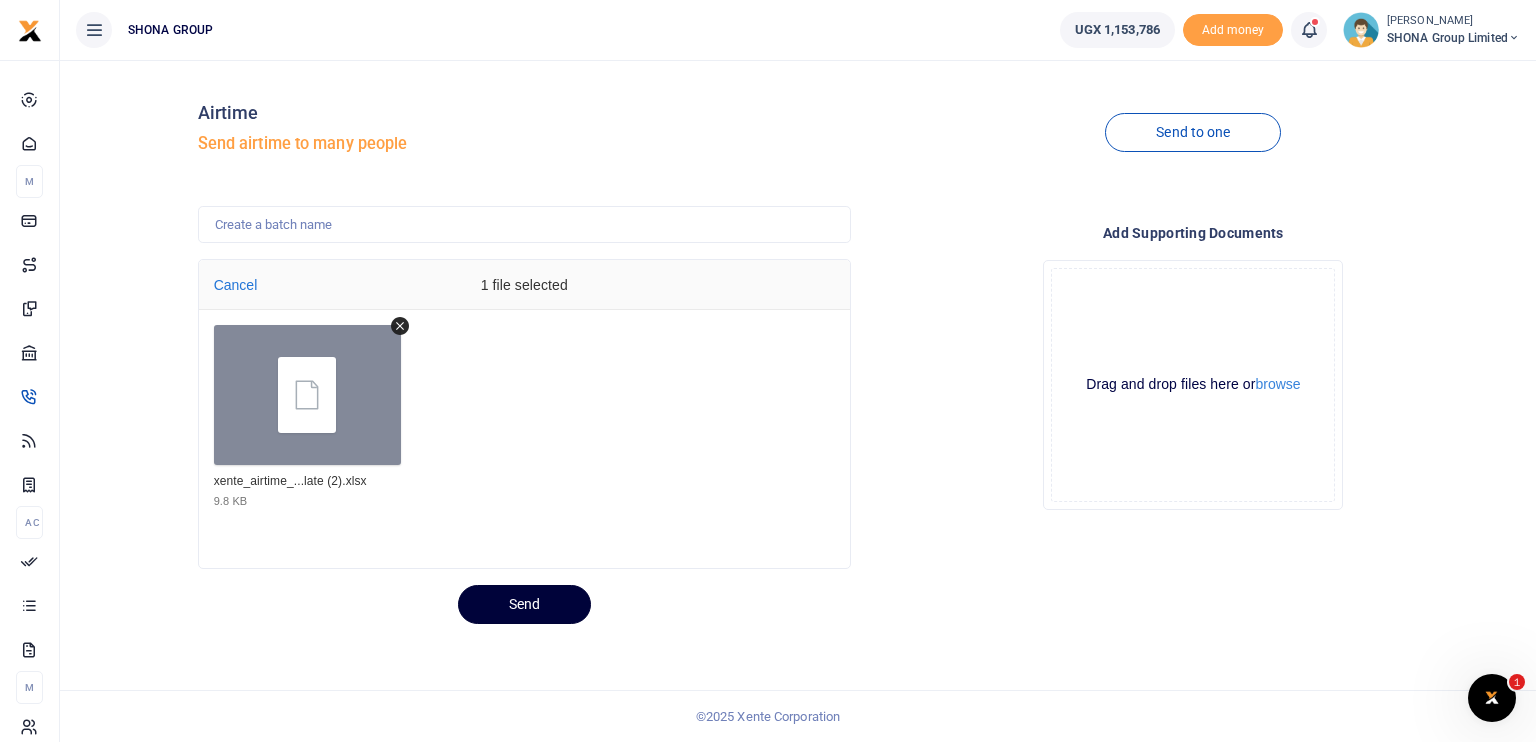 click on "Send" at bounding box center (524, 604) 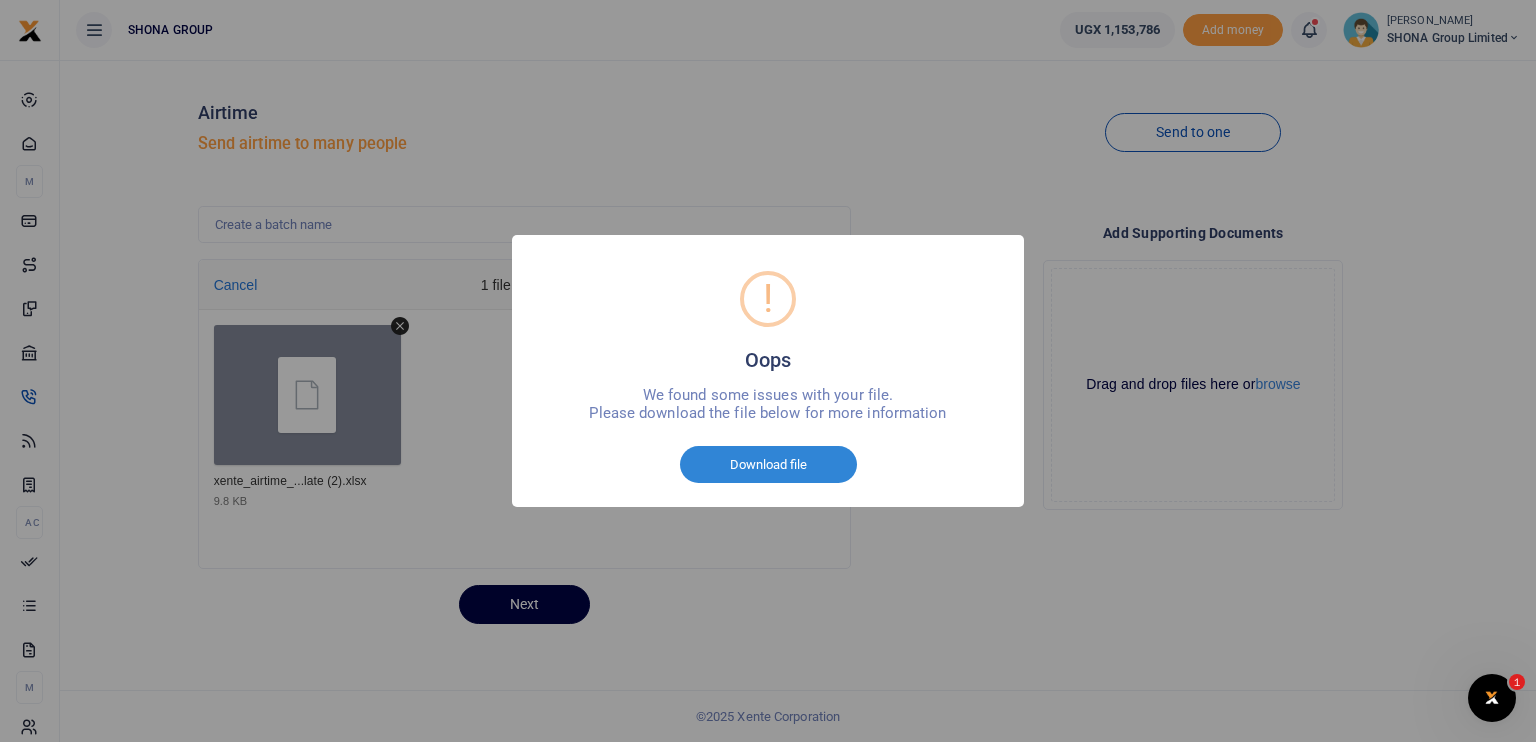 drag, startPoint x: 823, startPoint y: 584, endPoint x: 808, endPoint y: 583, distance: 15.033297 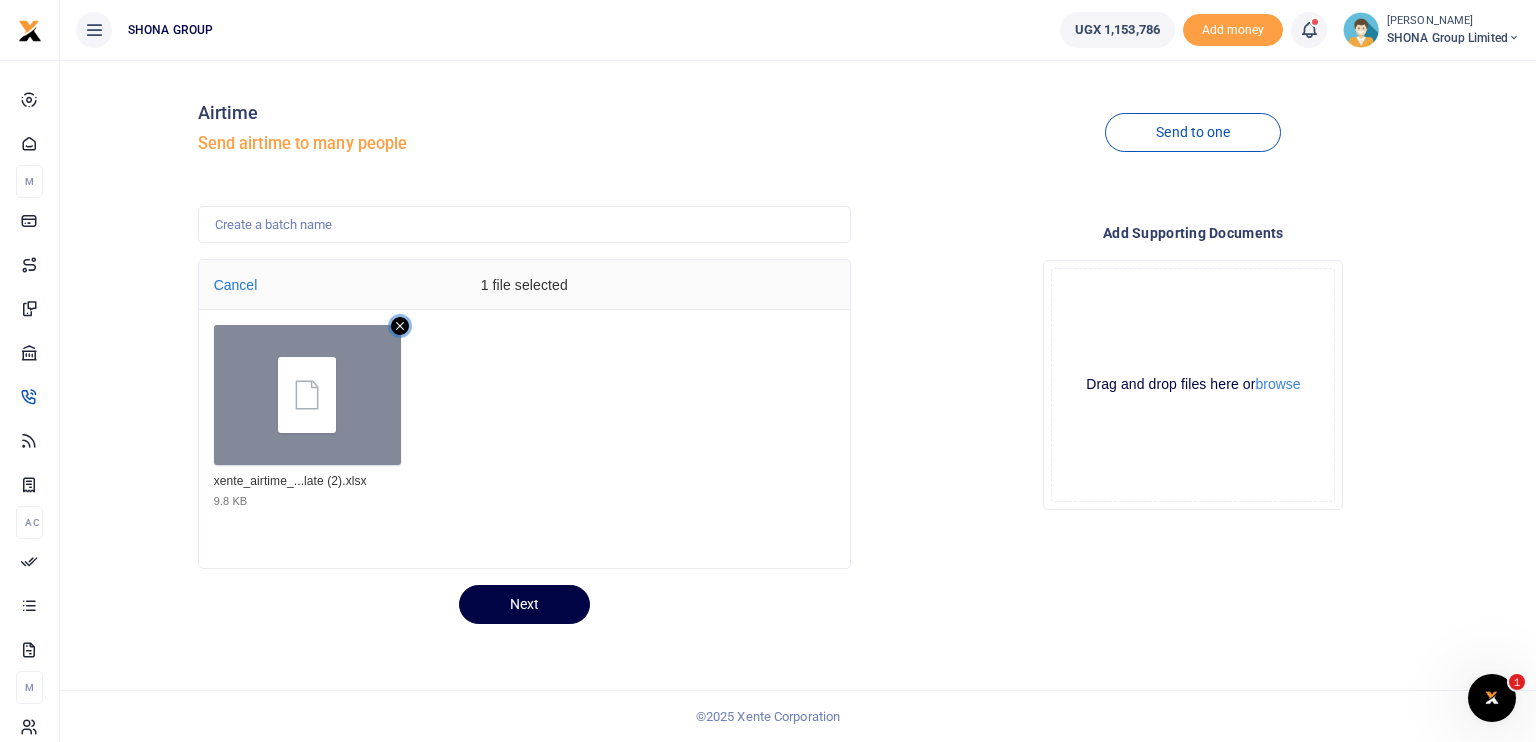click 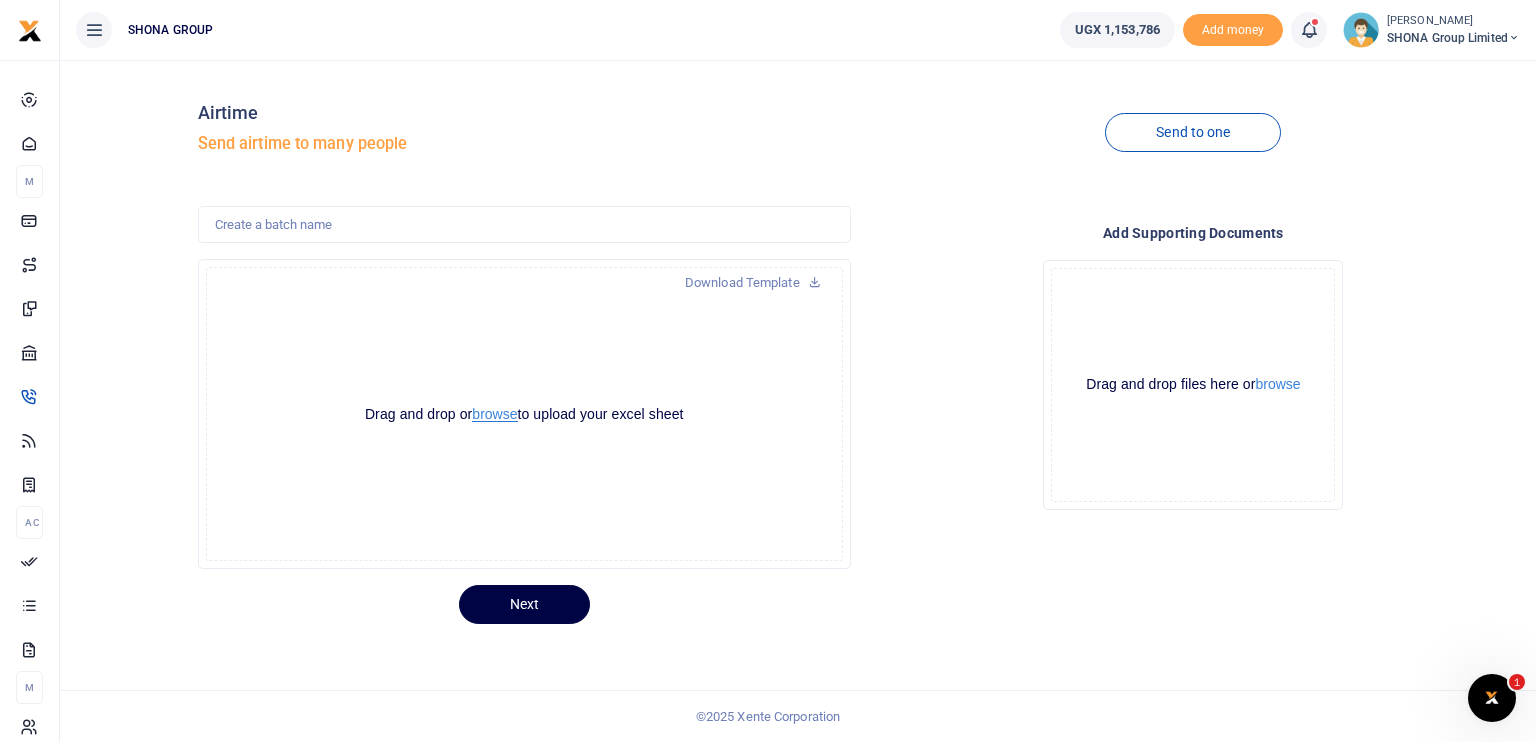 type 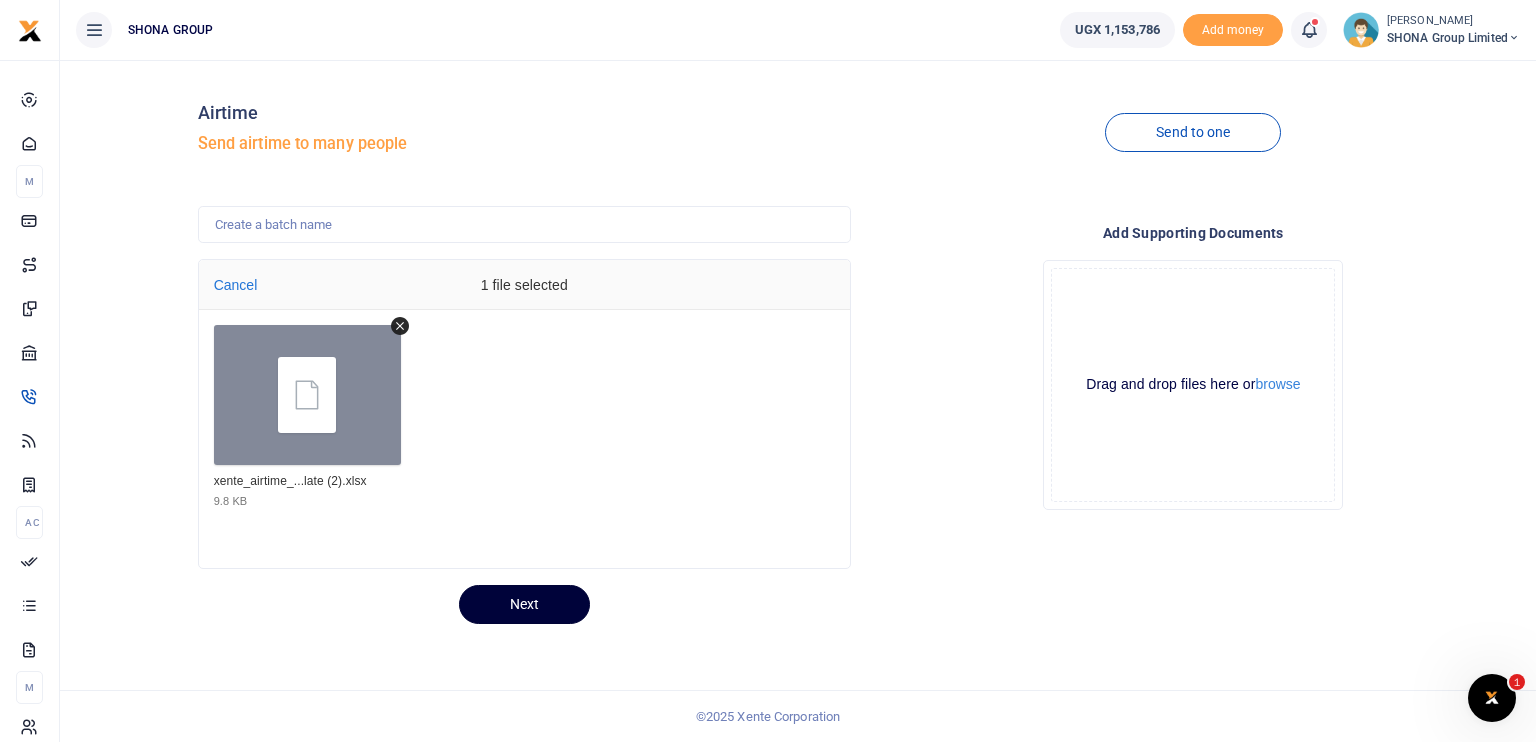click on "Next" at bounding box center (524, 604) 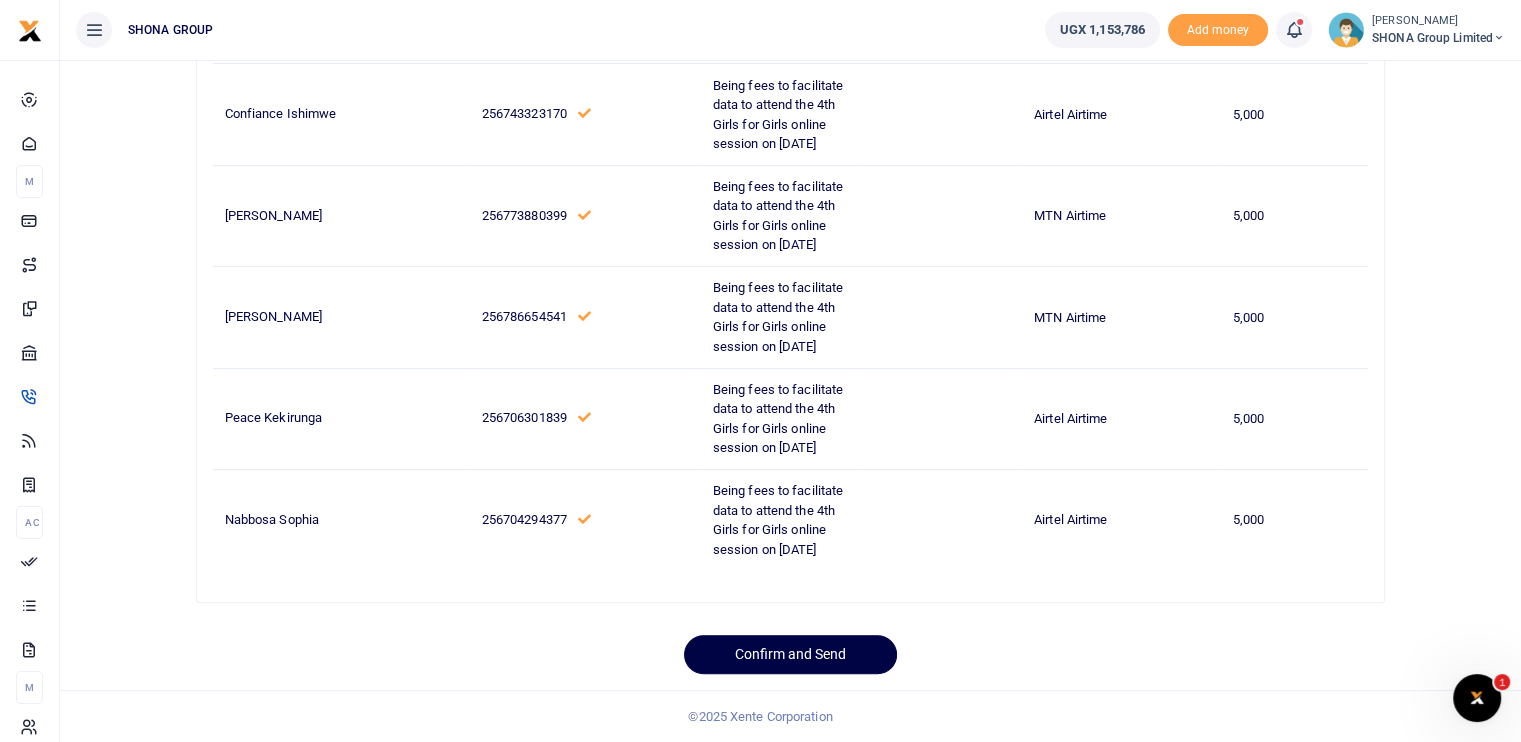 scroll, scrollTop: 799, scrollLeft: 0, axis: vertical 